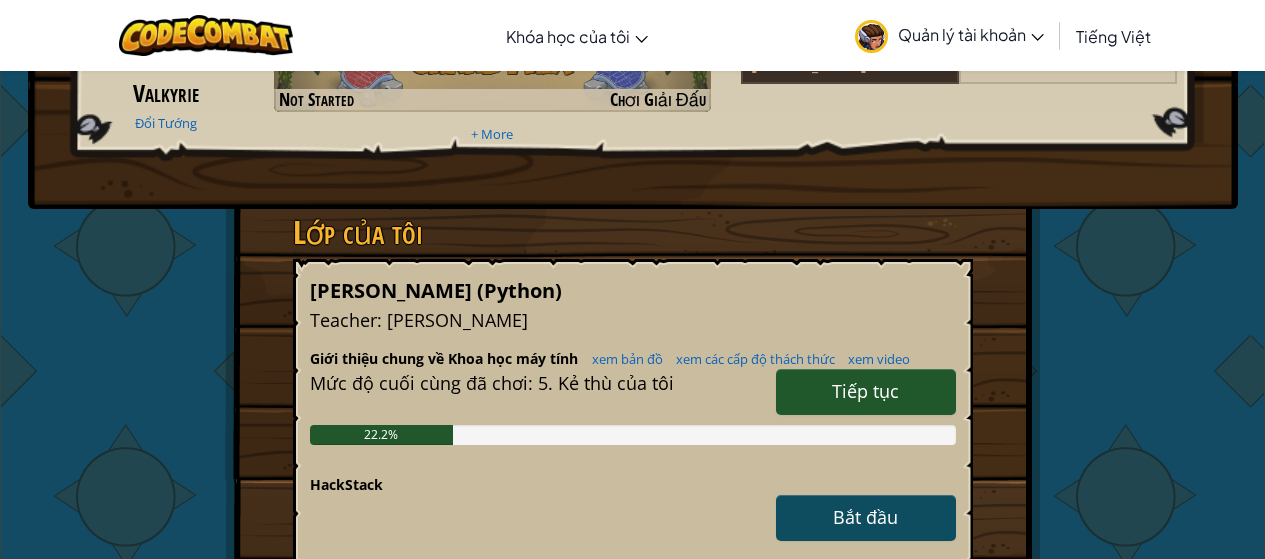 scroll, scrollTop: 300, scrollLeft: 0, axis: vertical 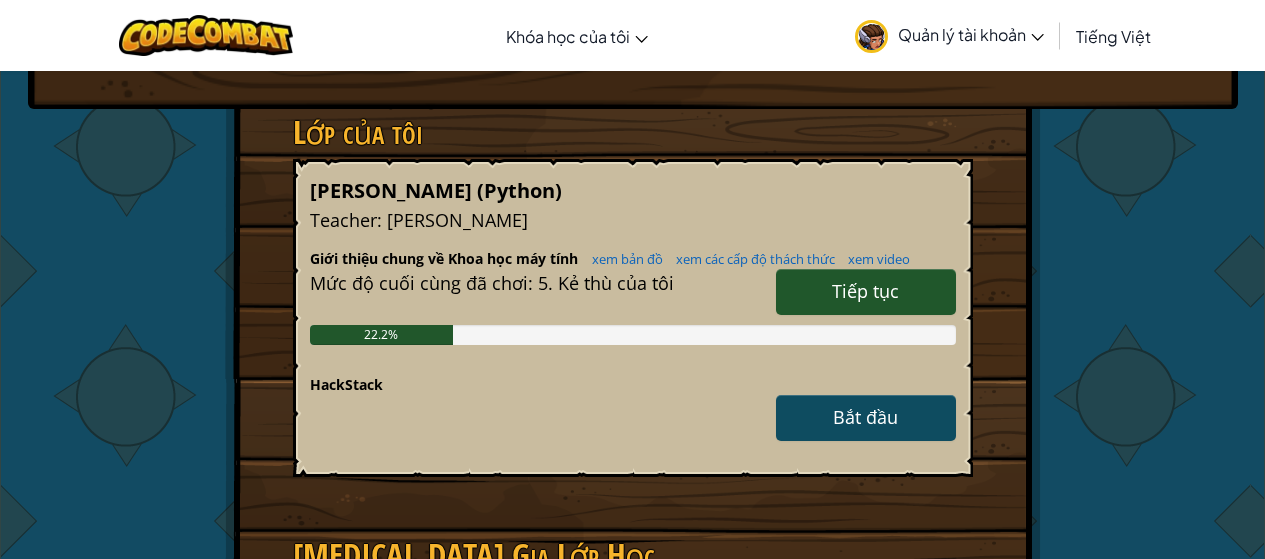 click on "Tiếp tục" at bounding box center (865, 291) 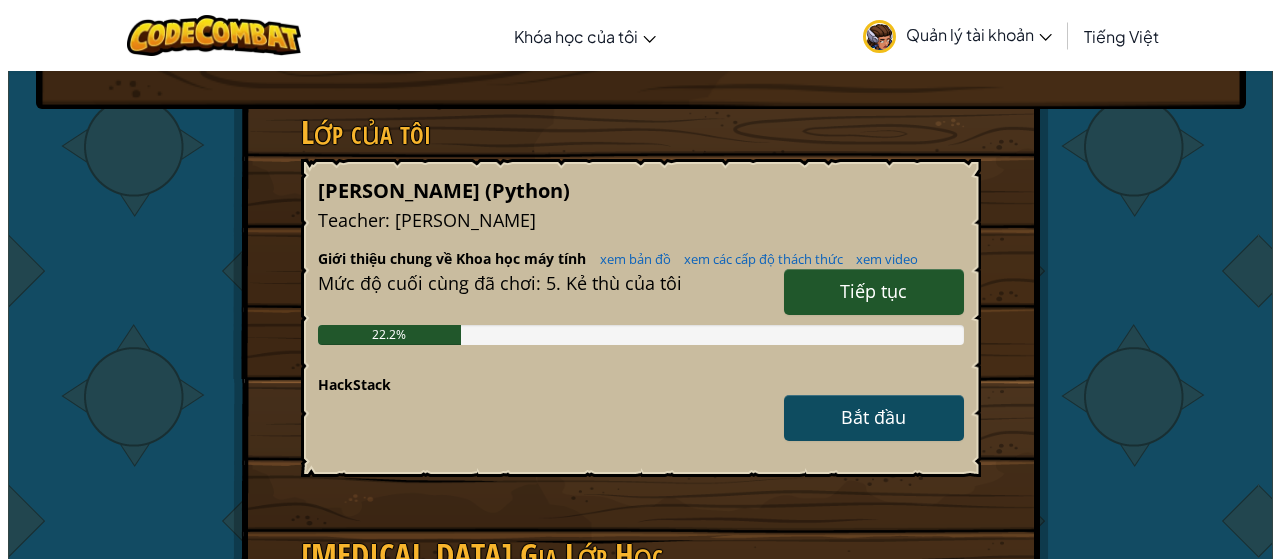 scroll, scrollTop: 0, scrollLeft: 0, axis: both 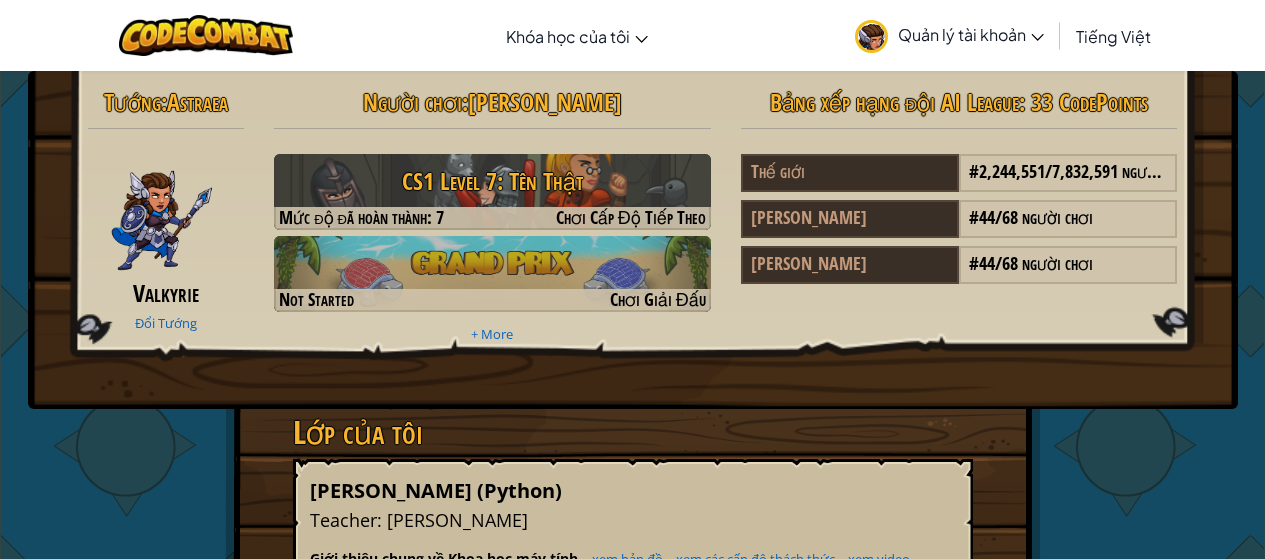 select on "vi" 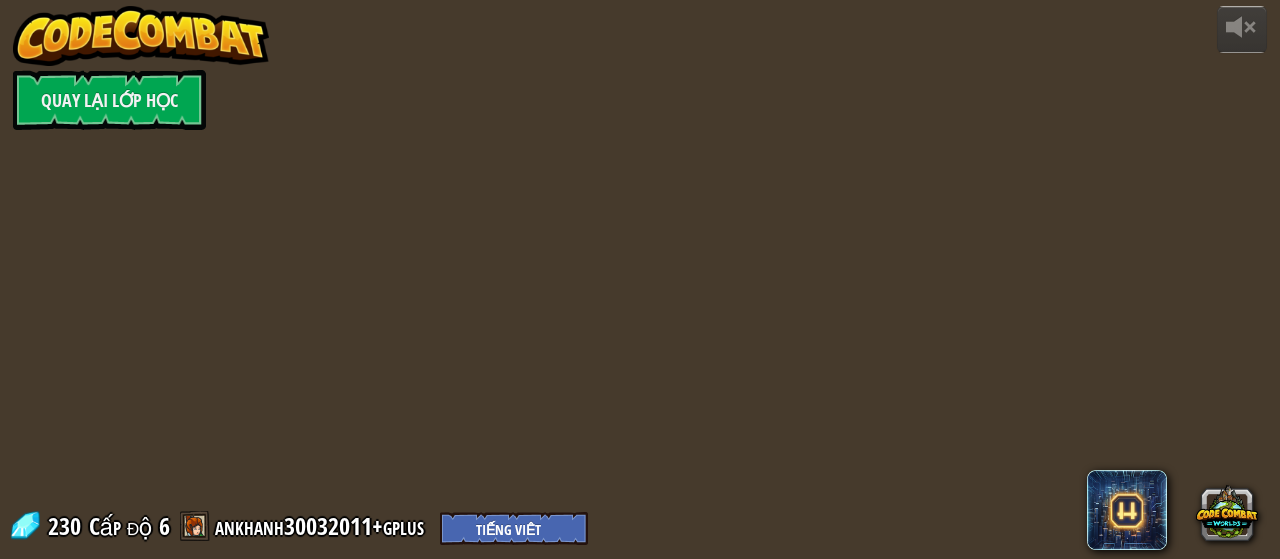 select on "vi" 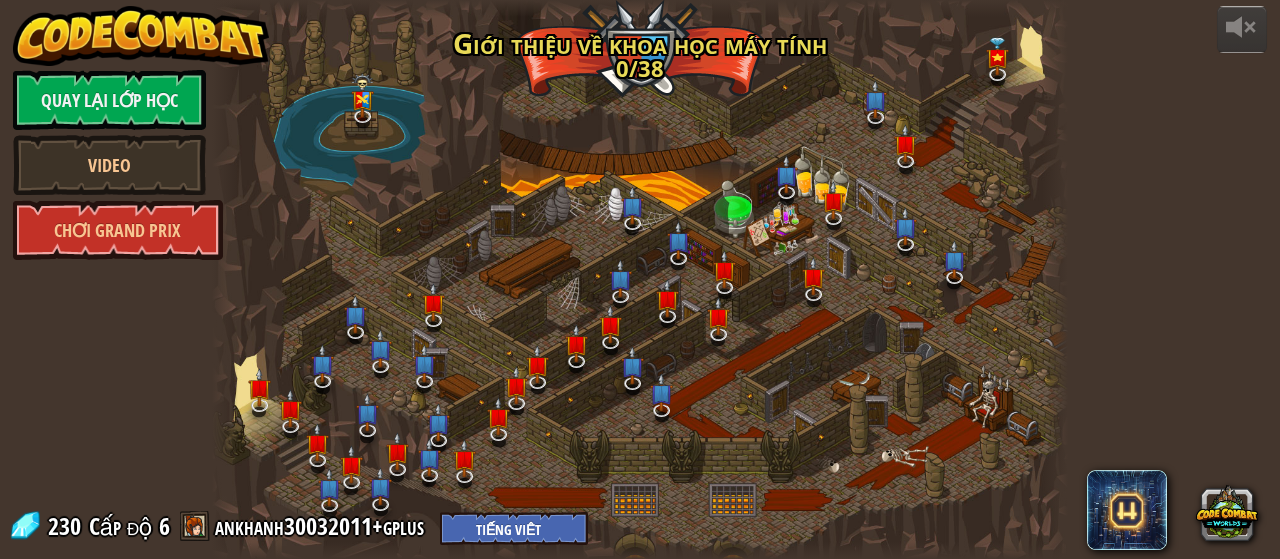 select on "vi" 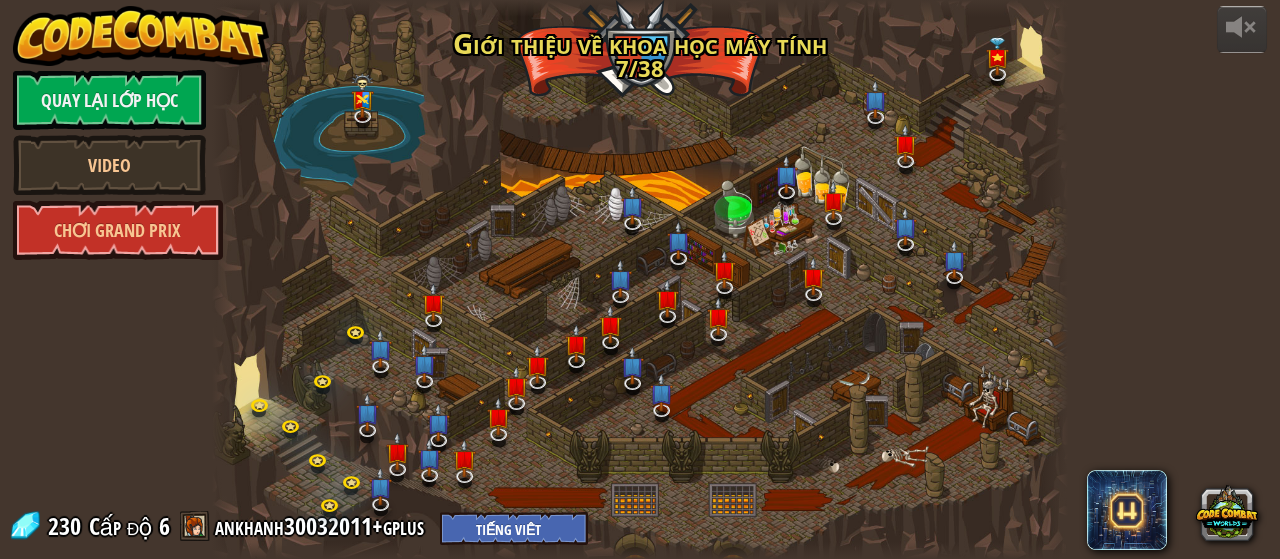 select on "vi" 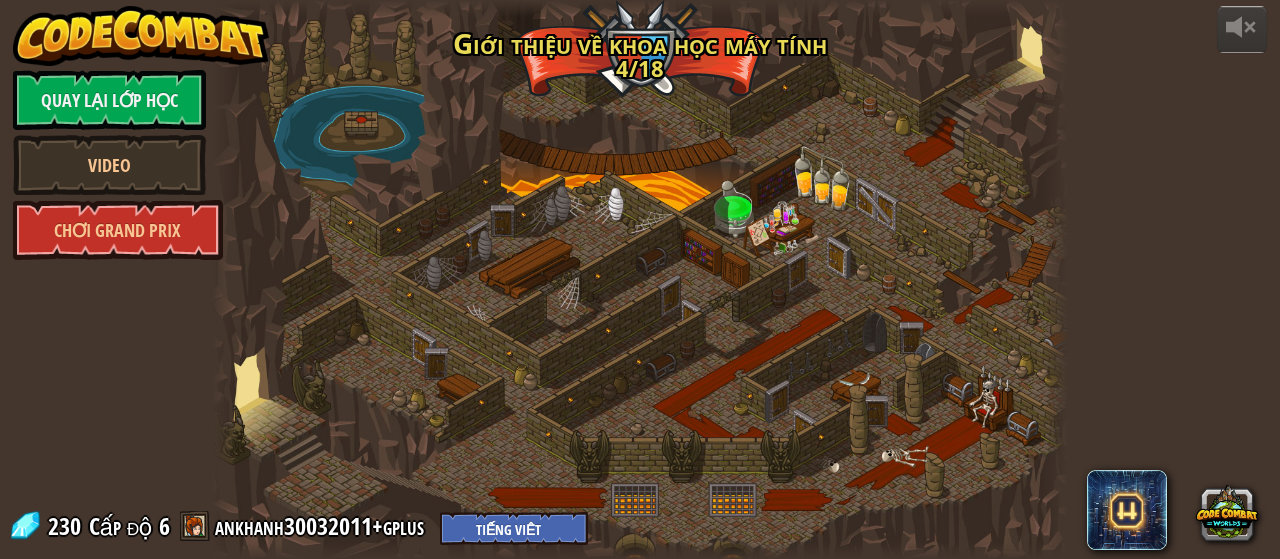 select on "vi" 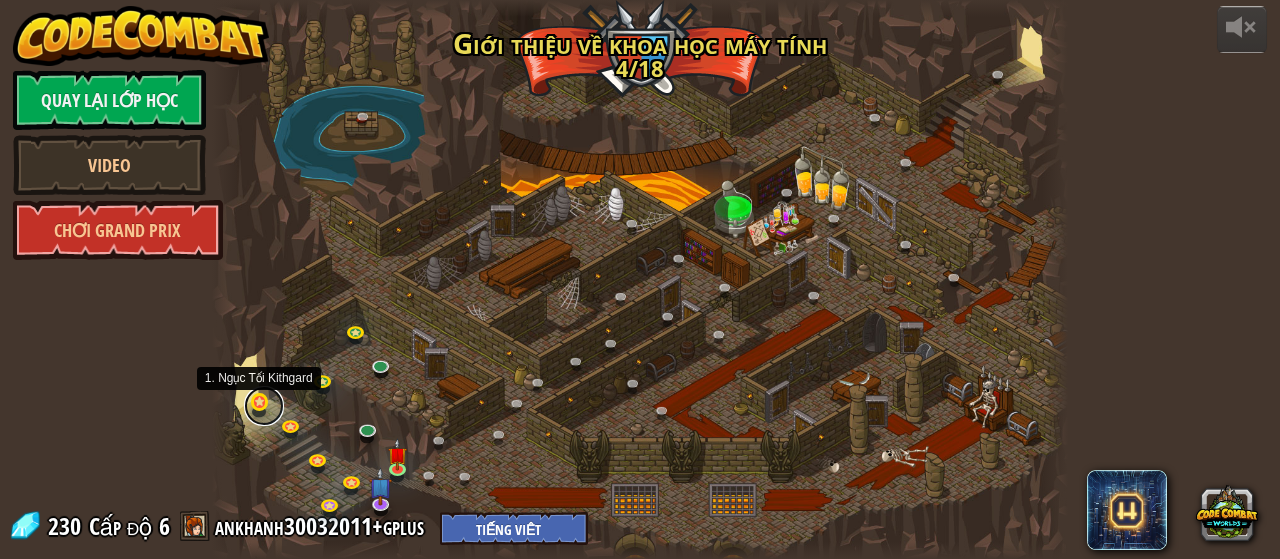 click at bounding box center [264, 406] 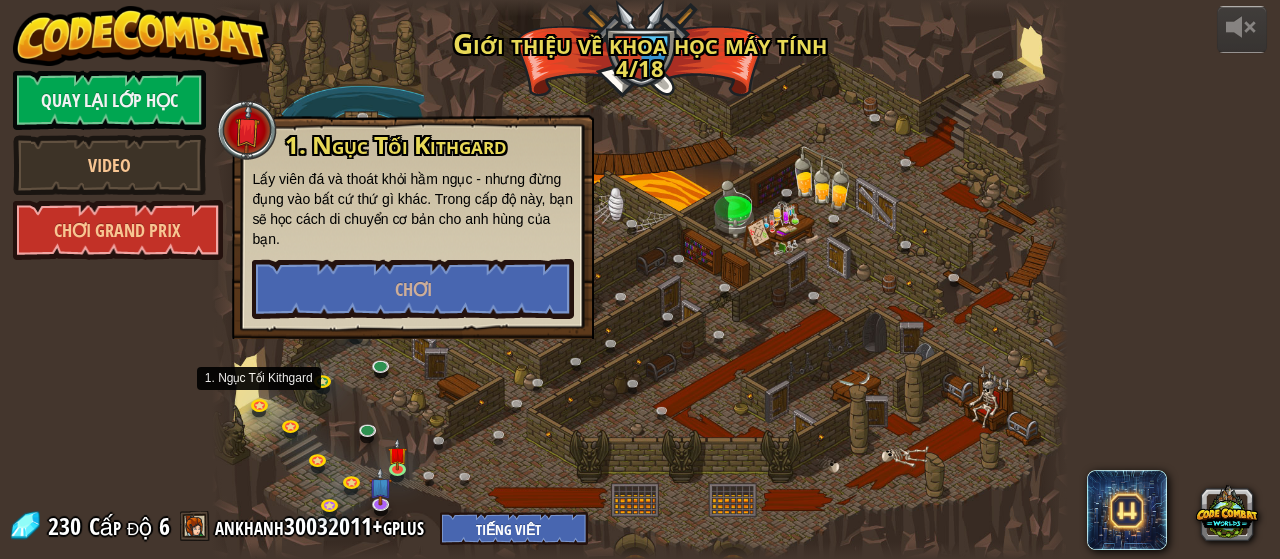 click at bounding box center (639, 279) 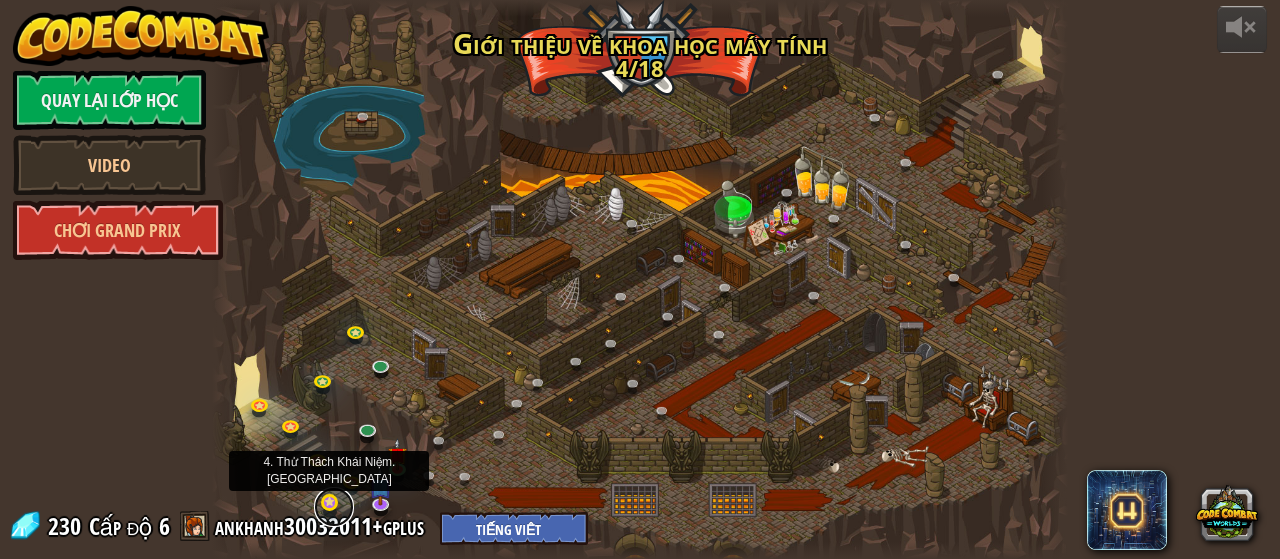 click at bounding box center [334, 507] 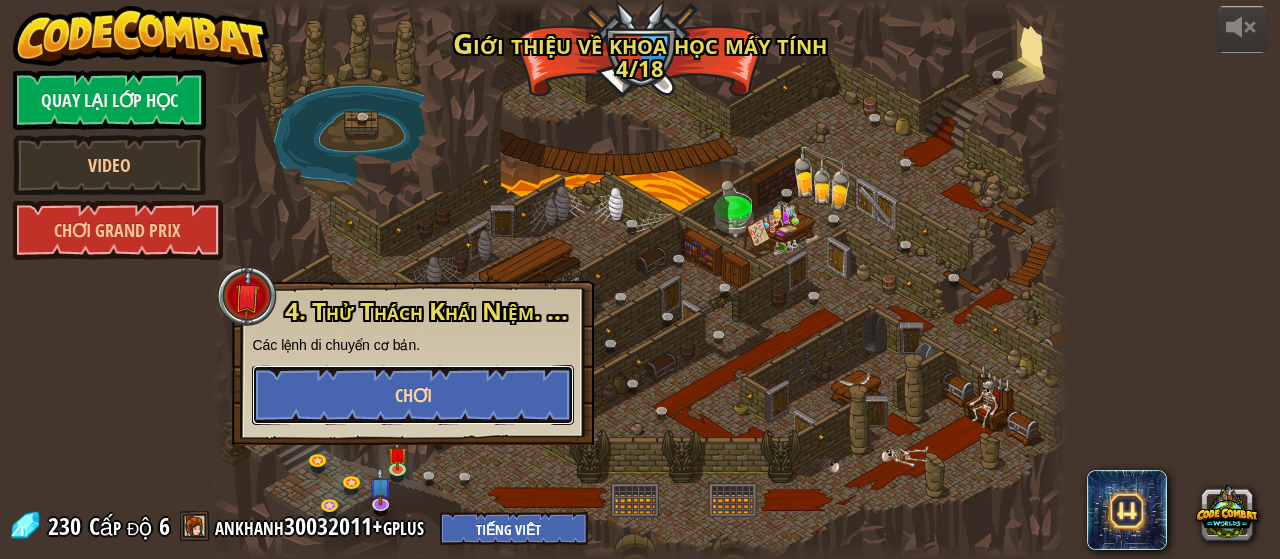 click on "Chơi" at bounding box center (413, 395) 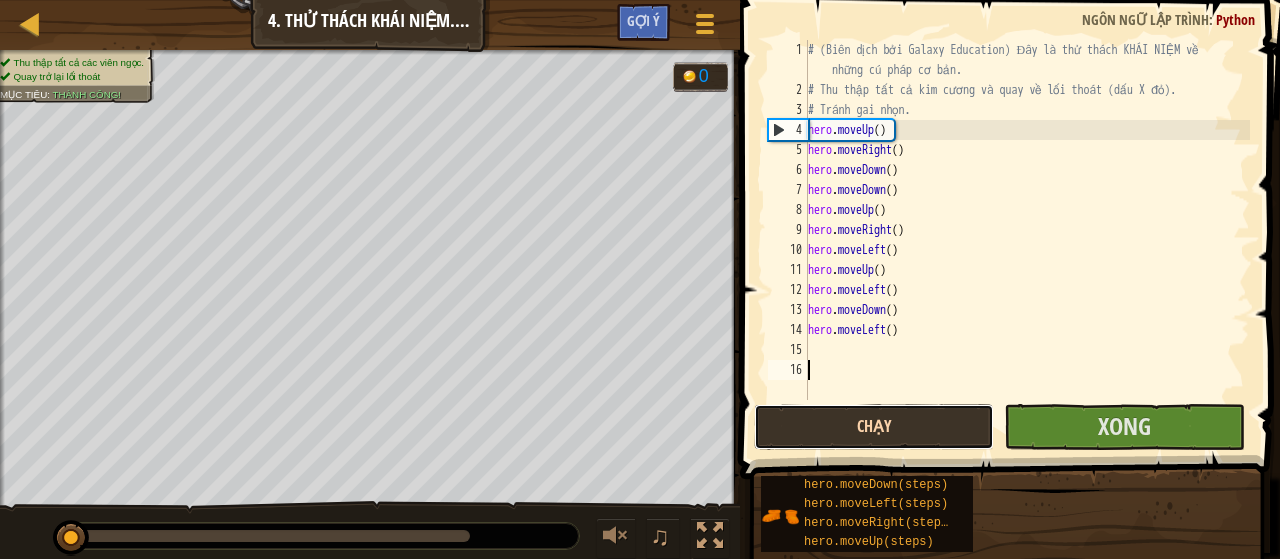 click on "Chạy" at bounding box center [874, 427] 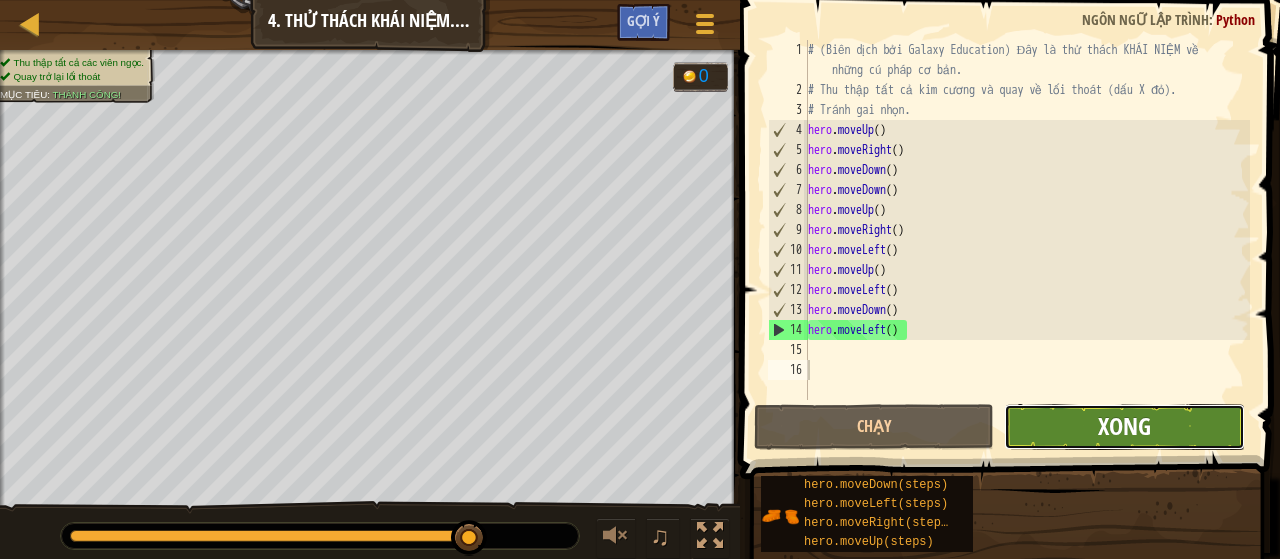 click on "Xong" at bounding box center [1124, 426] 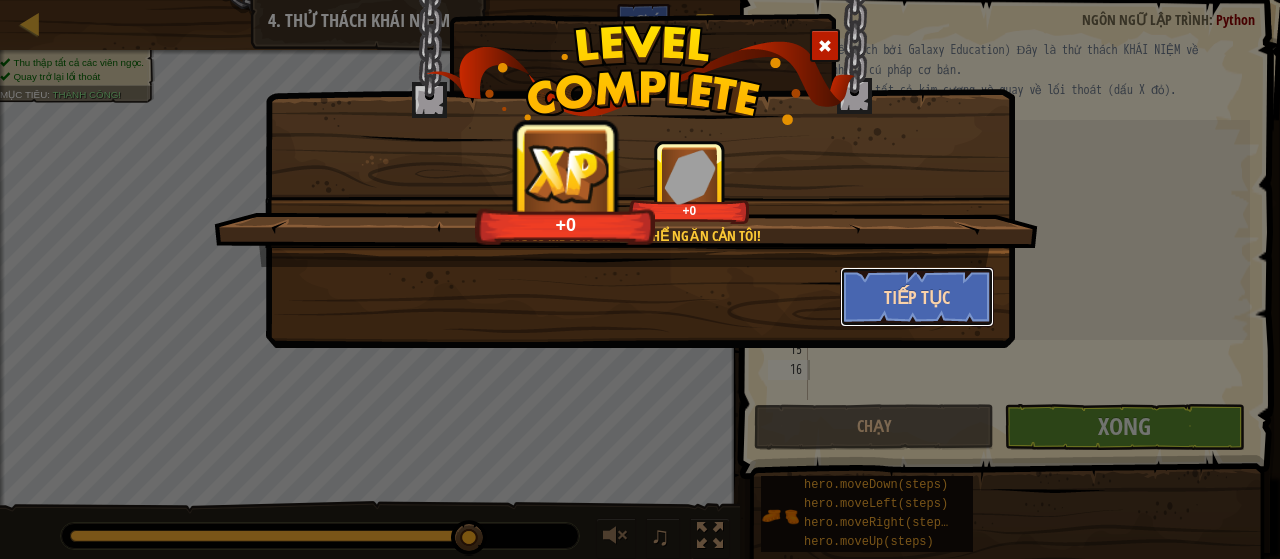 click on "Tiếp tục" at bounding box center [917, 297] 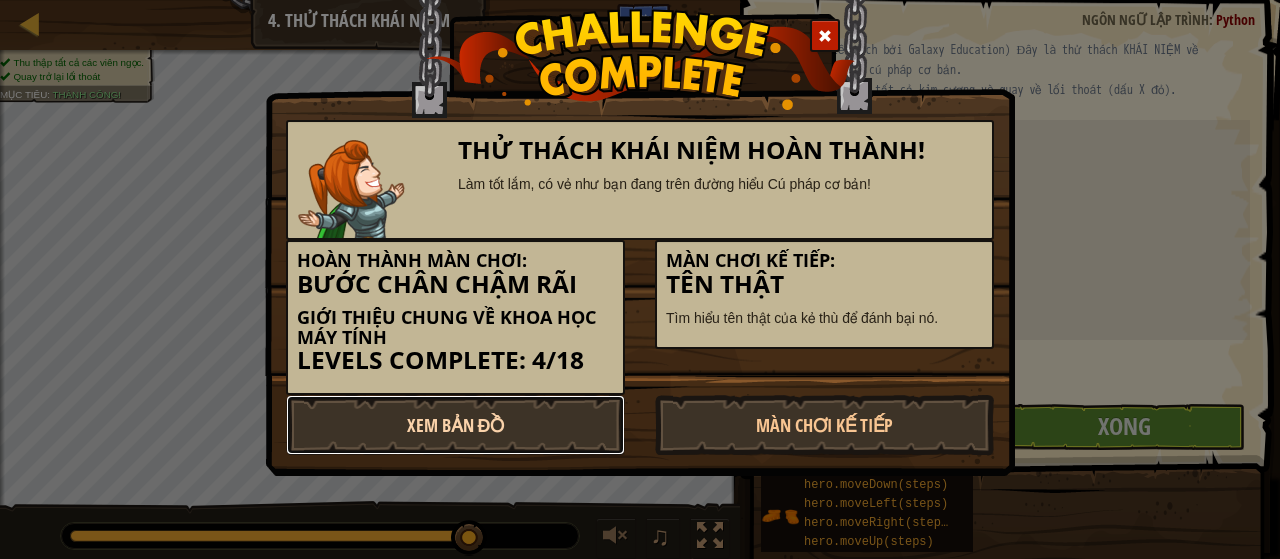 click on "Xem Bản Đồ" at bounding box center (455, 425) 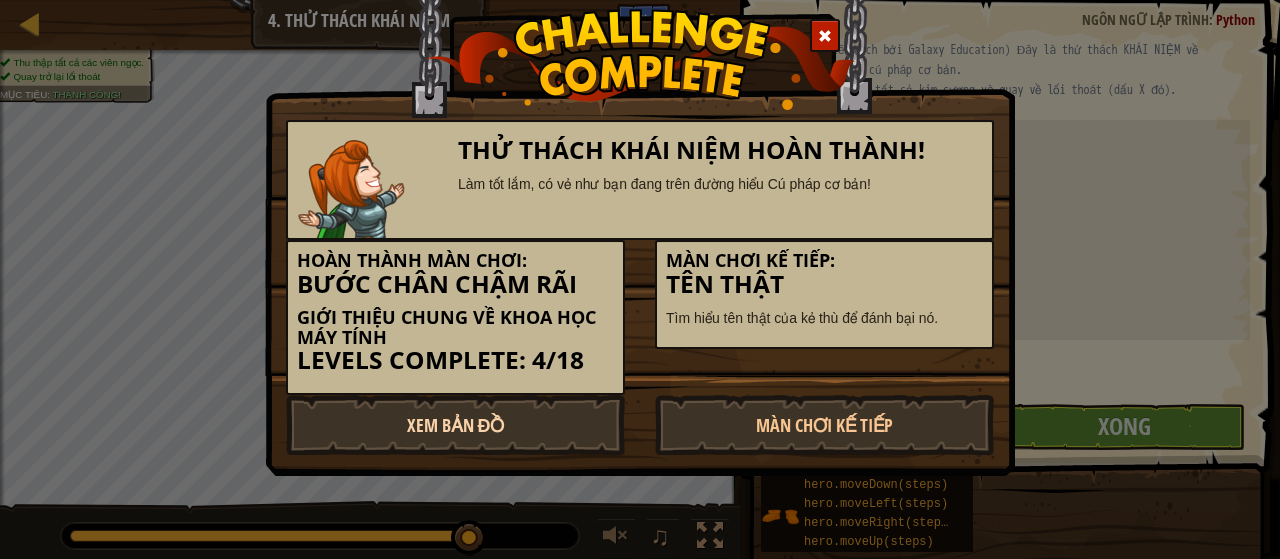 select on "vi" 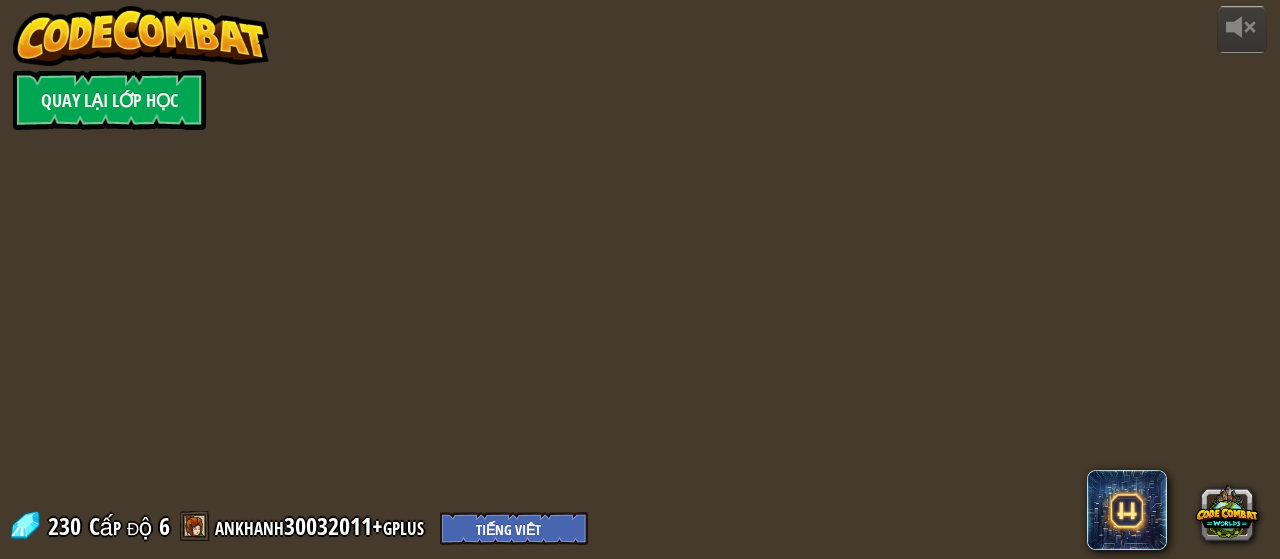 select on "vi" 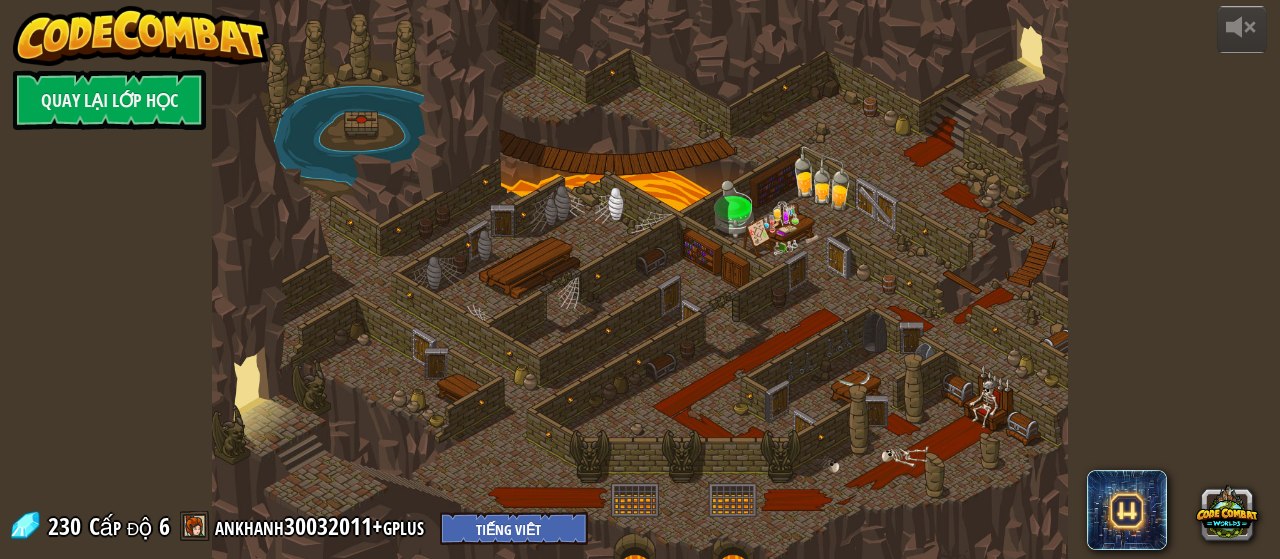 select on "vi" 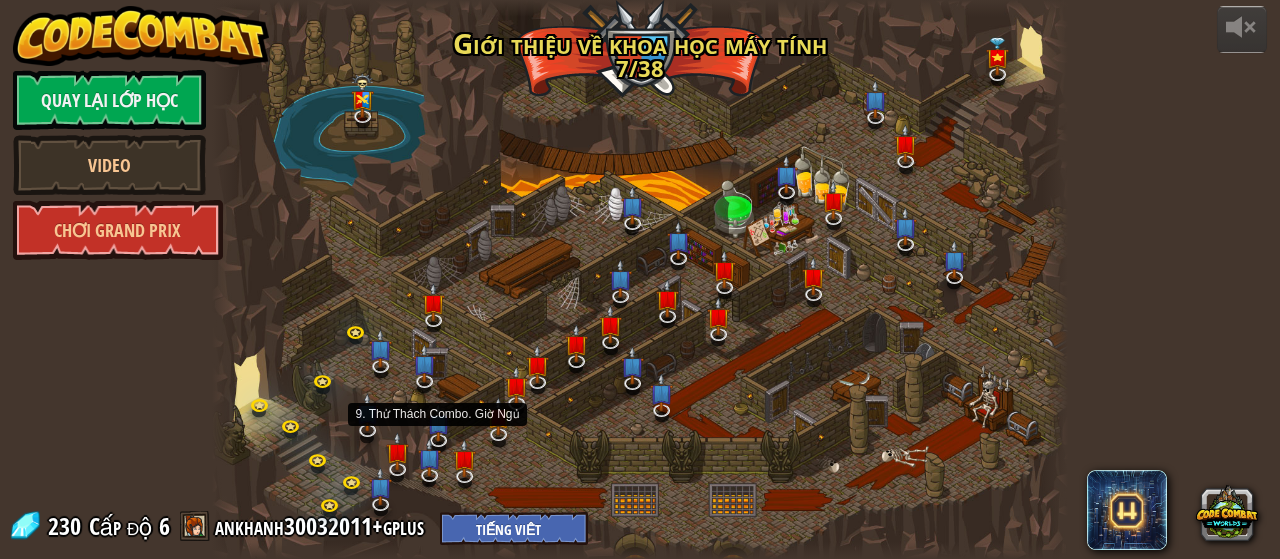select on "vi" 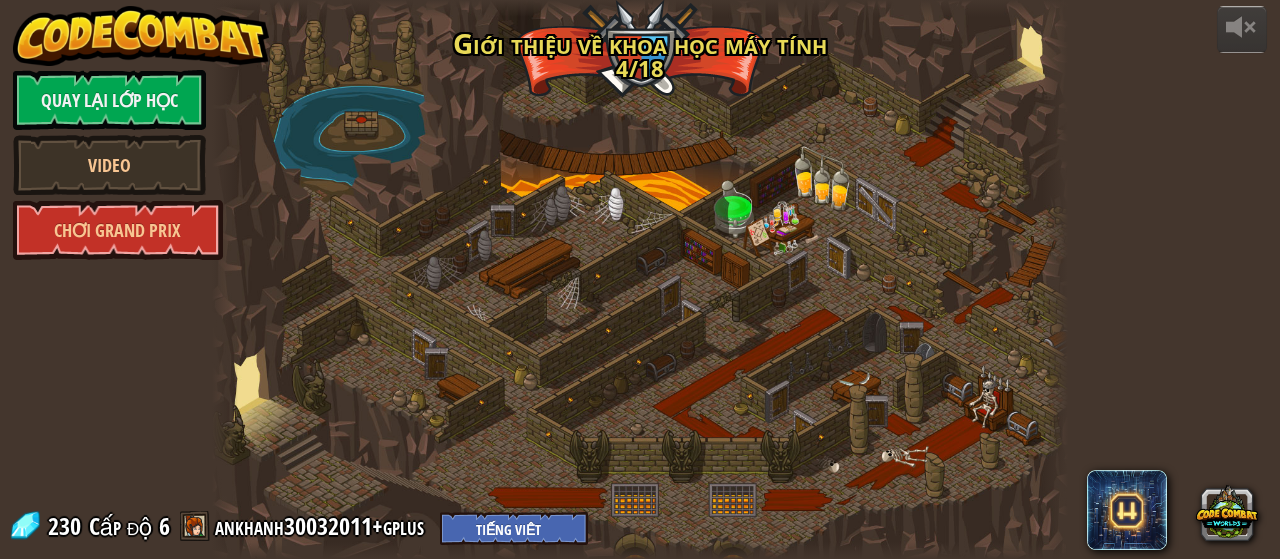 select on "vi" 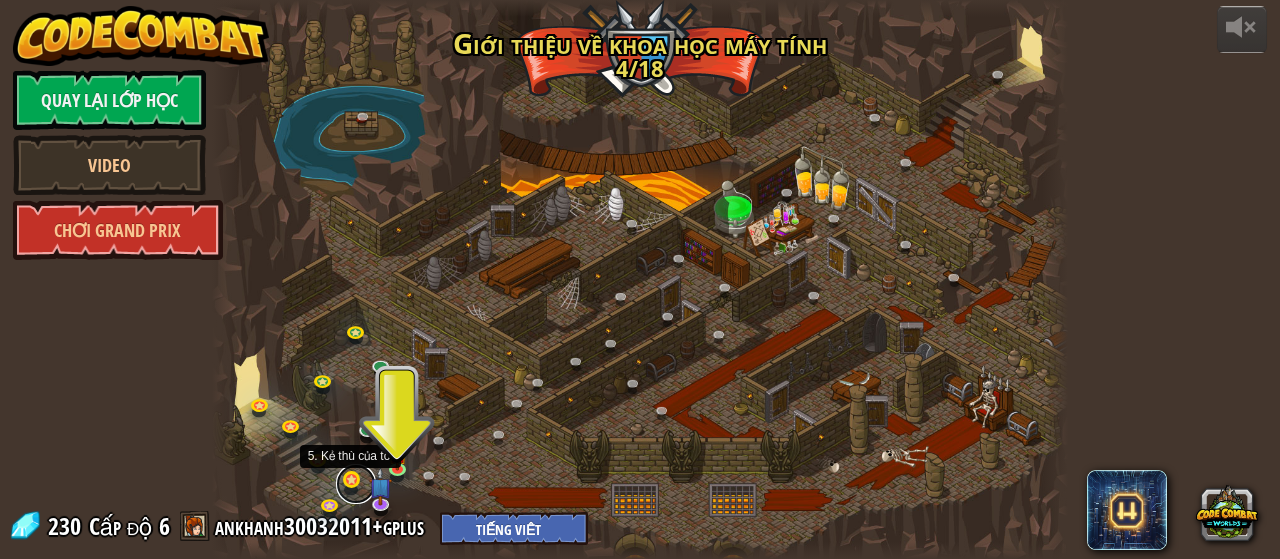 click at bounding box center [356, 484] 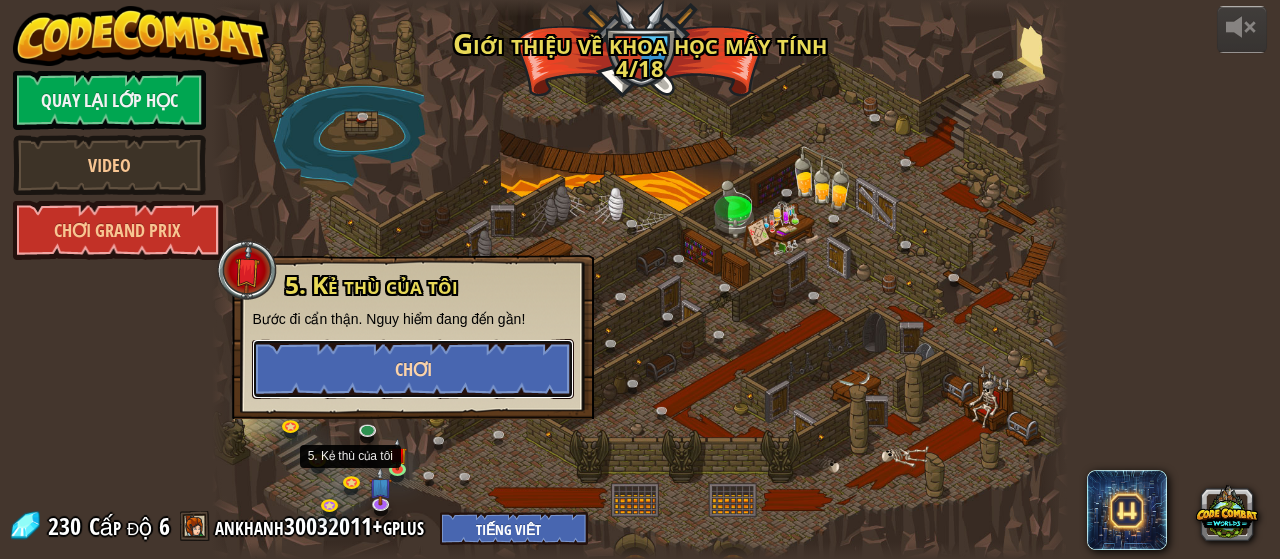 click on "Chơi" at bounding box center (413, 369) 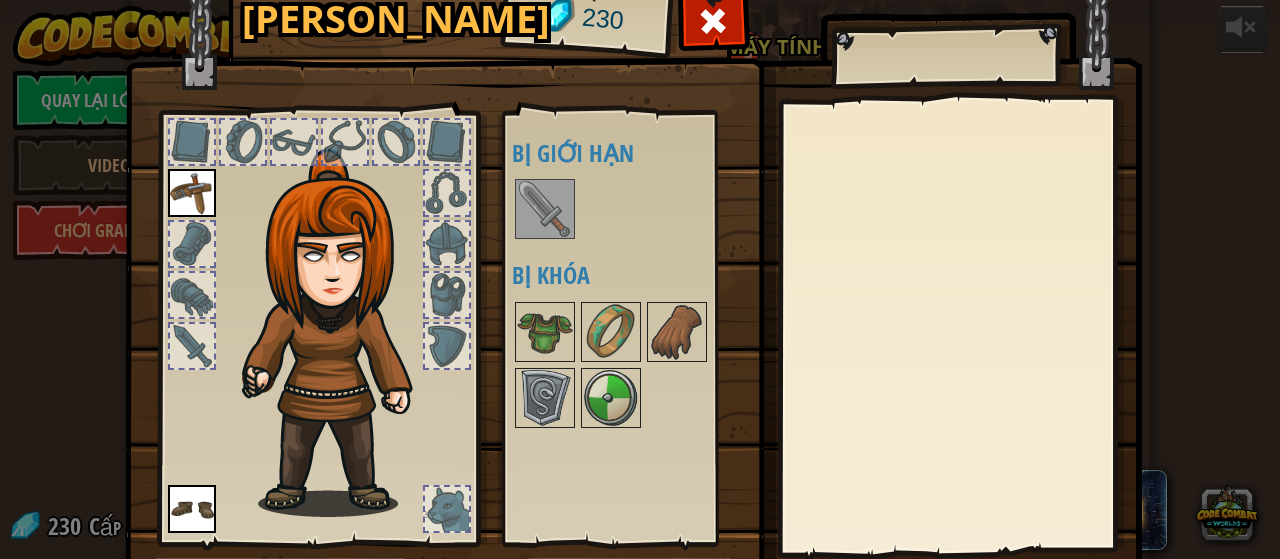 click at bounding box center [545, 209] 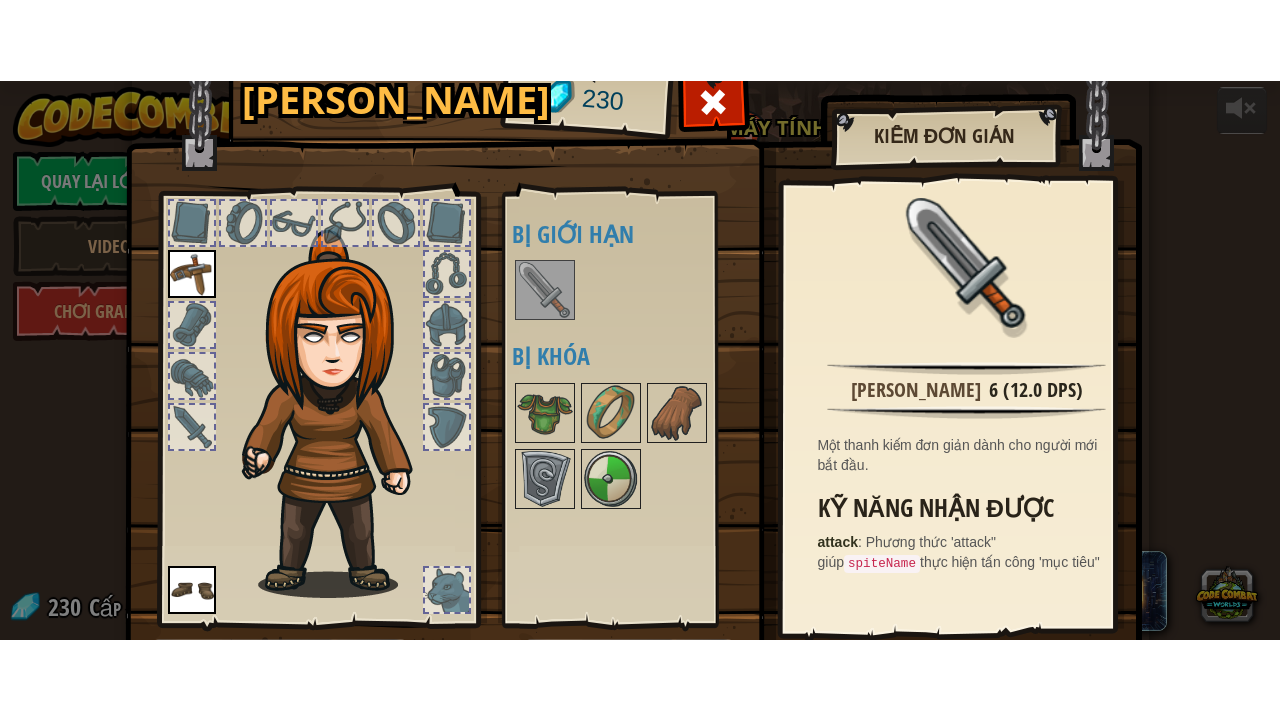 scroll, scrollTop: 131, scrollLeft: 0, axis: vertical 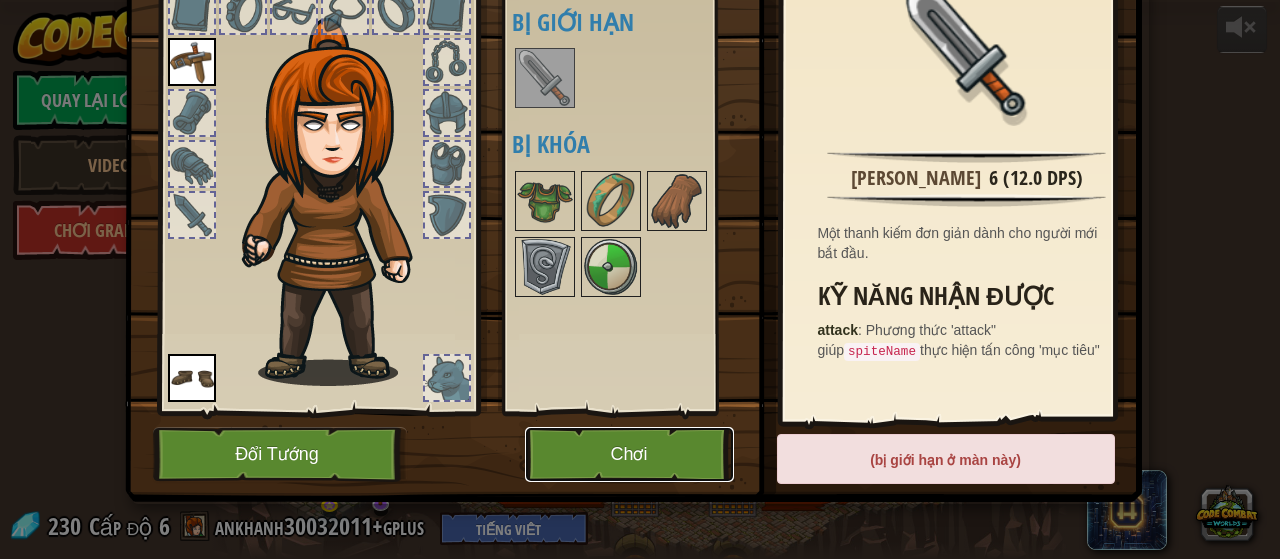 click on "Chơi" at bounding box center [629, 454] 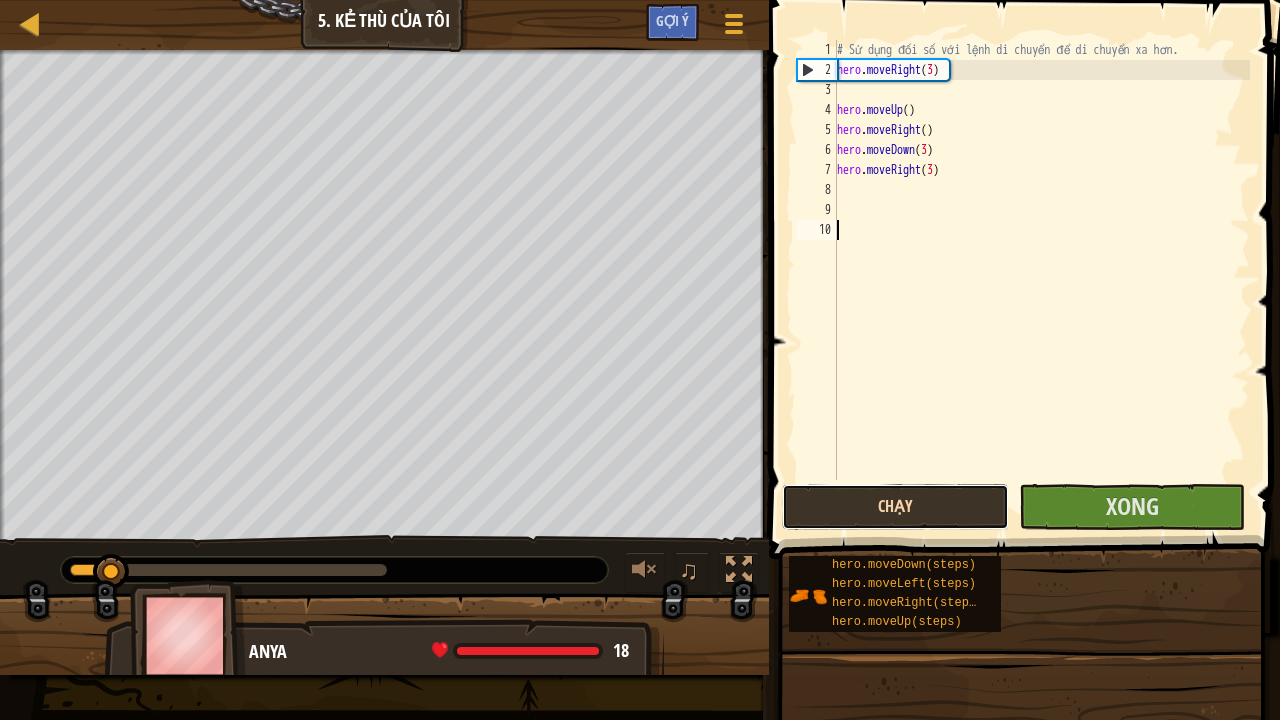 click on "Chạy" at bounding box center [895, 507] 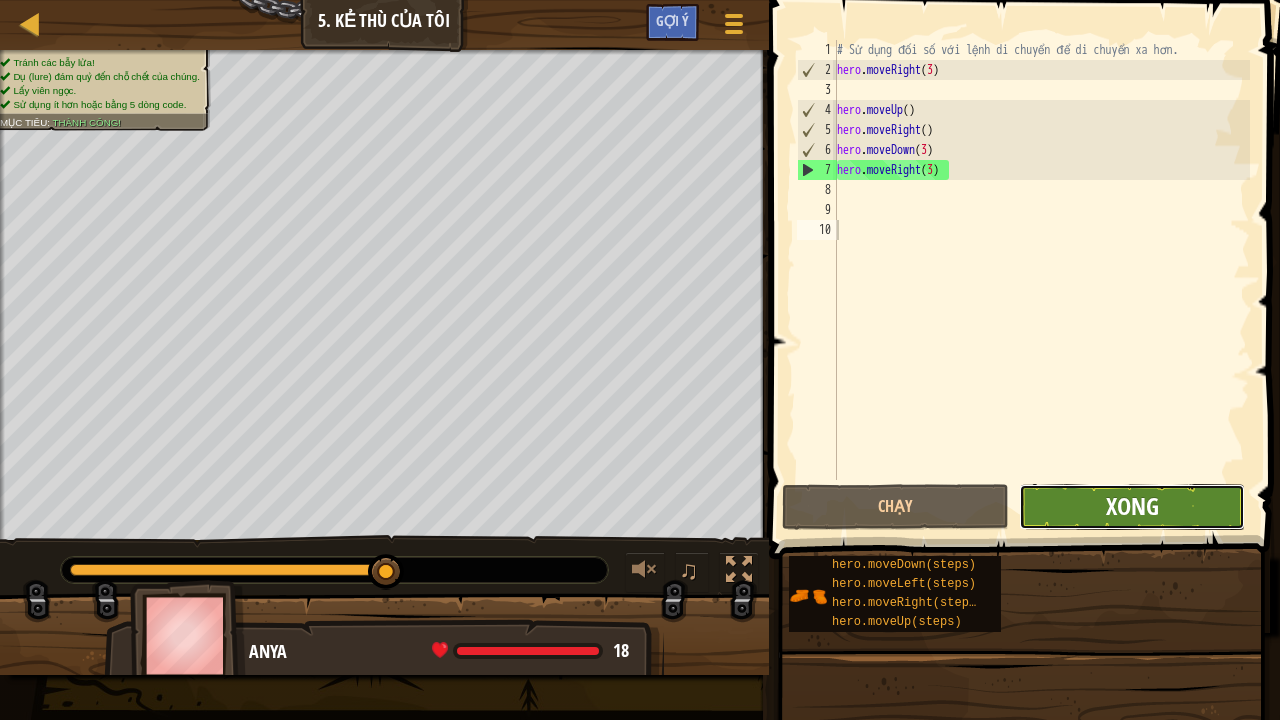 click on "Xong" at bounding box center [1132, 506] 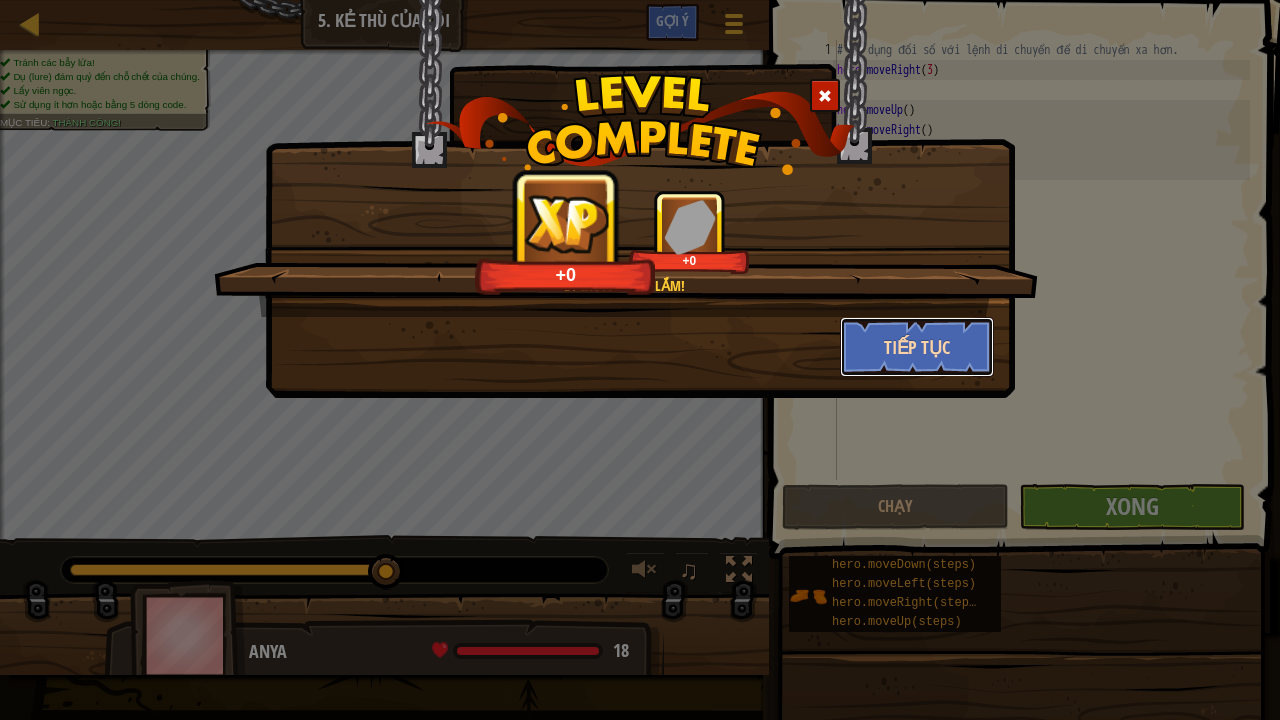 click on "Tiếp tục" at bounding box center [917, 347] 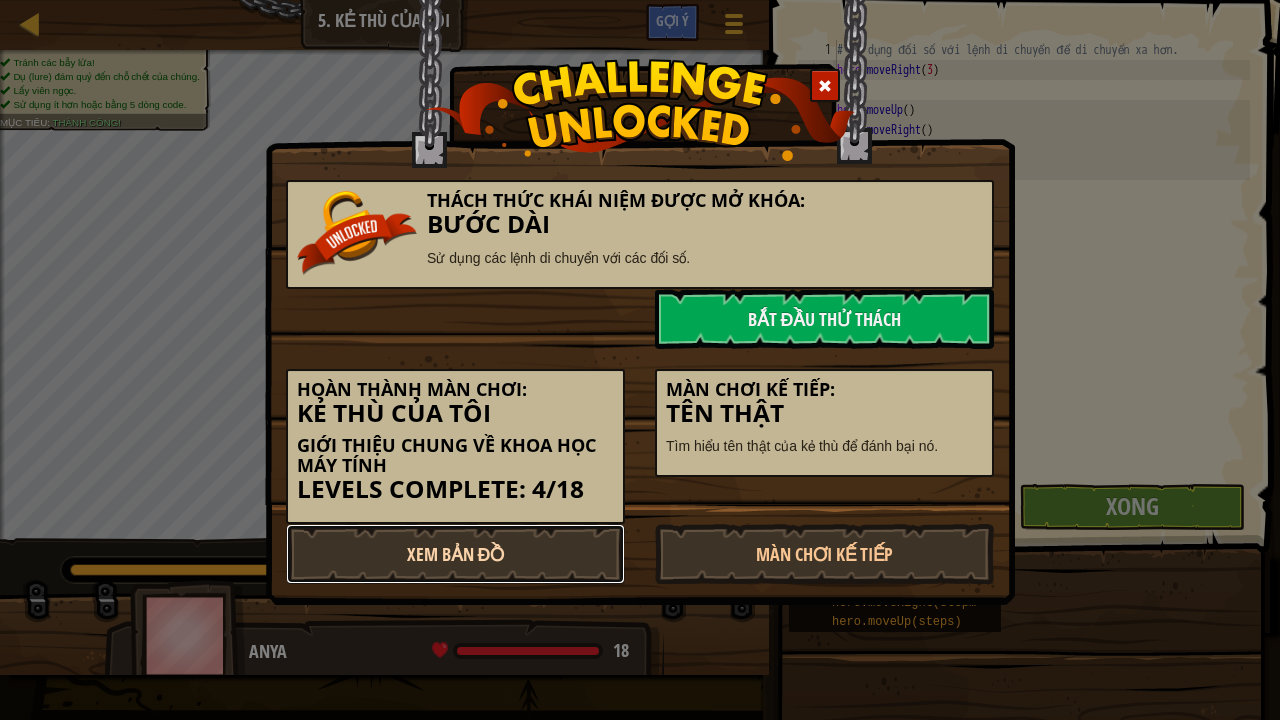 click on "Xem Bản Đồ" at bounding box center (455, 554) 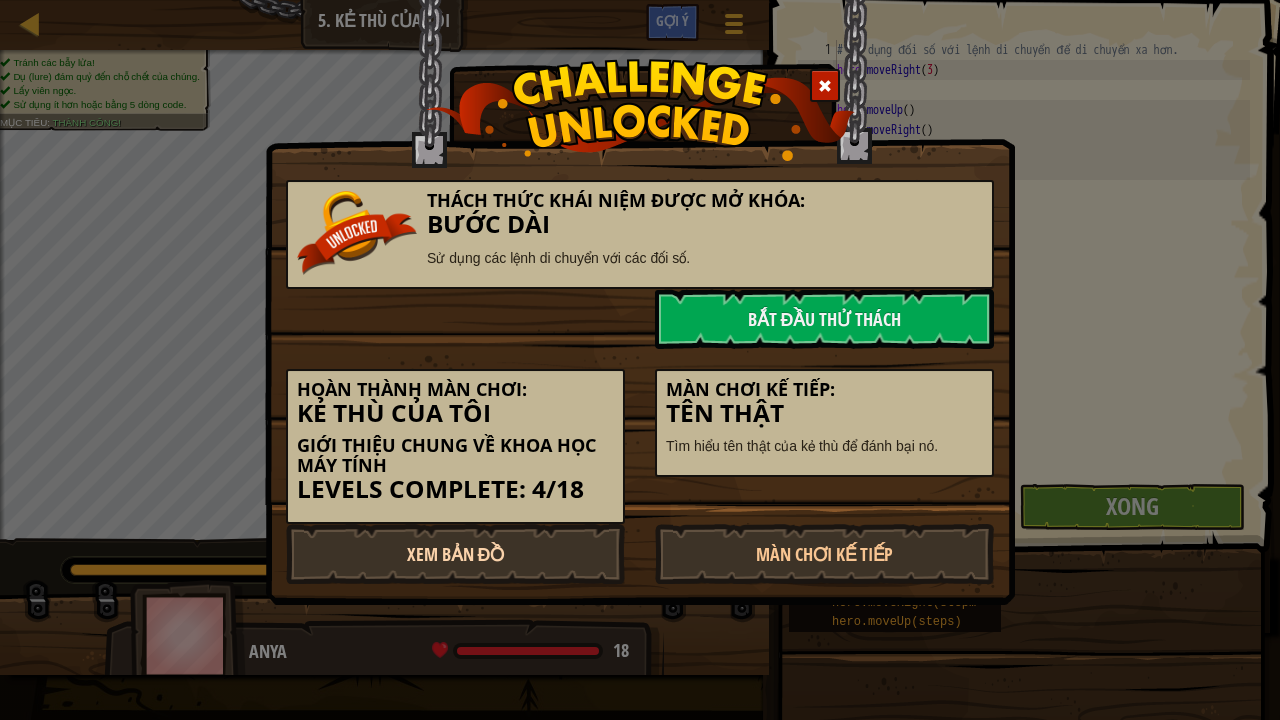 select on "vi" 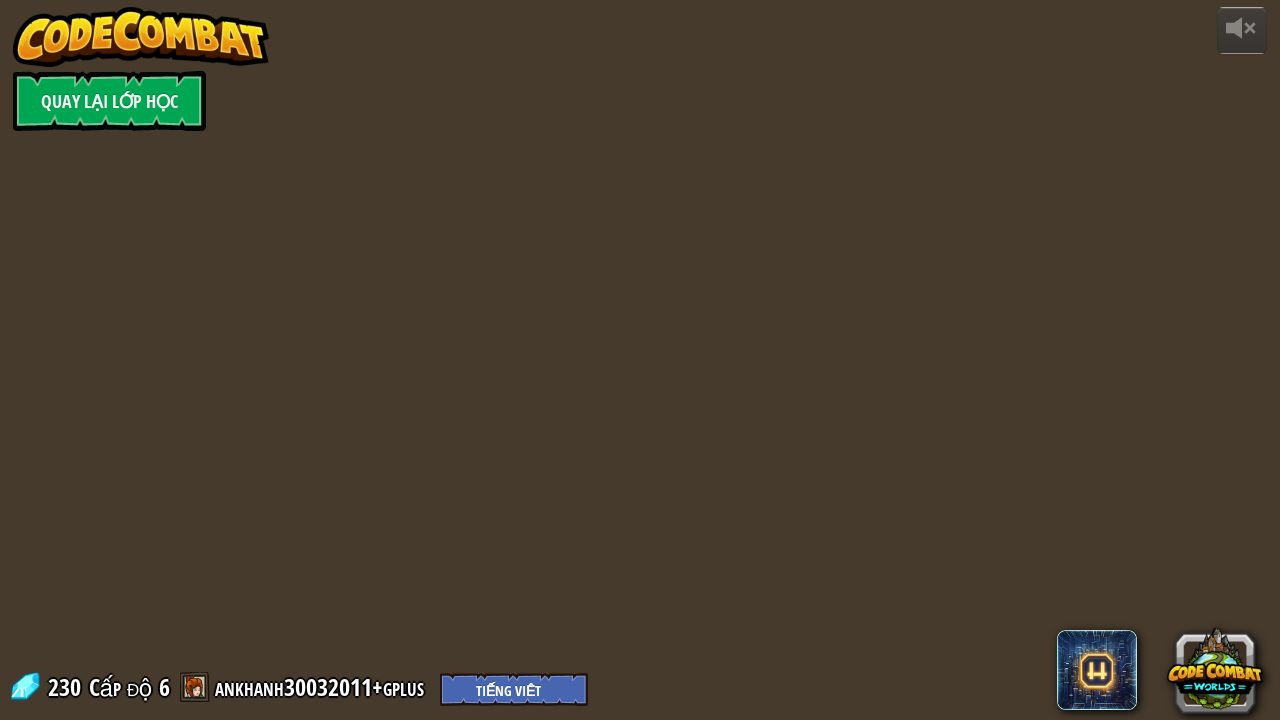 select on "vi" 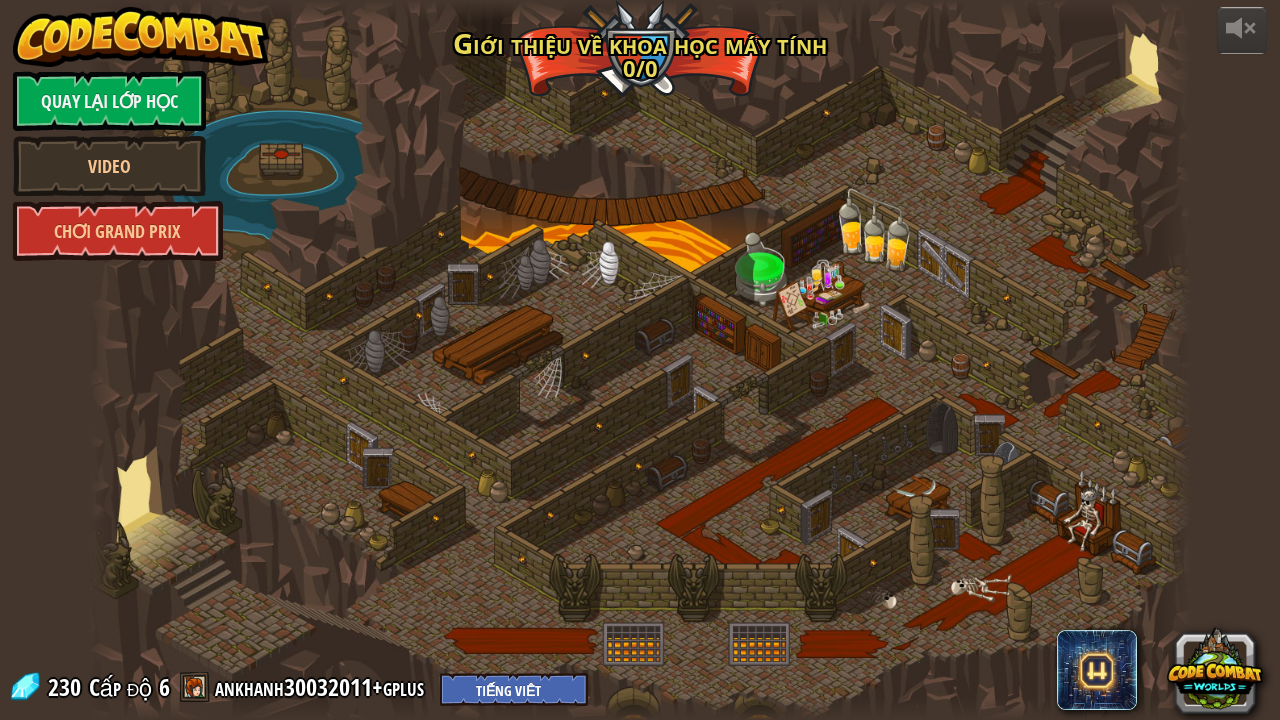 select on "vi" 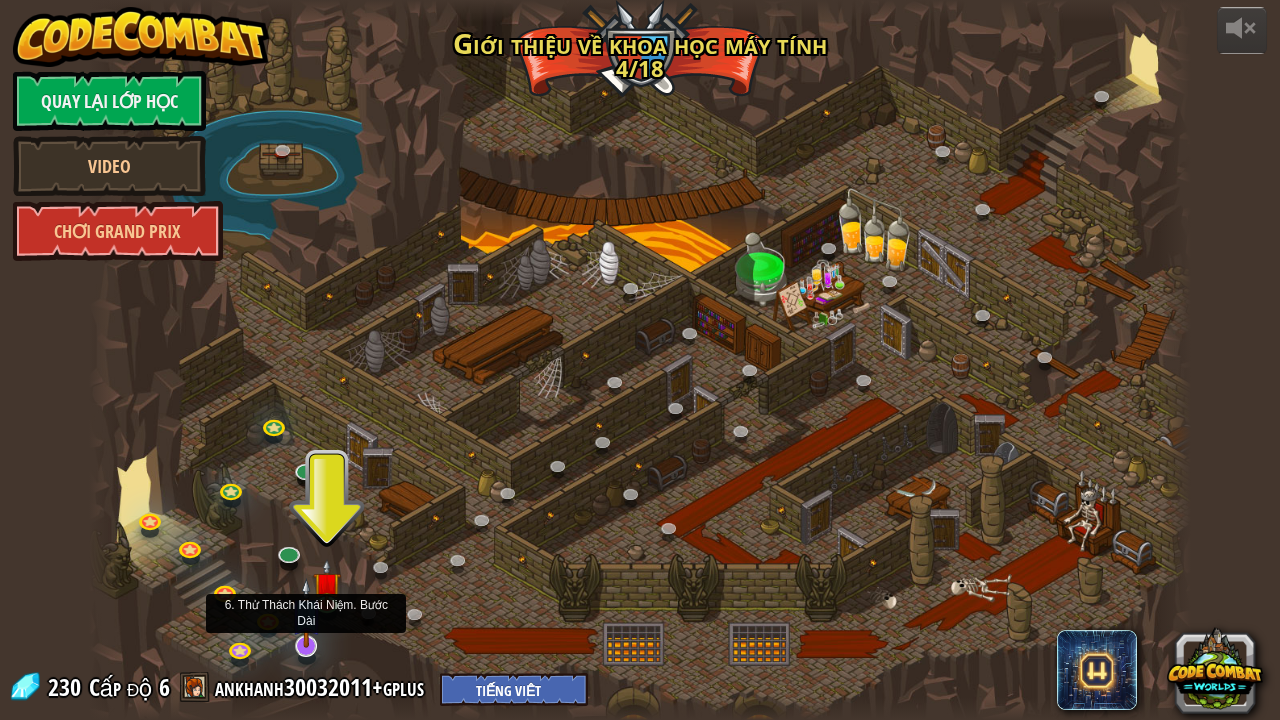click at bounding box center [306, 613] 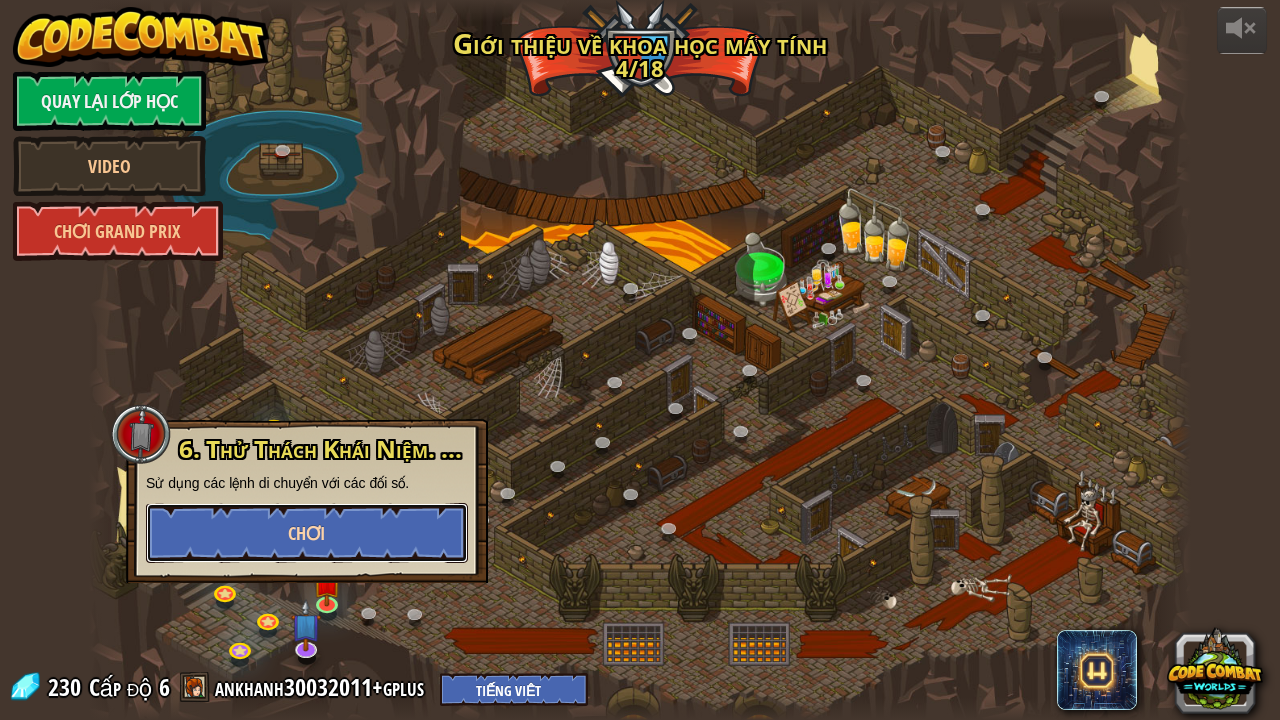 click on "Chơi" at bounding box center (306, 533) 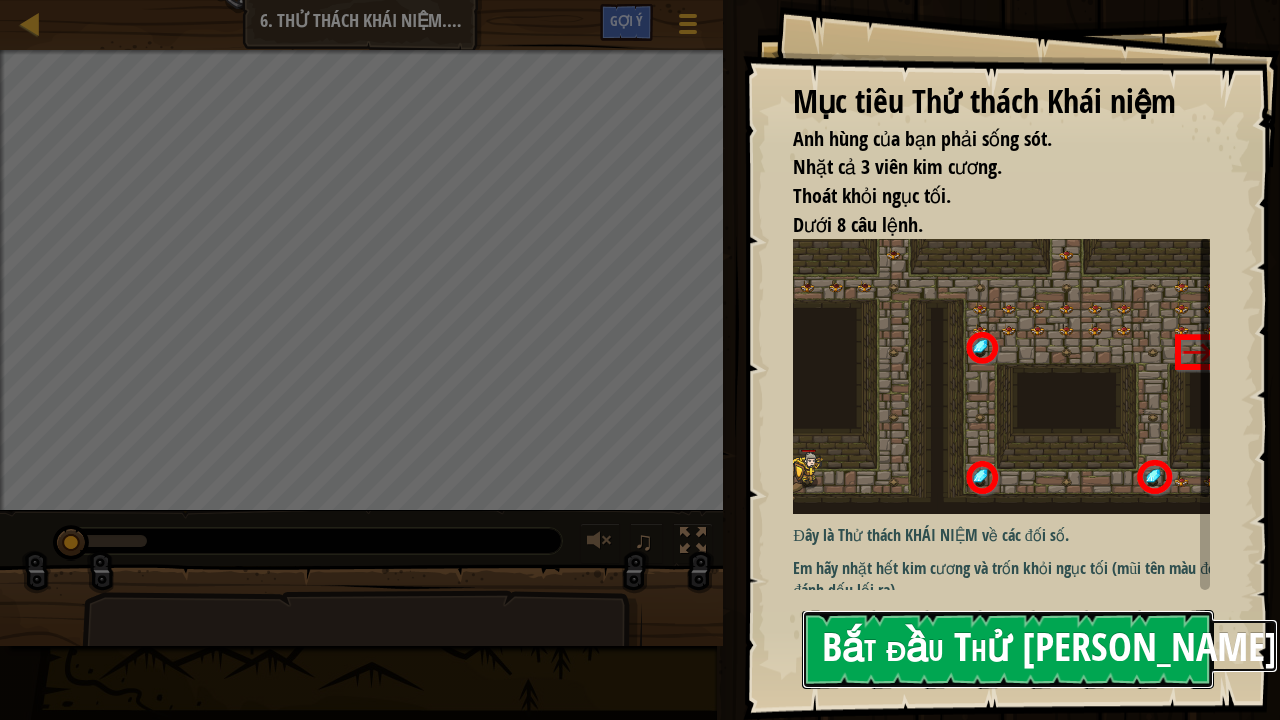 click on "Bắt đầu Thử [PERSON_NAME]" at bounding box center (1008, 649) 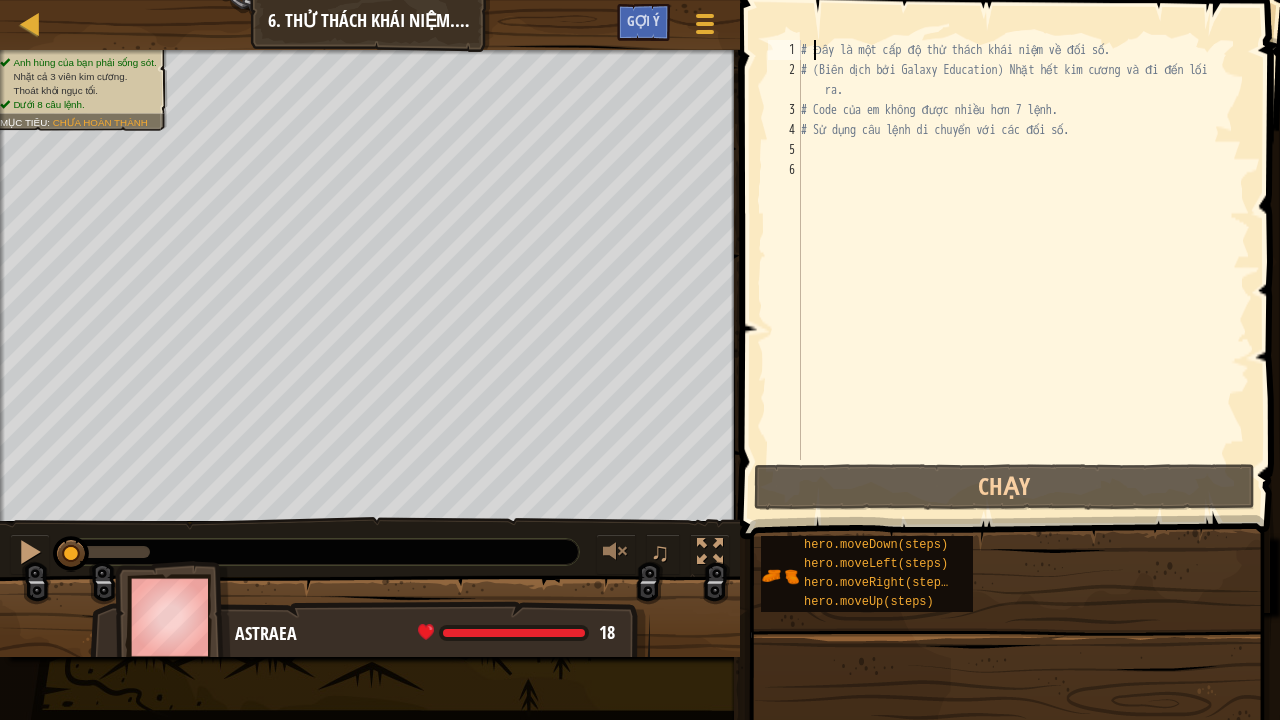 click on "# Đây là một cấp độ thử thách khái niệm về đối số.  # (Biên dịch bởi Galaxy Education) Nhặt hết kim cương và đi đến lối       ra.  # Code của em không được nhiều hơn 7 lệnh.  # Sử dụng câu lệnh di chuyển với các đối số." at bounding box center [1023, 270] 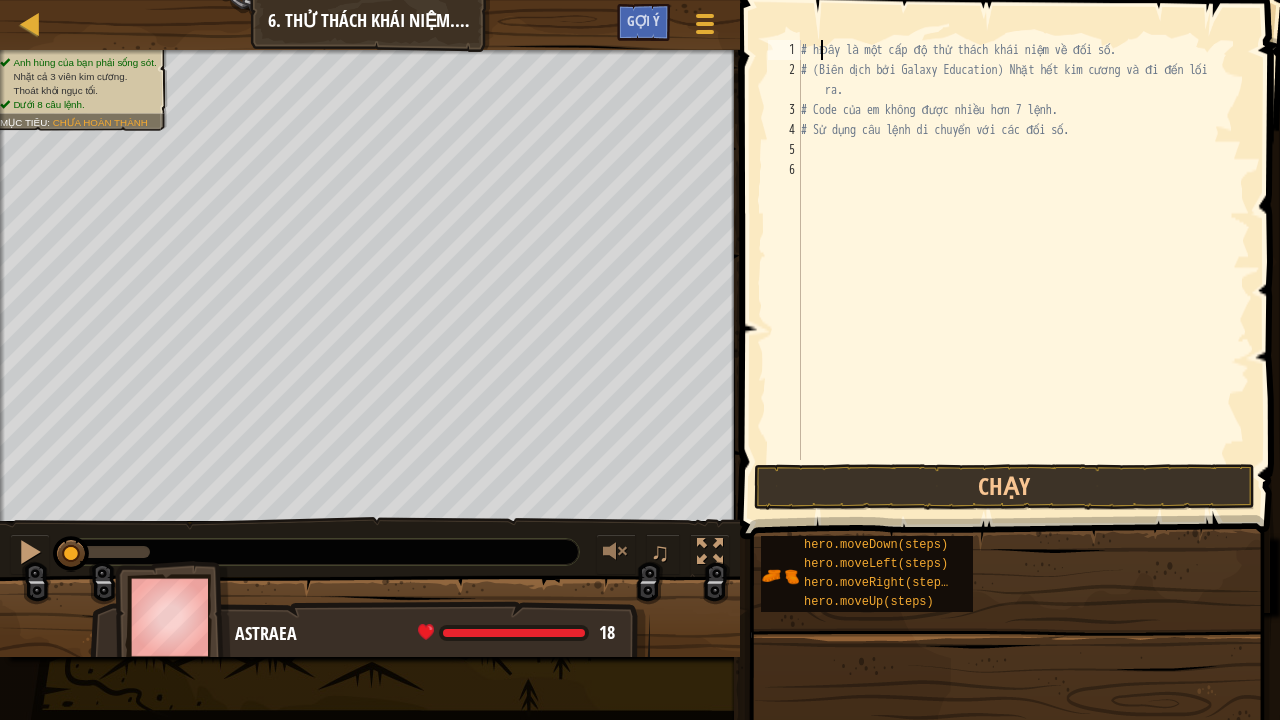 type on "# Đây là một cấp độ thử thách khái niệm về đối số." 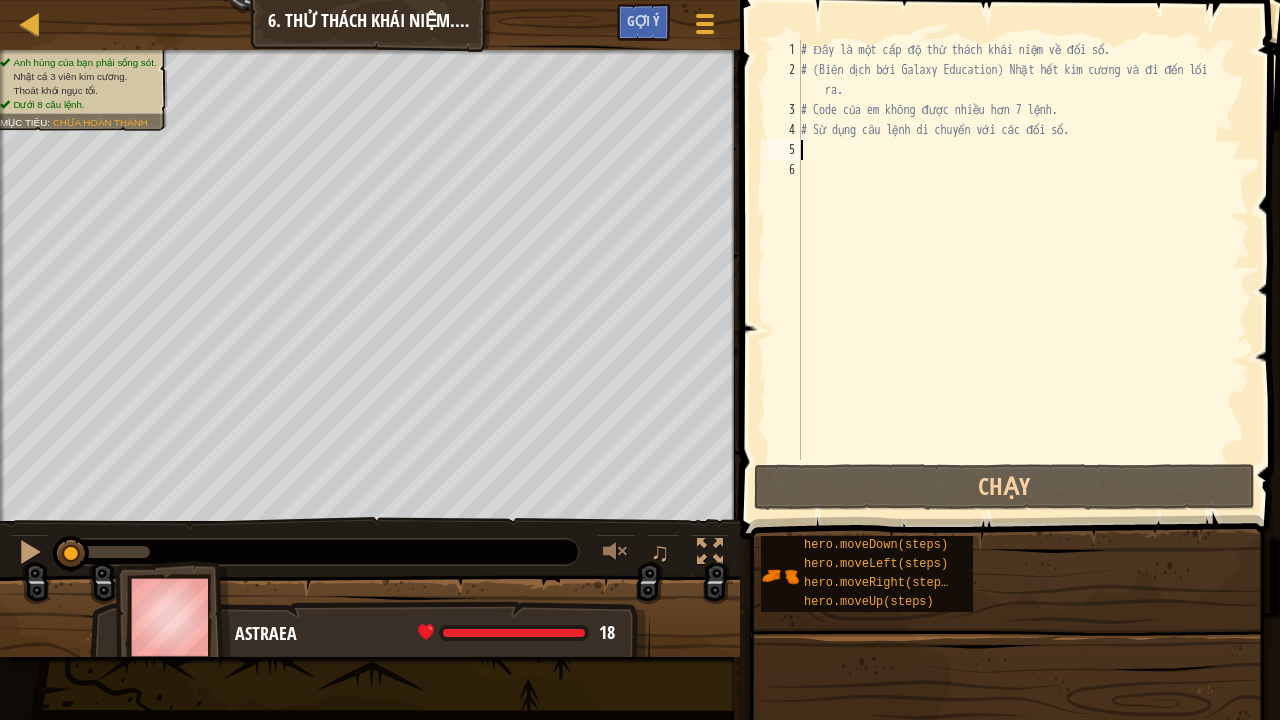click on "# Đây là một cấp độ thử thách khái niệm về đối số.  # (Biên dịch bởi Galaxy Education) Nhặt hết kim cương và đi đến lối       ra.  # Code của em không được nhiều hơn 7 lệnh.  # Sử dụng câu lệnh di chuyển với các đối số." at bounding box center [1023, 270] 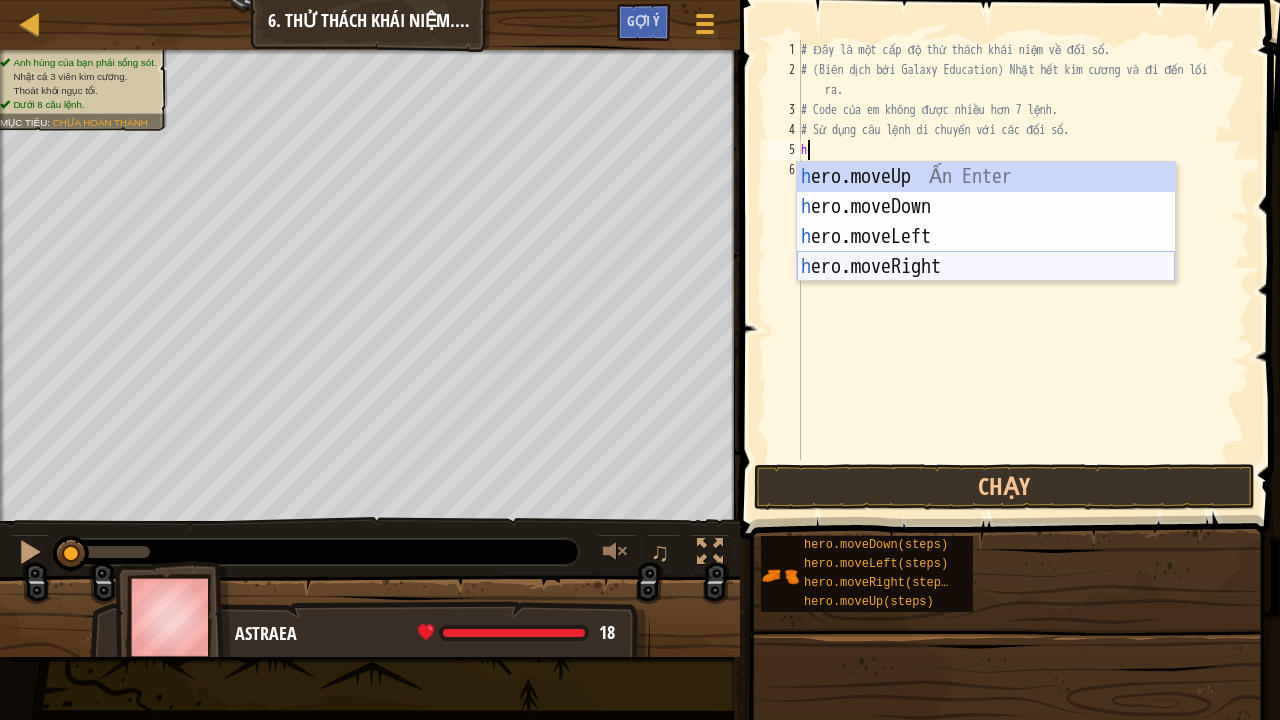 click on "h ero.moveUp Ấn Enter h ero.moveDown Ấn Enter h ero.moveLeft Ấn Enter h ero.moveRight Ấn Enter" at bounding box center [986, 252] 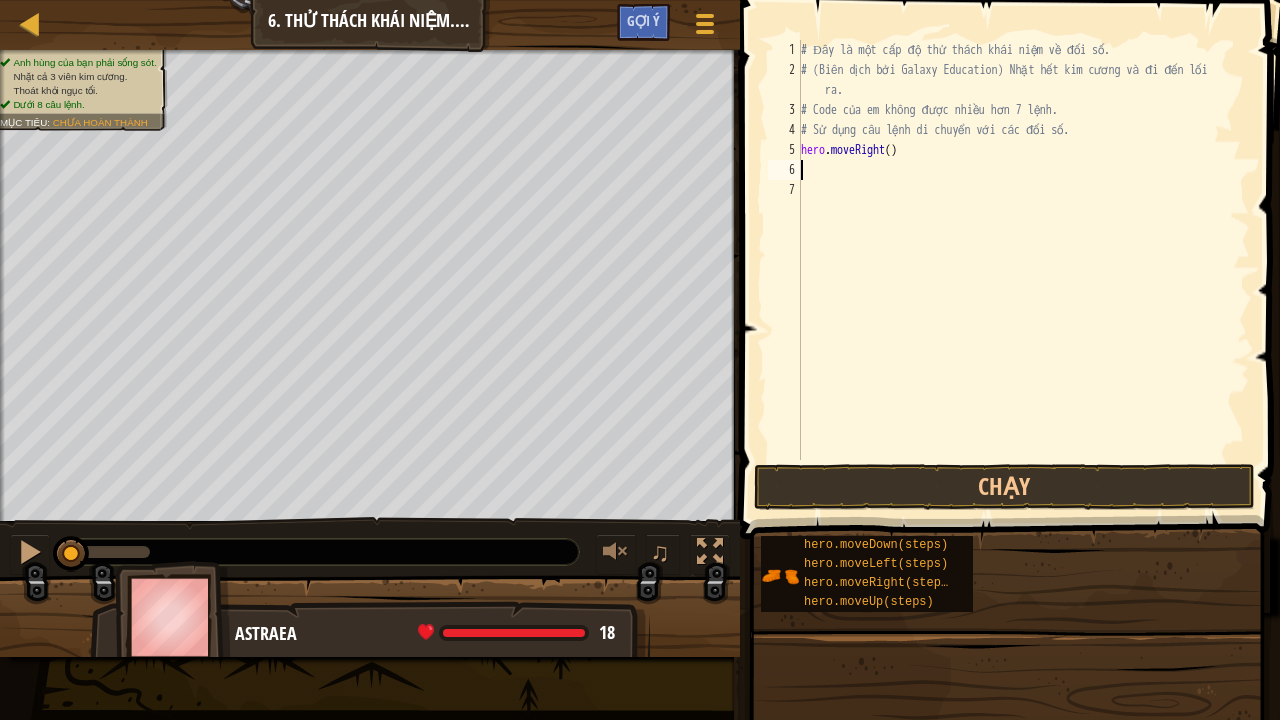 type on "h" 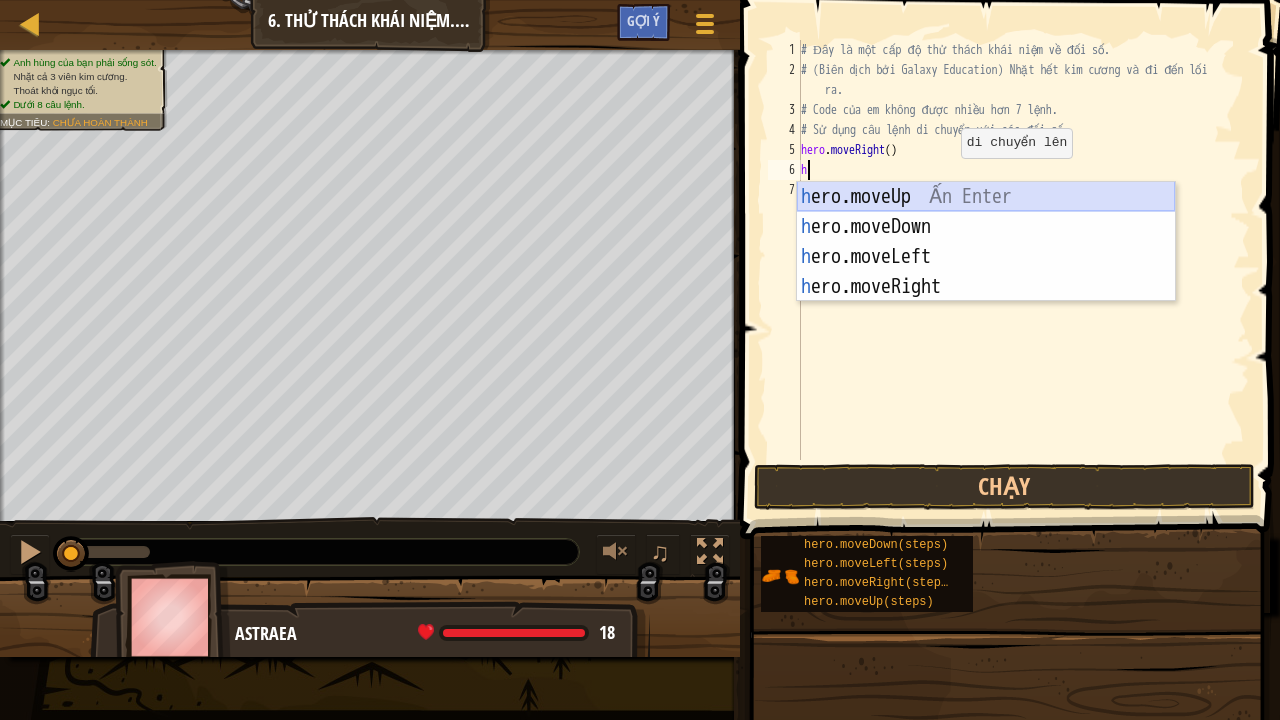 click on "h ero.moveUp Ấn Enter h ero.moveDown Ấn Enter h ero.moveLeft Ấn Enter h ero.moveRight Ấn Enter" at bounding box center (986, 272) 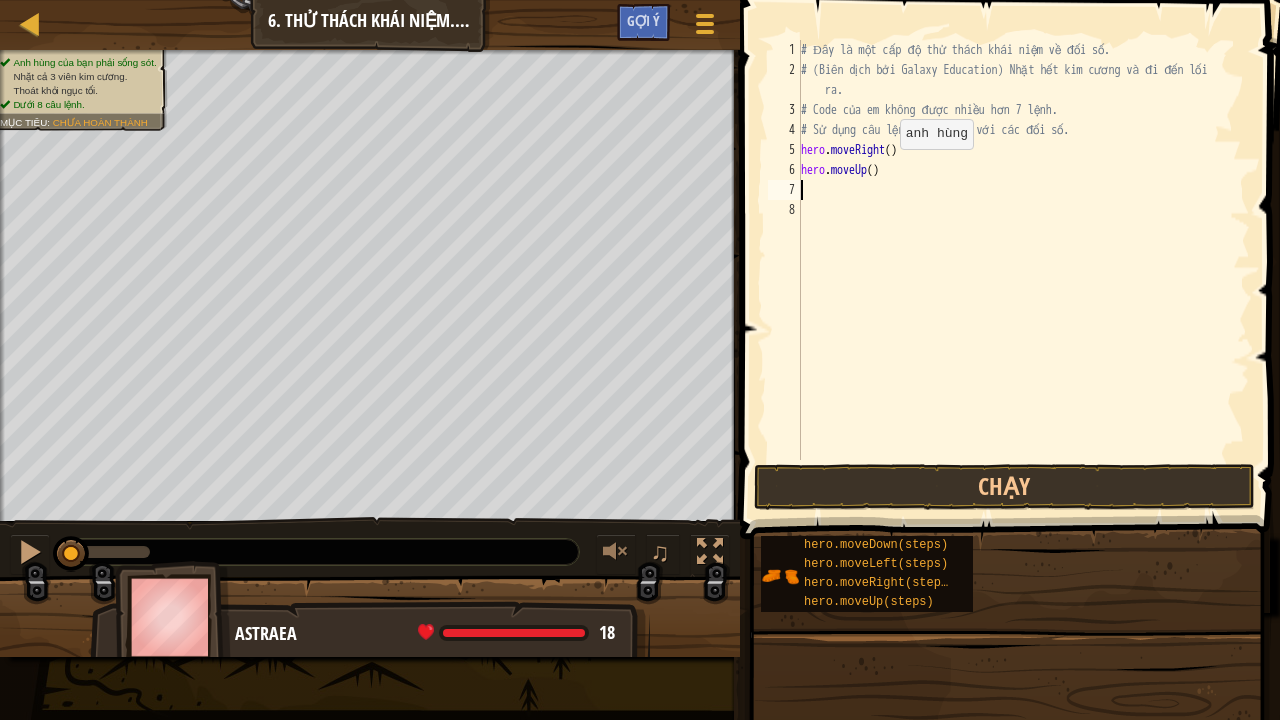 click on "# Đây là một cấp độ thử thách khái niệm về đối số.  # (Biên dịch bởi Galaxy Education) Nhặt hết kim cương và đi đến lối       ra.  # Code của em không được nhiều hơn 7 lệnh.  # Sử dụng câu lệnh di chuyển với các đối số.  hero . moveRight ( ) hero . moveUp ( )" at bounding box center [1023, 270] 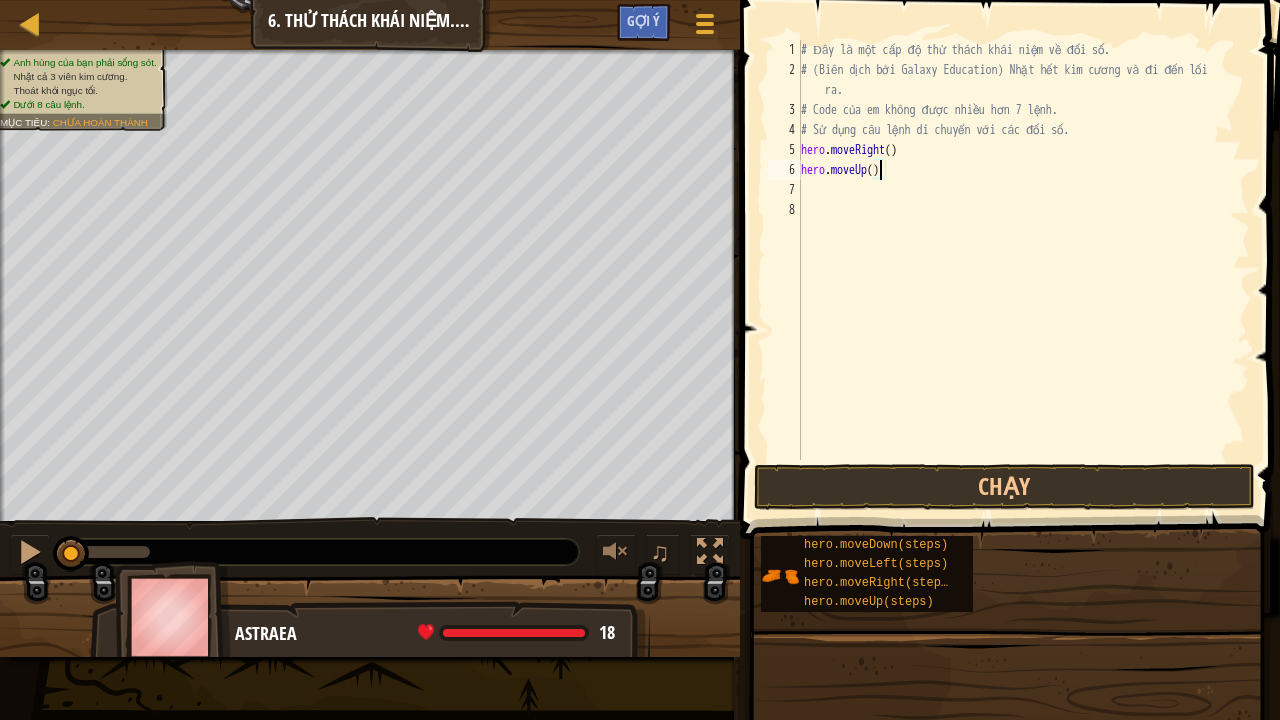 type on "hero.moveUp(4)" 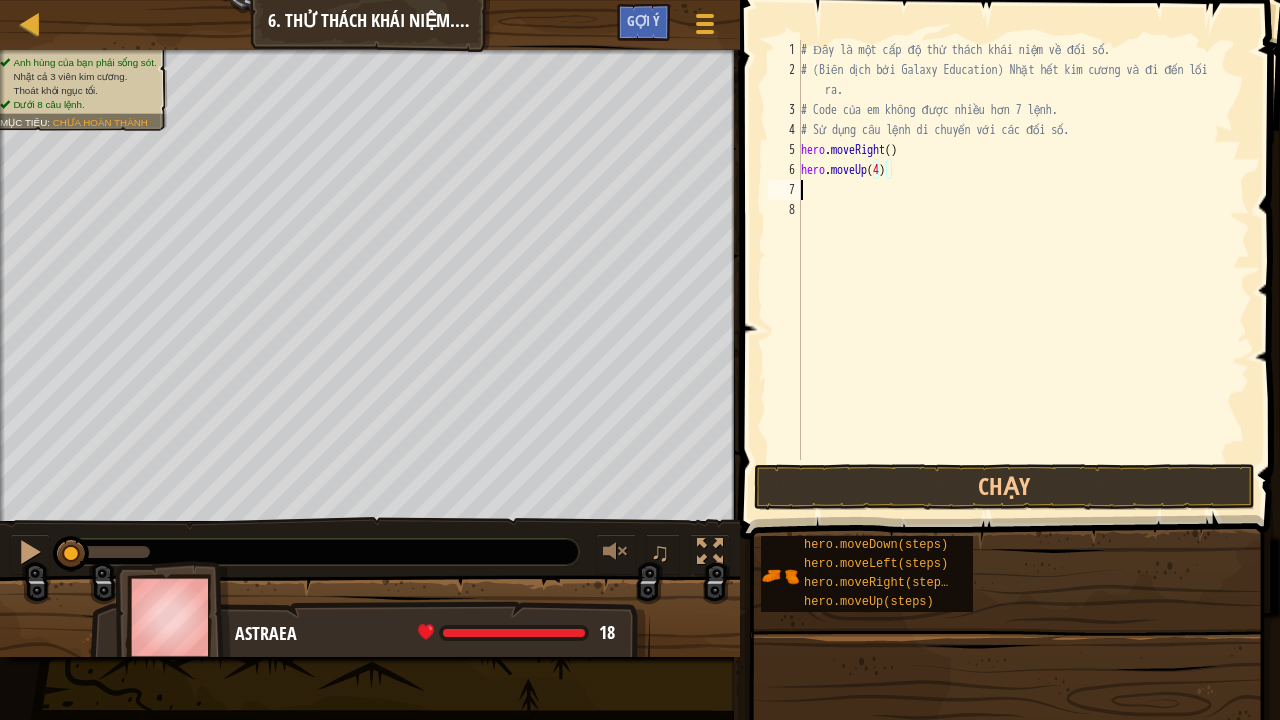 click on "# Đây là một cấp độ thử thách khái niệm về đối số.  # (Biên dịch bởi Galaxy Education) Nhặt hết kim cương và đi đến lối       ra.  # Code của em không được nhiều hơn 7 lệnh.  # Sử dụng câu lệnh di chuyển với các đối số.  hero . moveRight ( ) hero . moveUp ( 4 )" at bounding box center [1023, 270] 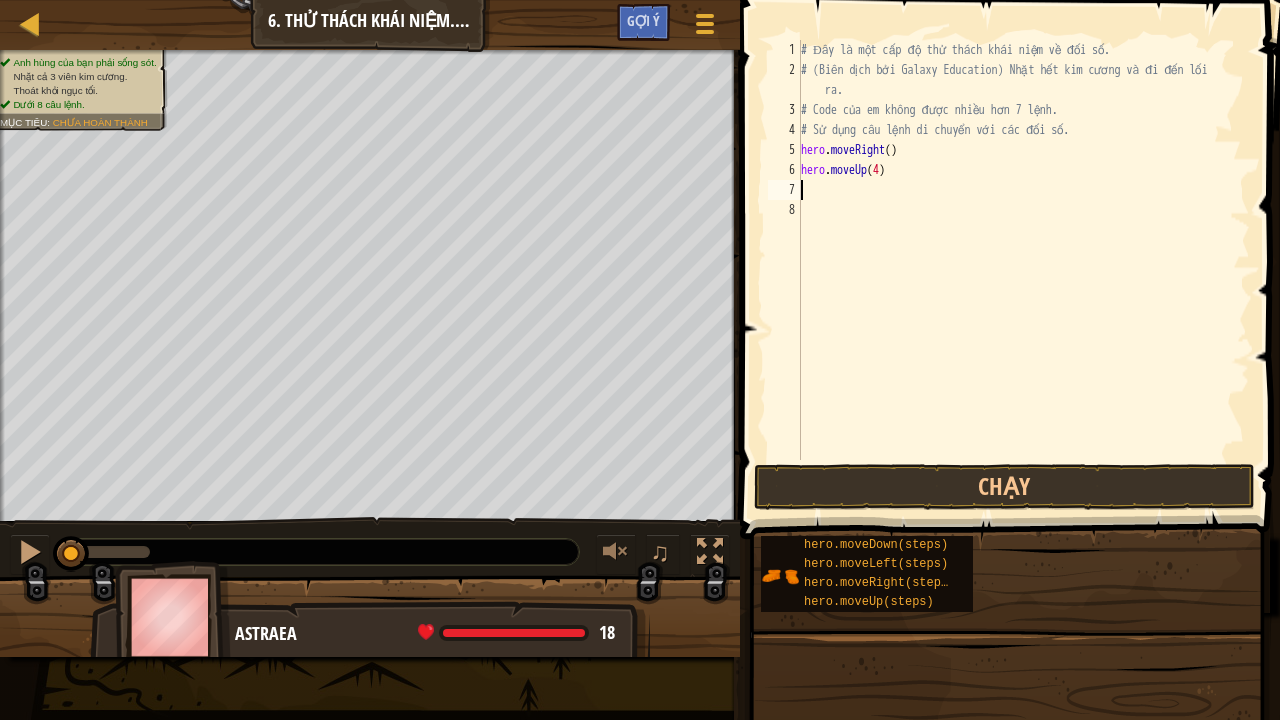scroll, scrollTop: 9, scrollLeft: 0, axis: vertical 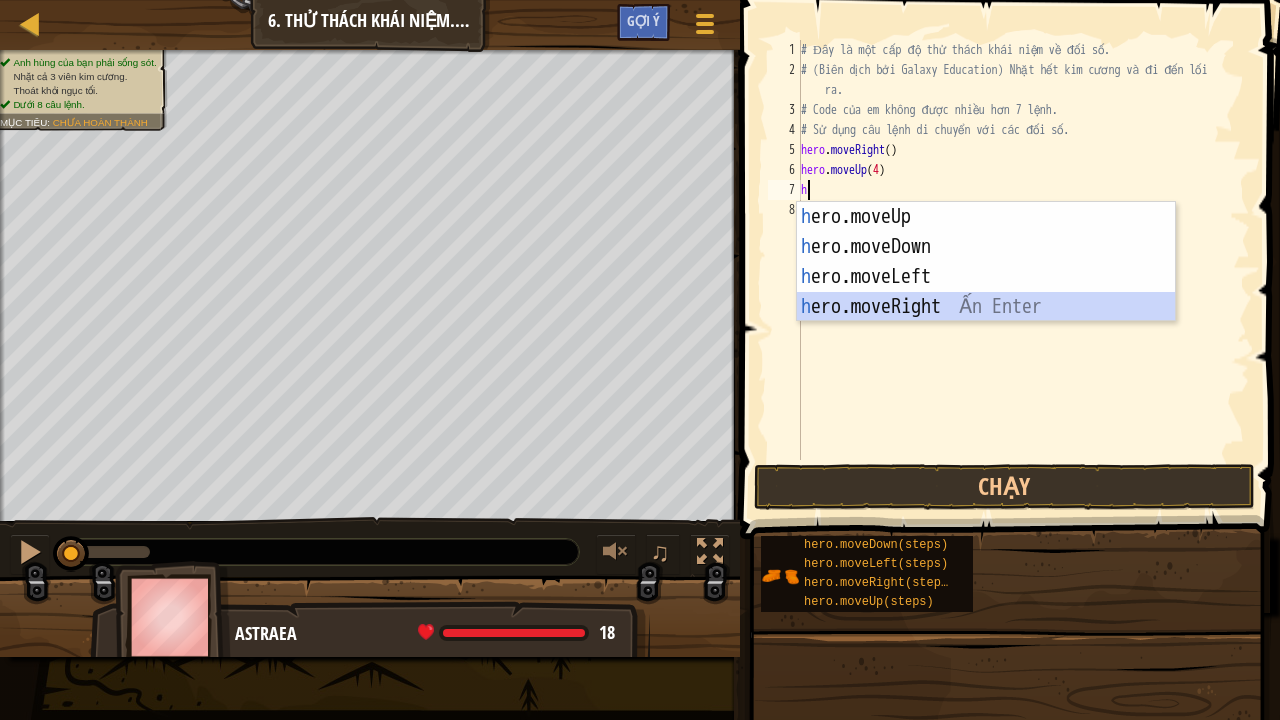 click on "h ero.moveUp Ấn Enter h ero.moveDown Ấn Enter h ero.moveLeft Ấn Enter h ero.moveRight Ấn Enter" at bounding box center [986, 292] 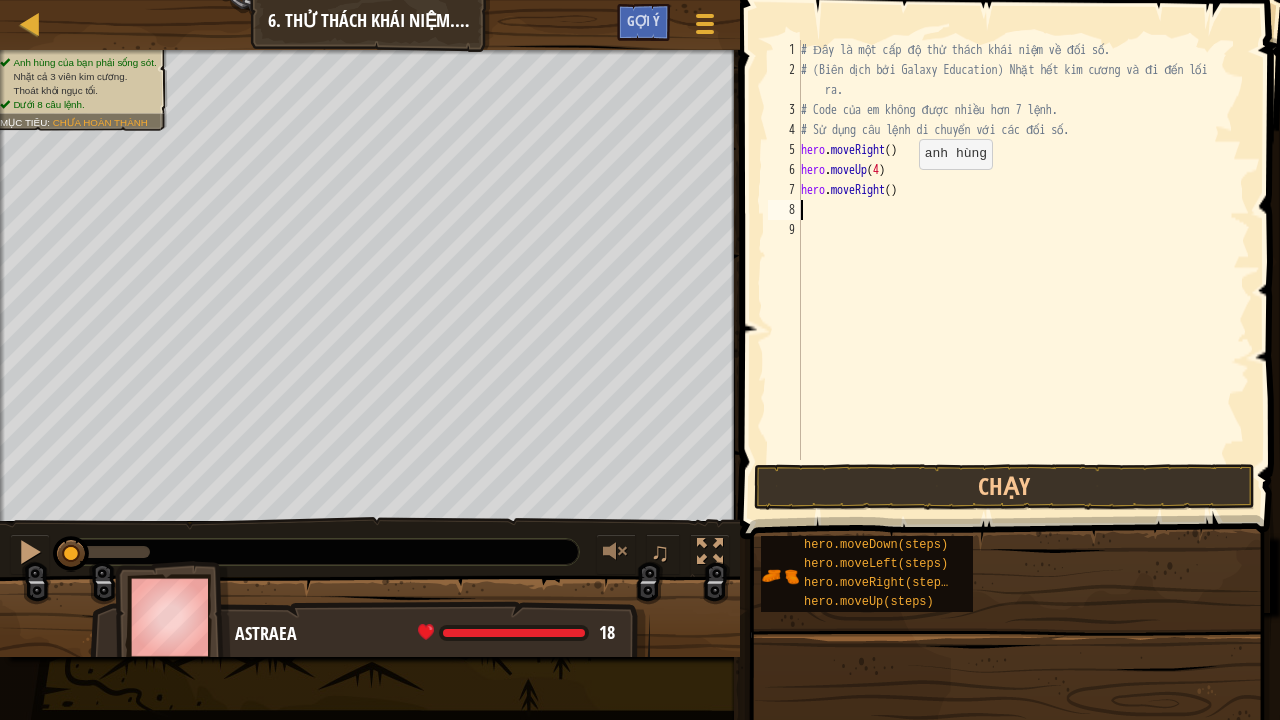 click on "# Đây là một cấp độ thử thách khái niệm về đối số.  # (Biên dịch bởi Galaxy Education) Nhặt hết kim cương và đi đến lối       ra.  # Code của em không được nhiều hơn 7 lệnh.  # Sử dụng câu lệnh di chuyển với các đối số.  hero . moveRight ( ) hero . moveUp ( 4 ) hero . moveRight ( )" at bounding box center [1023, 270] 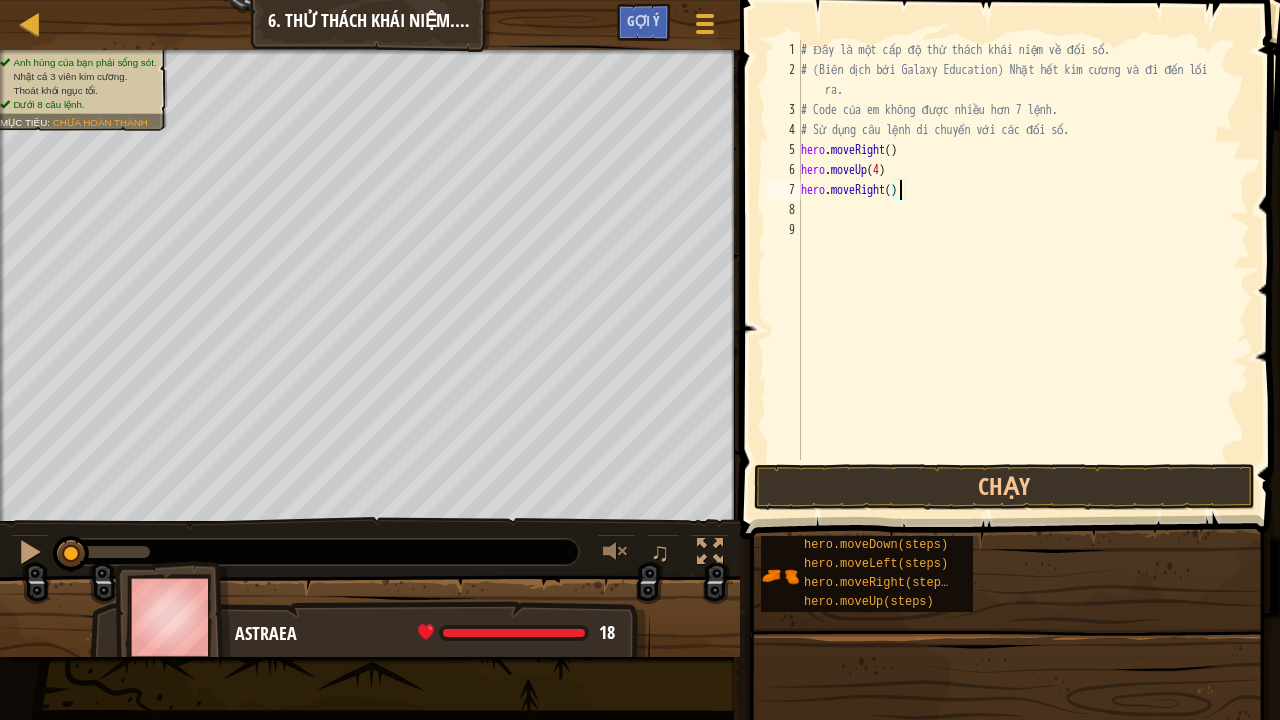 type on "hero.moveRight(2)" 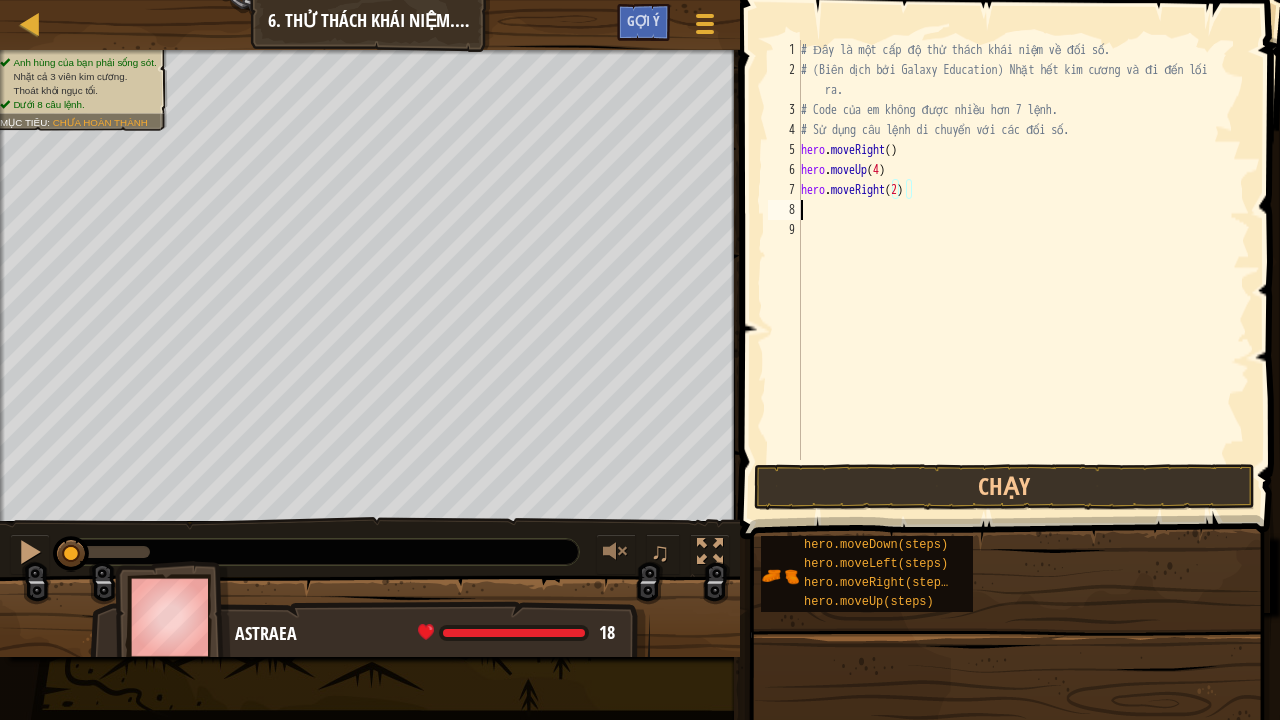 click on "# Đây là một cấp độ thử thách khái niệm về đối số.  # (Biên dịch bởi Galaxy Education) Nhặt hết kim cương và đi đến lối       ra.  # Code của em không được nhiều hơn 7 lệnh.  # Sử dụng câu lệnh di chuyển với các đối số.  hero . moveRight ( ) hero . moveUp ( 4 ) hero . moveRight ( 2 )" at bounding box center [1023, 270] 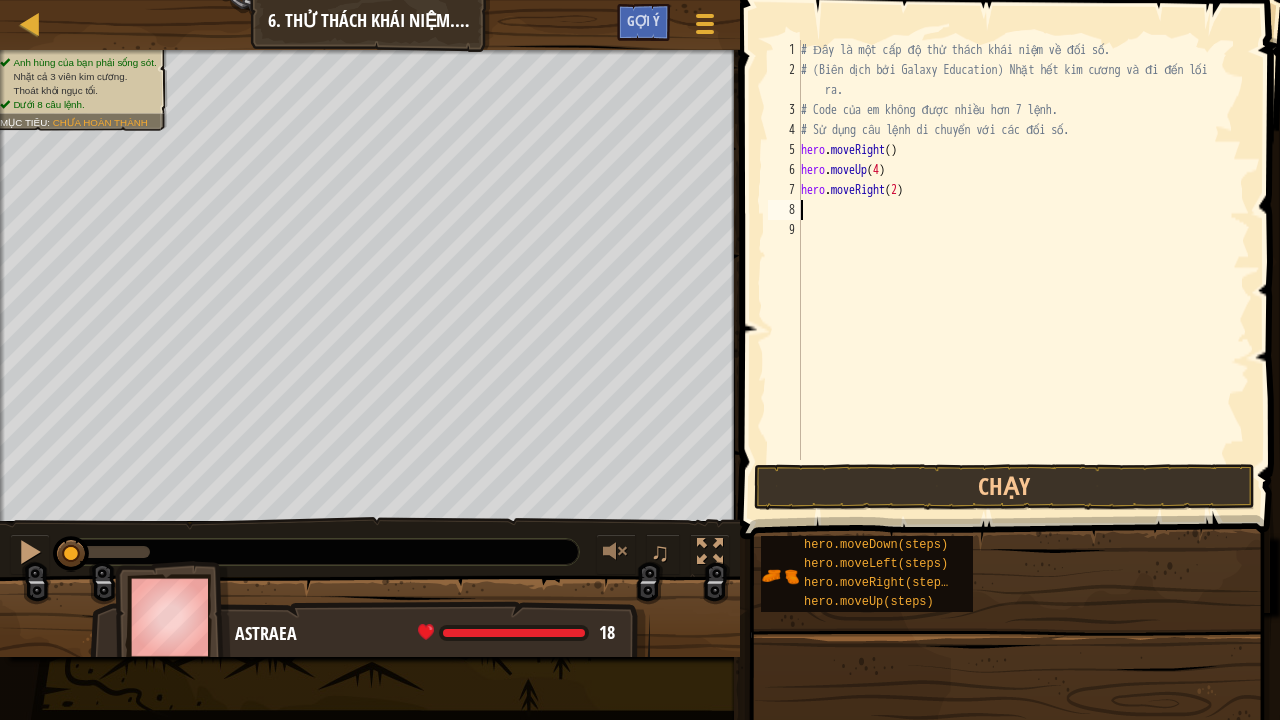 type on "h" 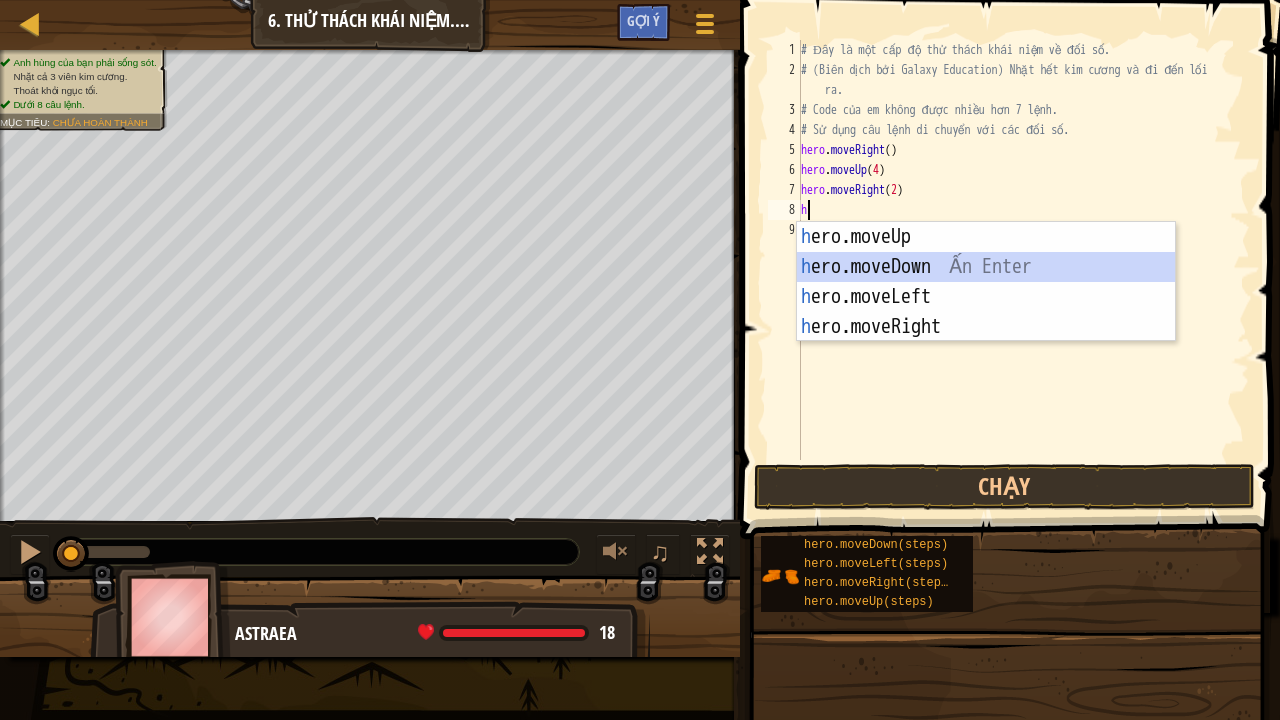 click on "h ero.moveUp Ấn Enter h ero.moveDown Ấn Enter h ero.moveLeft Ấn Enter h ero.moveRight Ấn Enter" at bounding box center (986, 312) 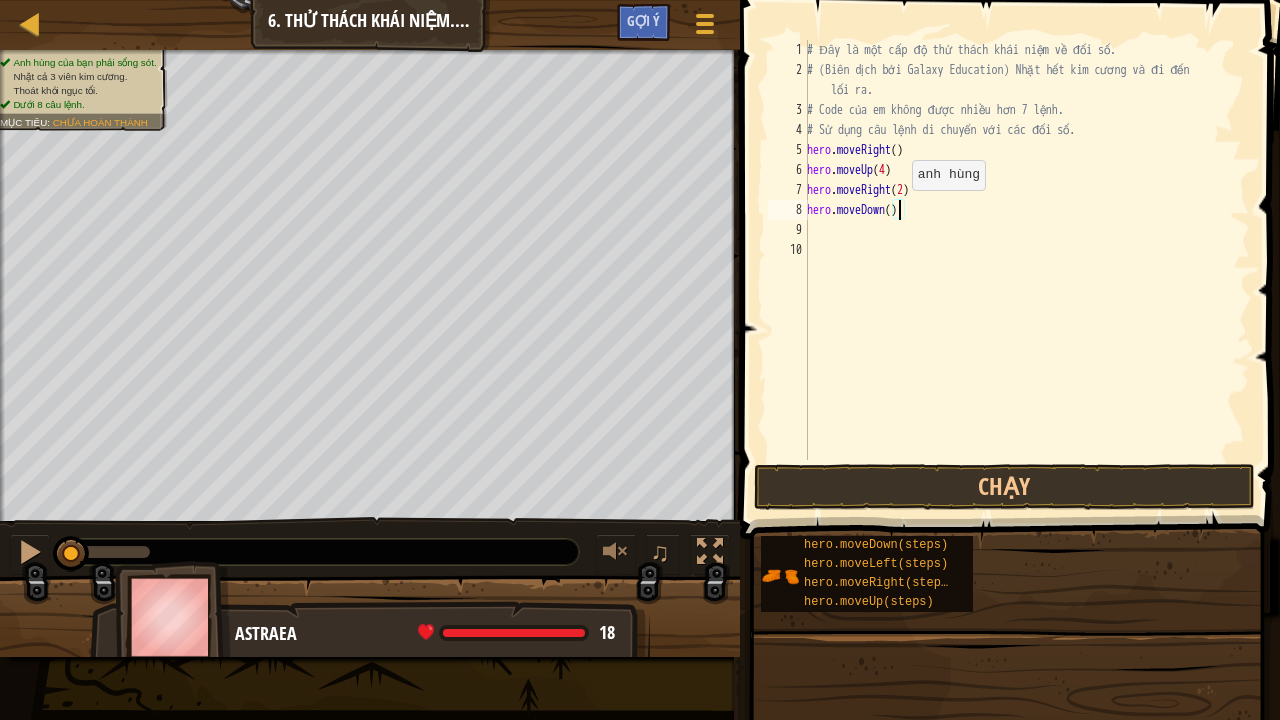 click on "# Đây là một cấp độ thử thách khái niệm về đối số.  # (Biên dịch bởi Galaxy Education) Nhặt hết kim cương và đi đến       lối ra.  # Code của em không được nhiều hơn 7 lệnh.  # Sử dụng câu lệnh di chuyển với các đối số.  hero . moveRight ( ) hero . moveUp ( 4 ) hero . moveRight ( 2 ) hero . moveDown ( )" at bounding box center [1026, 270] 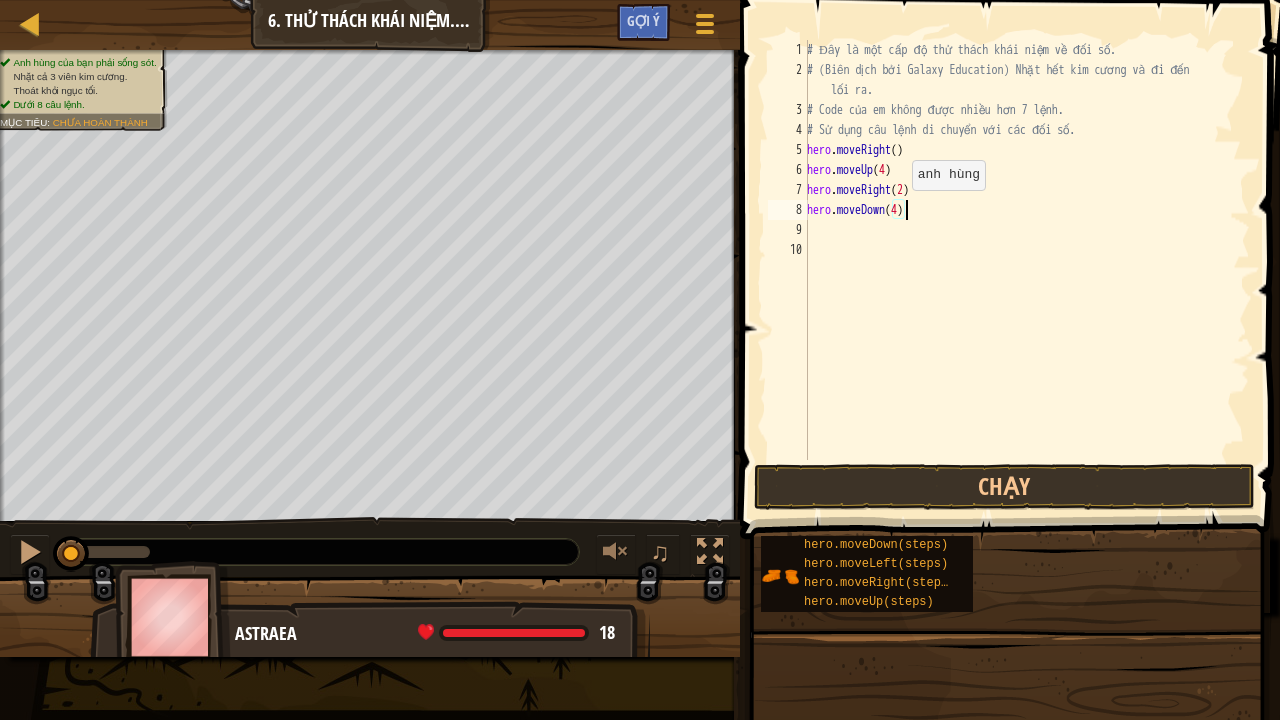 scroll, scrollTop: 9, scrollLeft: 7, axis: both 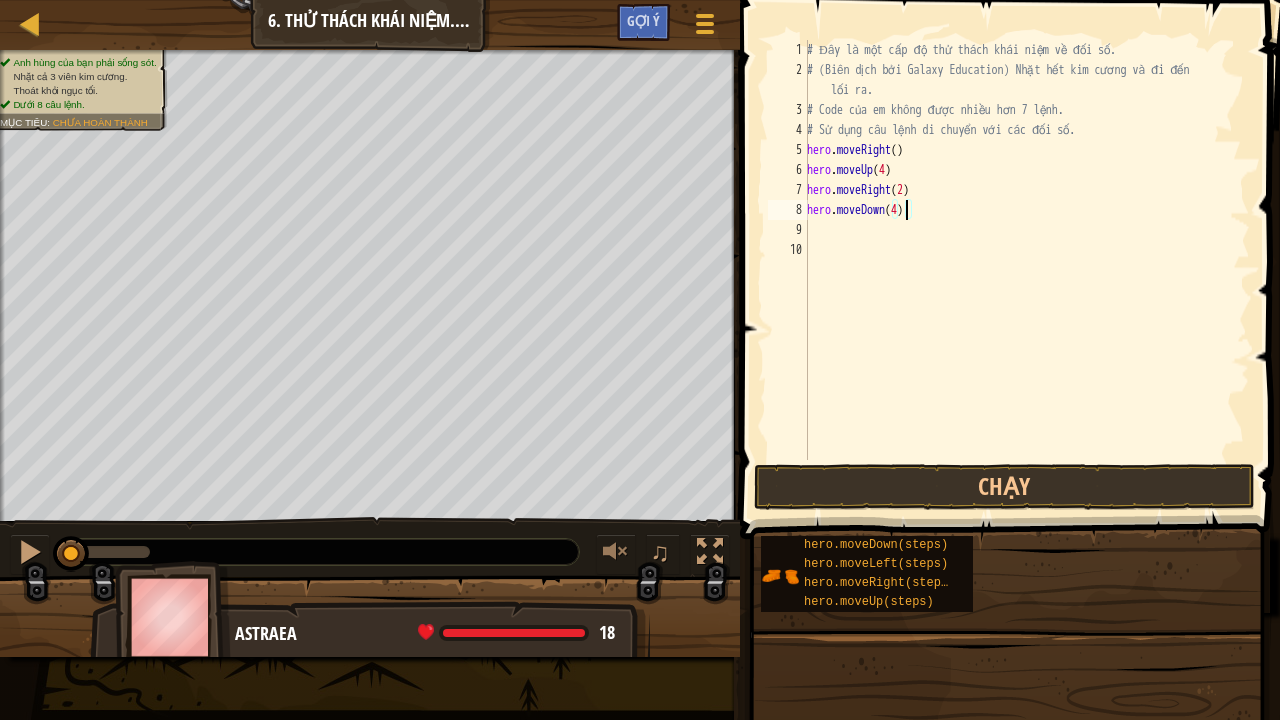 type on "hero.moveDown()" 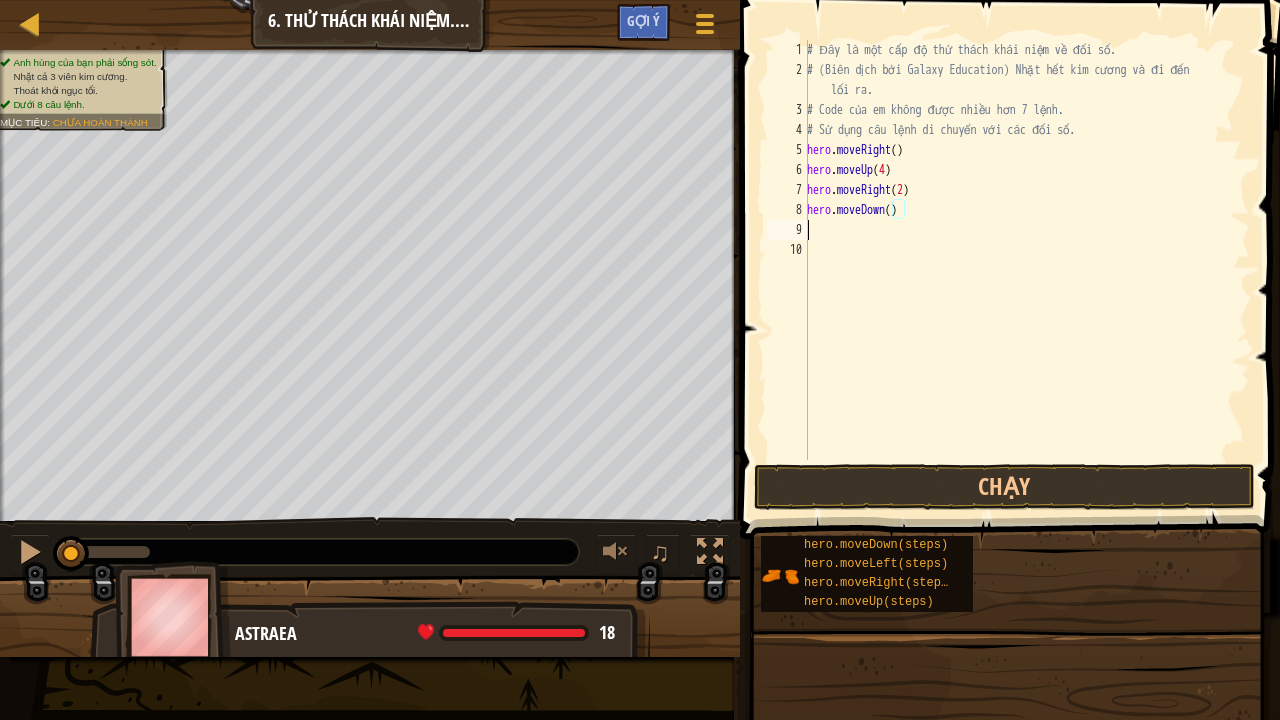 click on "# Đây là một cấp độ thử thách khái niệm về đối số.  # (Biên dịch bởi Galaxy Education) Nhặt hết kim cương và đi đến       lối ra.  # Code của em không được nhiều hơn 7 lệnh.  # Sử dụng câu lệnh di chuyển với các đối số.  hero . moveRight ( ) hero . moveUp ( 4 ) hero . moveRight ( 2 ) hero . moveDown ( )" at bounding box center [1026, 270] 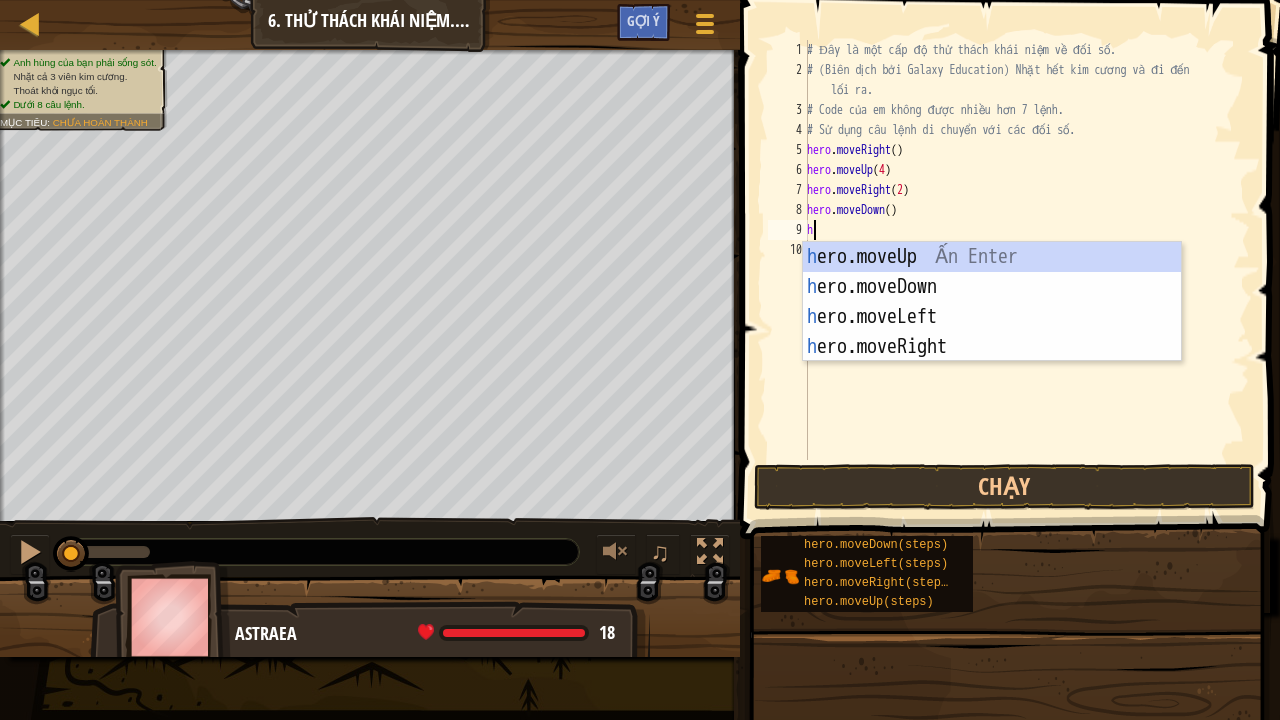 type on "h" 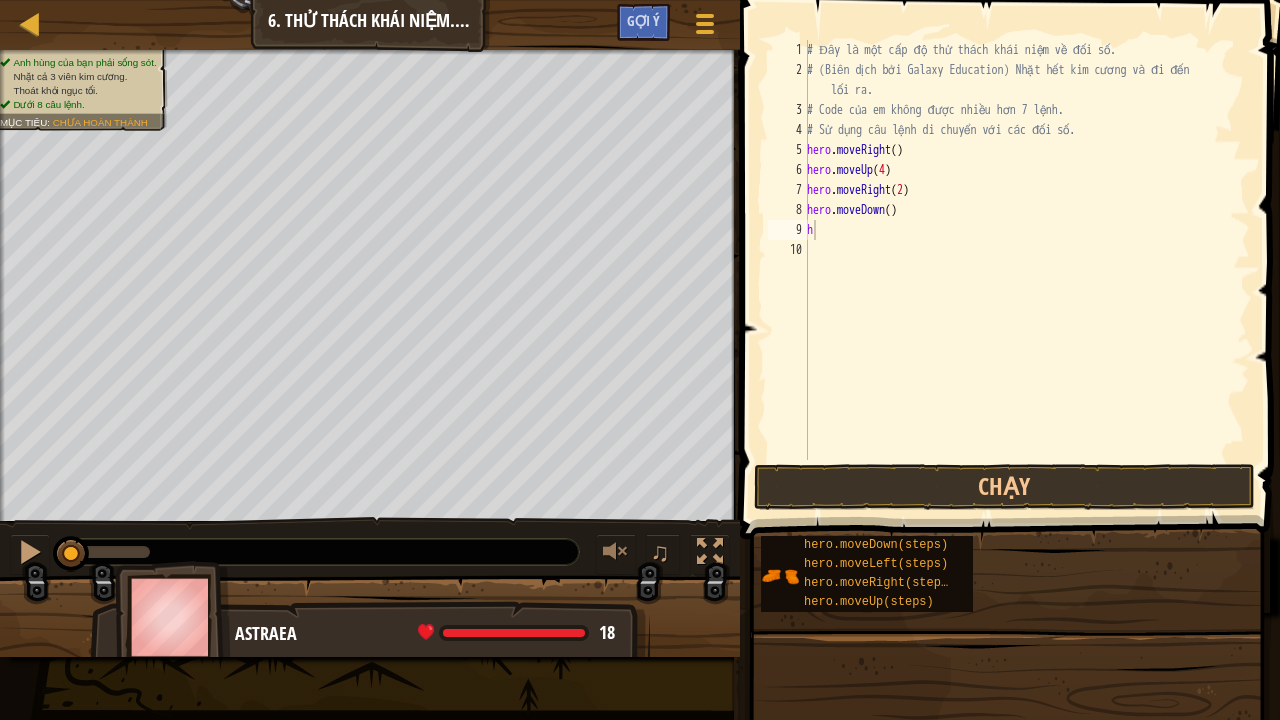 click on "Bản đồ Giới thiệu chung về Khoa học máy tính 6. Thử Thách Khái Niệm. Bước Dài Tuỳ chọn Xong Gợi ý 1     הההההההההההההההההההההההההההההההההההההההההההההההההההההההההההההההההההההההההההההההההההההההההההההההההההההההההההההההההההההההההההההההההההההההההההההההההההההההההההההההההההההההההההההההההההההההההההההההההההההההההההההההההההההההההההההההההההההההההההההההההההההההההההההההה XXXXXXXXXXXXXXXXXXXXXXXXXXXXXXXXXXXXXXXXXXXXXXXXXXXXXXXXXXXXXXXXXXXXXXXXXXXXXXXXXXXXXXXXXXXXXXXXXXXXXXXXXXXXXXXXXXXXXXXXXXXXXXXXXXXXXXXXXXXXXXXXXXXXXXXXXXXXXXXXXXXXXXXXXXXXXXXXXXXXXXXXXXXXXXXXXXXXXXXXXXXXXXXXXXXXXXXXXXXXXXXXXXXXXXXXXXXXXXXXXXXXXXXXXXXXXXXX Giải pháp × Gợi ý Video h 1 2 3 4 5 6 7 8 9 10      lối ra.  hero . moveRight ( ) hero . moveUp ( 4 ) ." at bounding box center (640, 0) 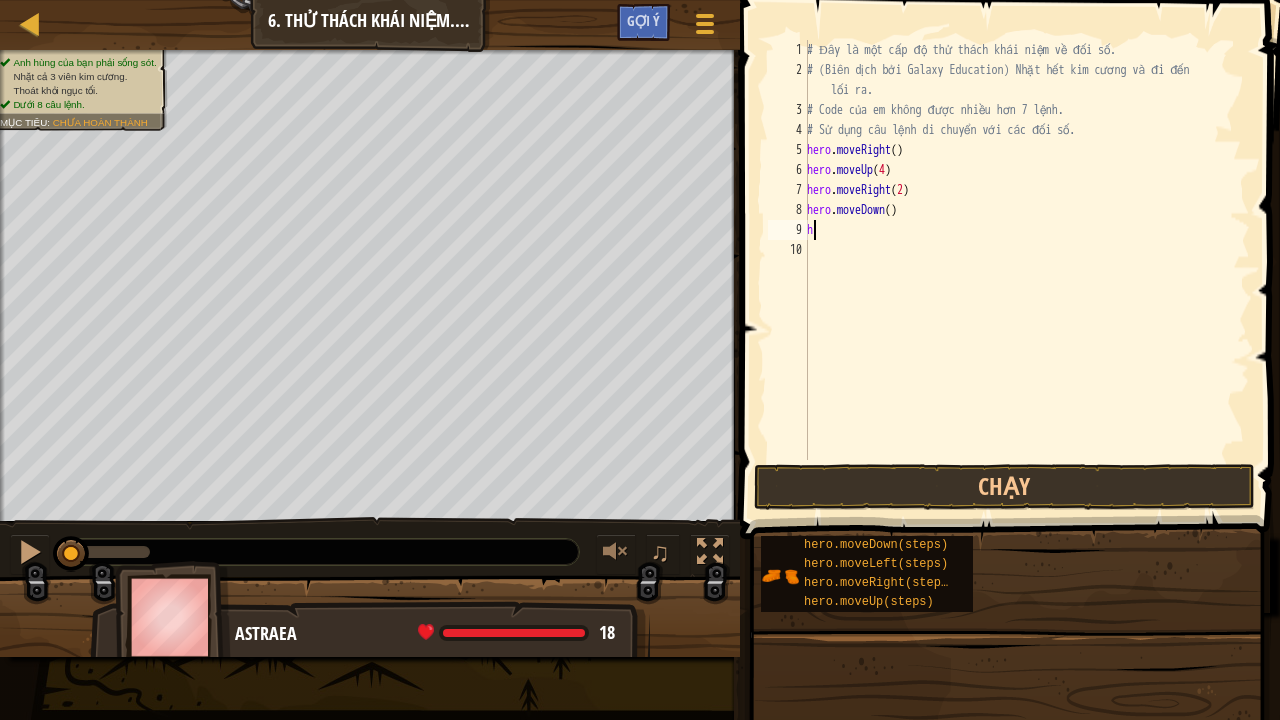 click on "# Đây là một cấp độ thử thách khái niệm về đối số.  # (Biên dịch bởi Galaxy Education) Nhặt hết kim cương và đi đến       lối ra.  # Code của em không được nhiều hơn 7 lệnh.  # Sử dụng câu lệnh di chuyển với các đối số.  hero . moveRight ( ) hero . moveUp ( 4 ) hero . moveRight ( 2 ) hero . moveDown ( ) h" at bounding box center (1026, 270) 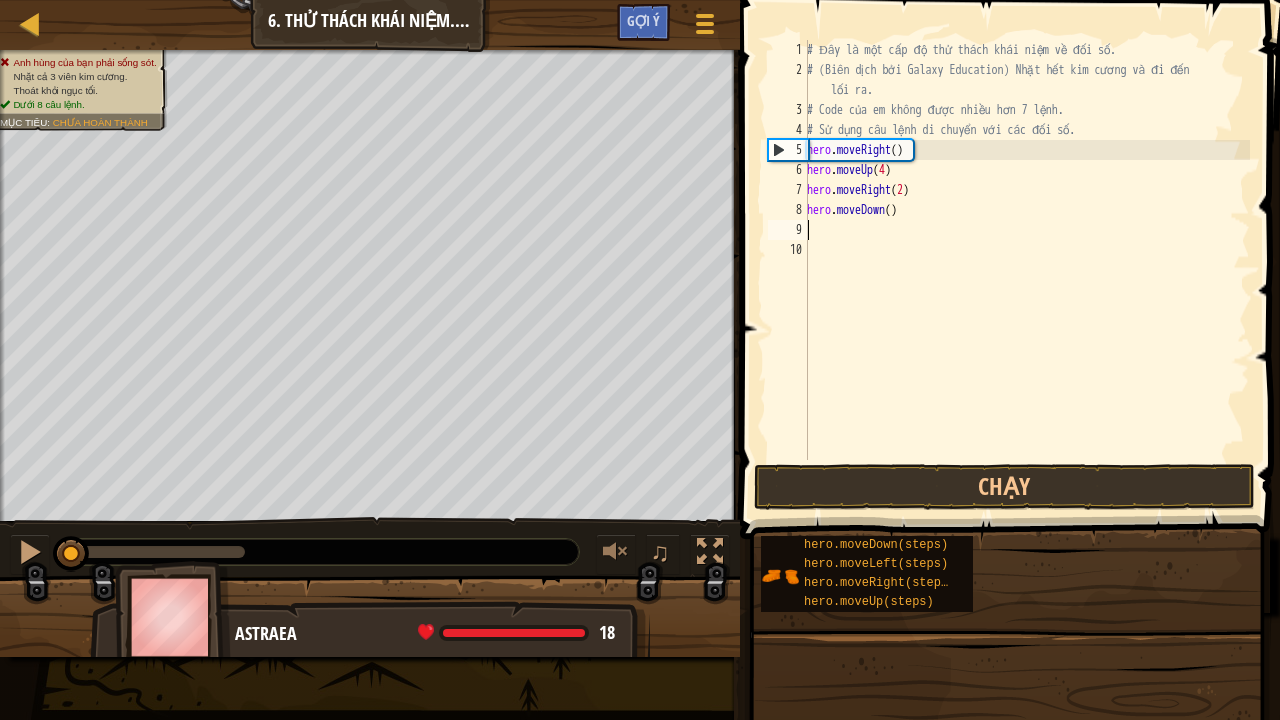 type on "h" 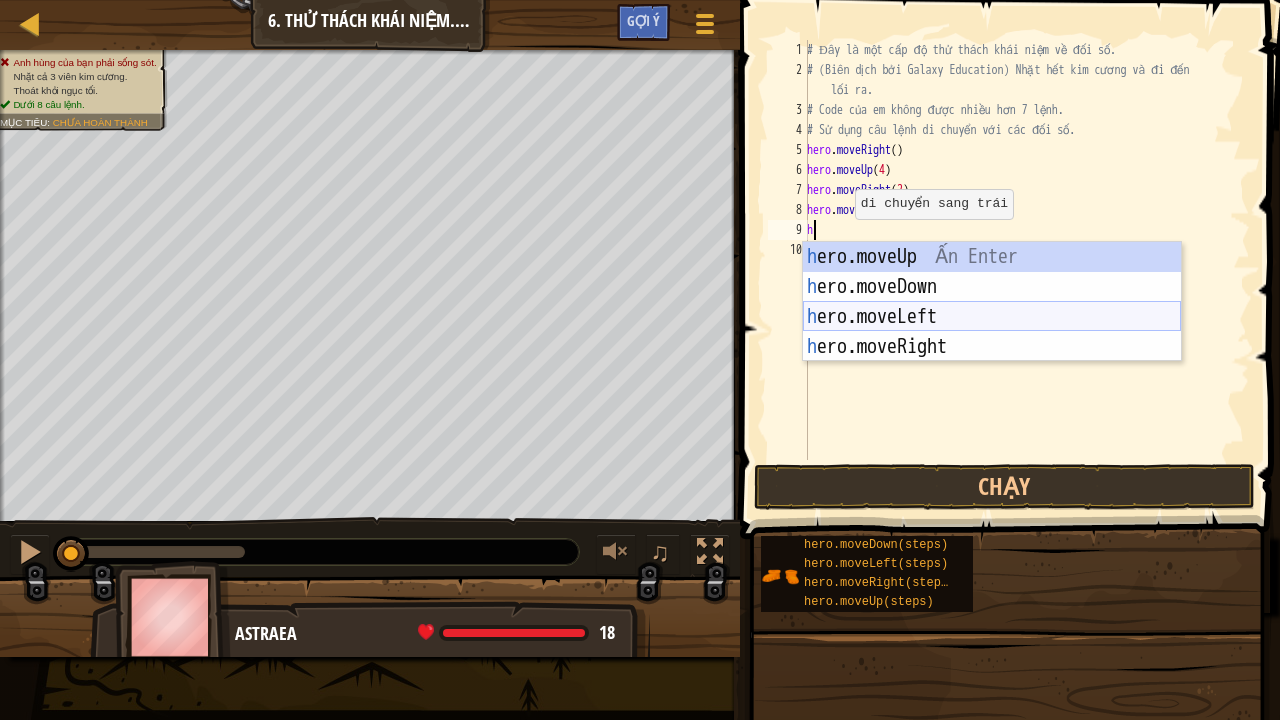 click on "h ero.moveUp Ấn Enter h ero.moveDown Ấn Enter h ero.moveLeft Ấn Enter h ero.moveRight Ấn Enter" at bounding box center (992, 332) 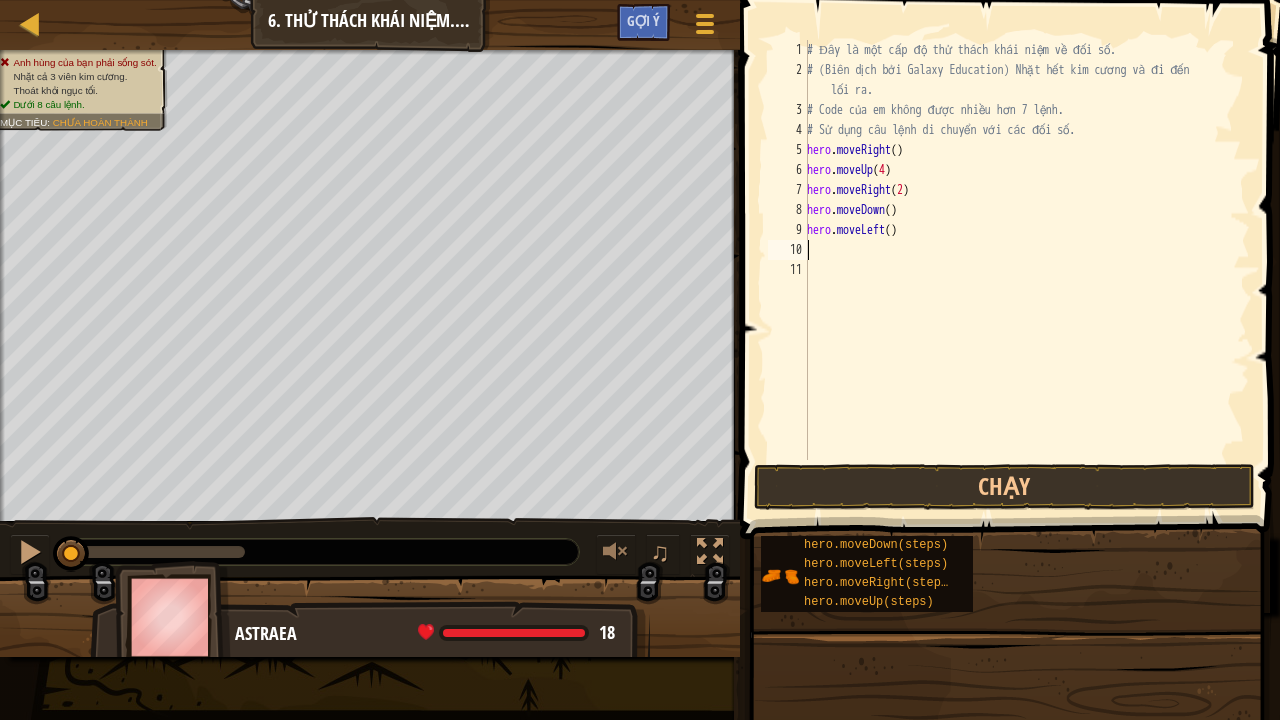 type on "h" 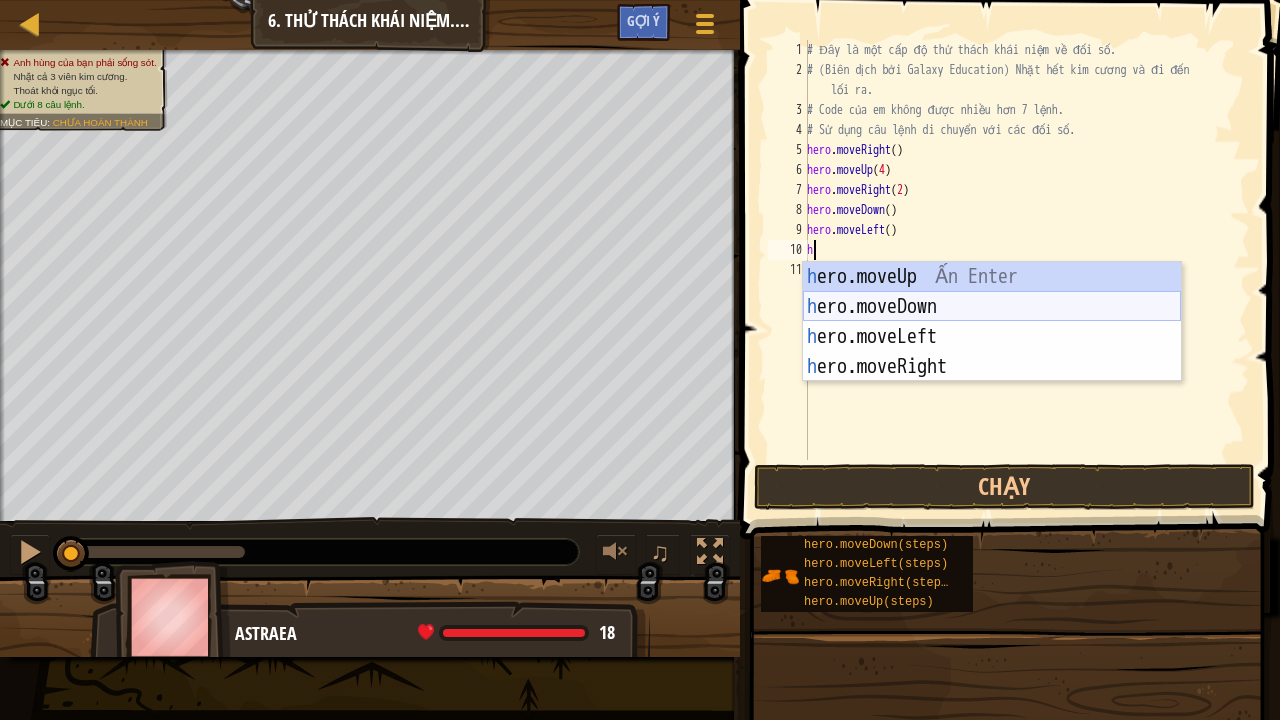 click on "h ero.moveUp Ấn Enter h ero.moveDown Ấn Enter h ero.moveLeft Ấn Enter h ero.moveRight Ấn Enter" at bounding box center (992, 352) 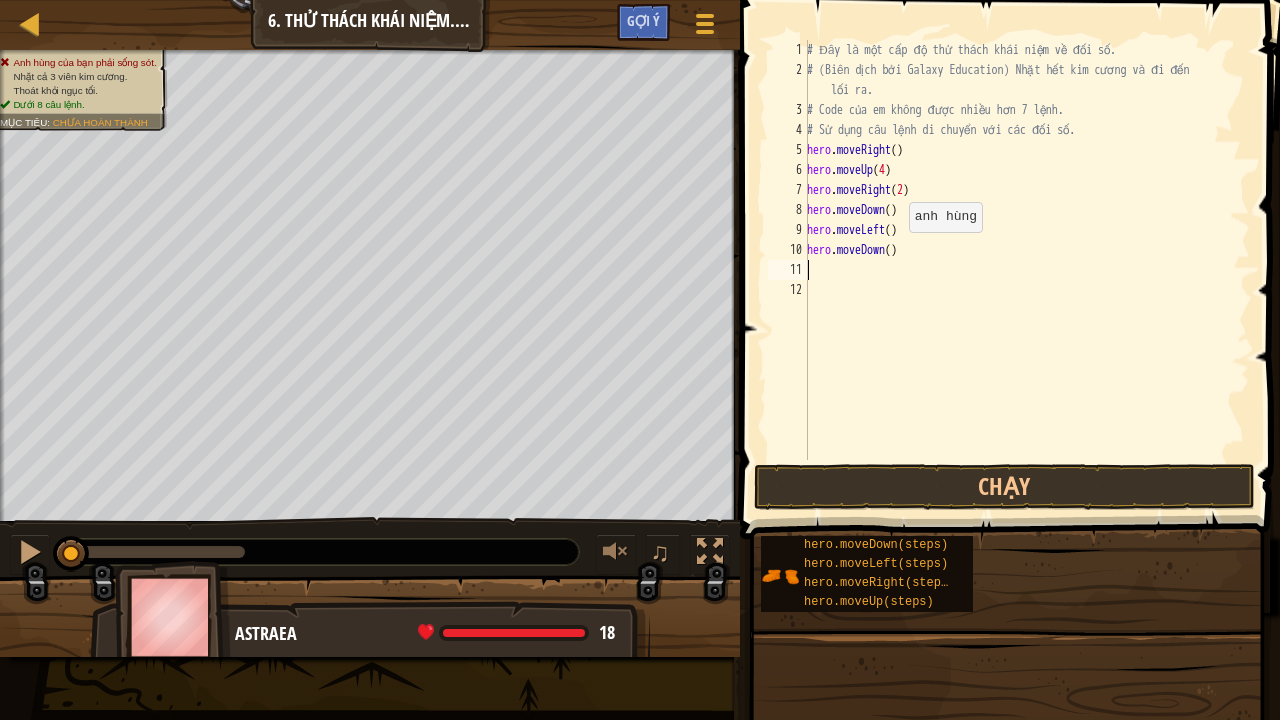 click on "# Đây là một cấp độ thử thách khái niệm về đối số.  # (Biên dịch bởi Galaxy Education) Nhặt hết kim cương và đi đến       lối ra.  # Code của em không được nhiều hơn 7 lệnh.  # Sử dụng câu lệnh di chuyển với các đối số.  hero . moveRight ( ) hero . moveUp ( 4 ) hero . moveRight ( 2 ) hero . moveDown ( ) hero . moveLeft ( ) hero . moveDown ( )" at bounding box center [1026, 270] 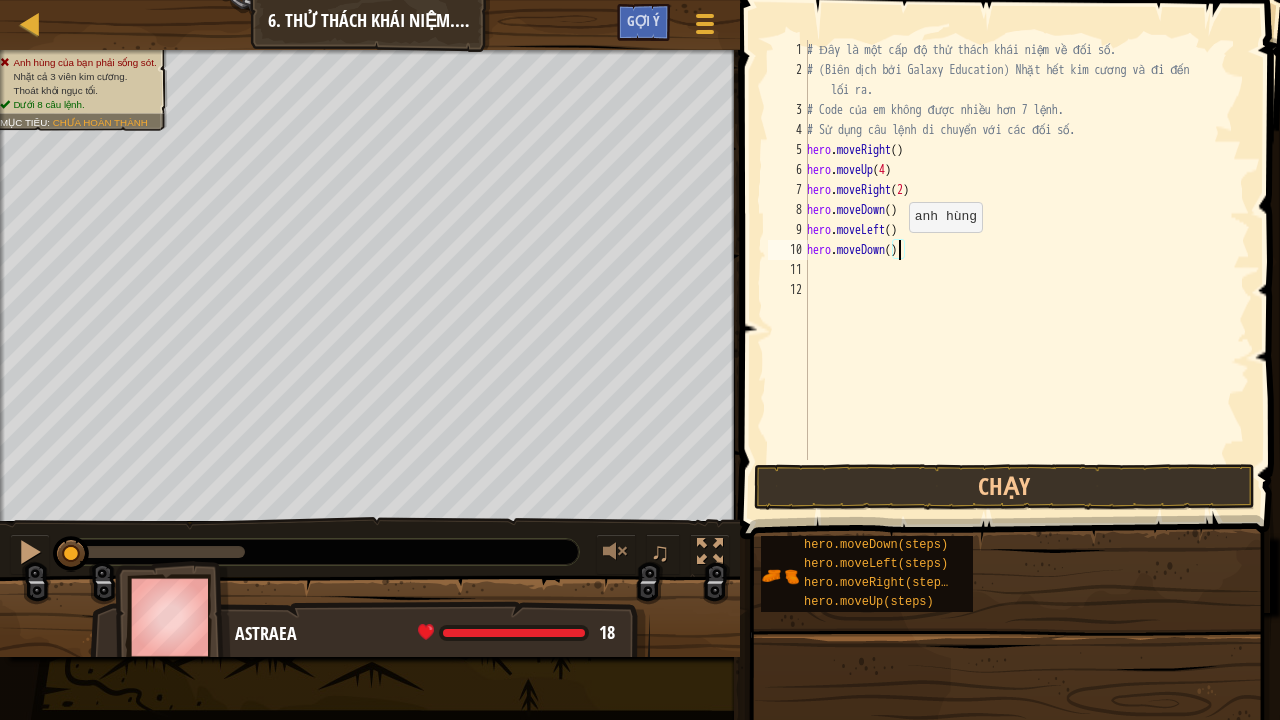 type on "hero.moveDown(2)" 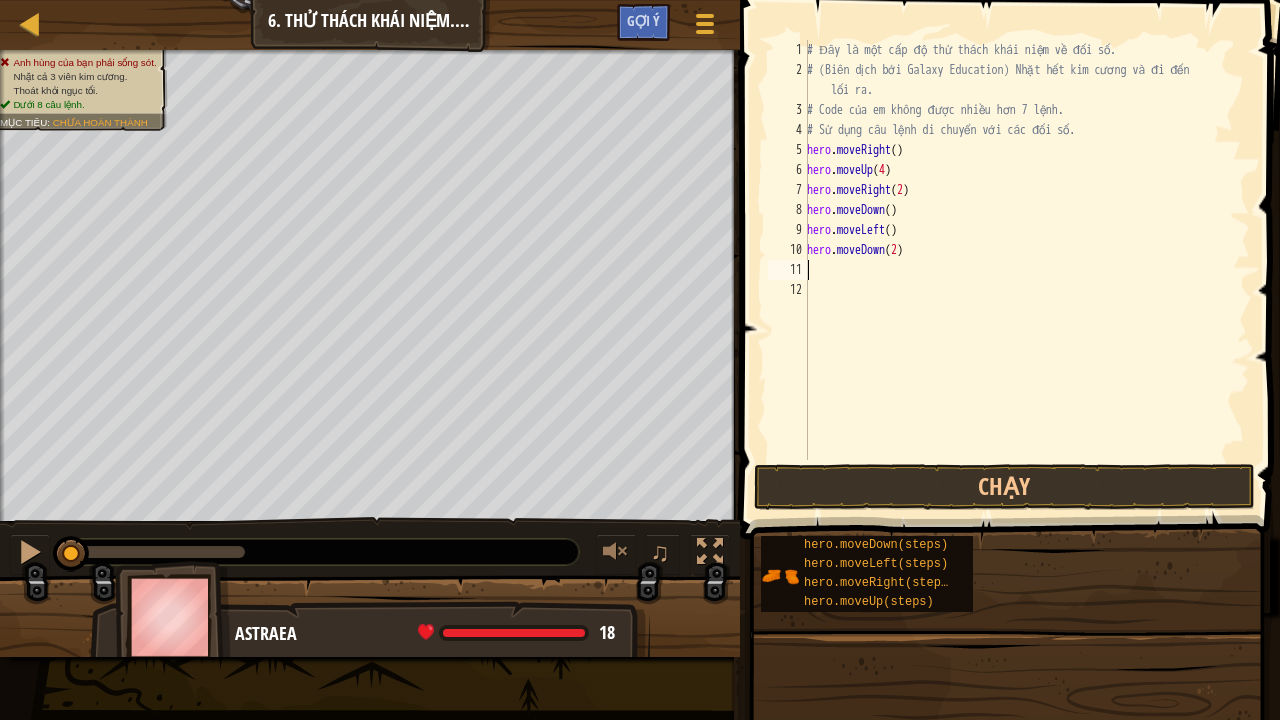 click on "# Đây là một cấp độ thử thách khái niệm về đối số.  # (Biên dịch bởi Galaxy Education) Nhặt hết kim cương và đi đến       lối ra.  # Code của em không được nhiều hơn 7 lệnh.  # Sử dụng câu lệnh di chuyển với các đối số.  hero . moveRight ( ) hero . moveUp ( 4 ) hero . moveRight ( 2 ) hero . moveDown ( ) hero . moveLeft ( ) hero . moveDown ( 2 )" at bounding box center (1026, 270) 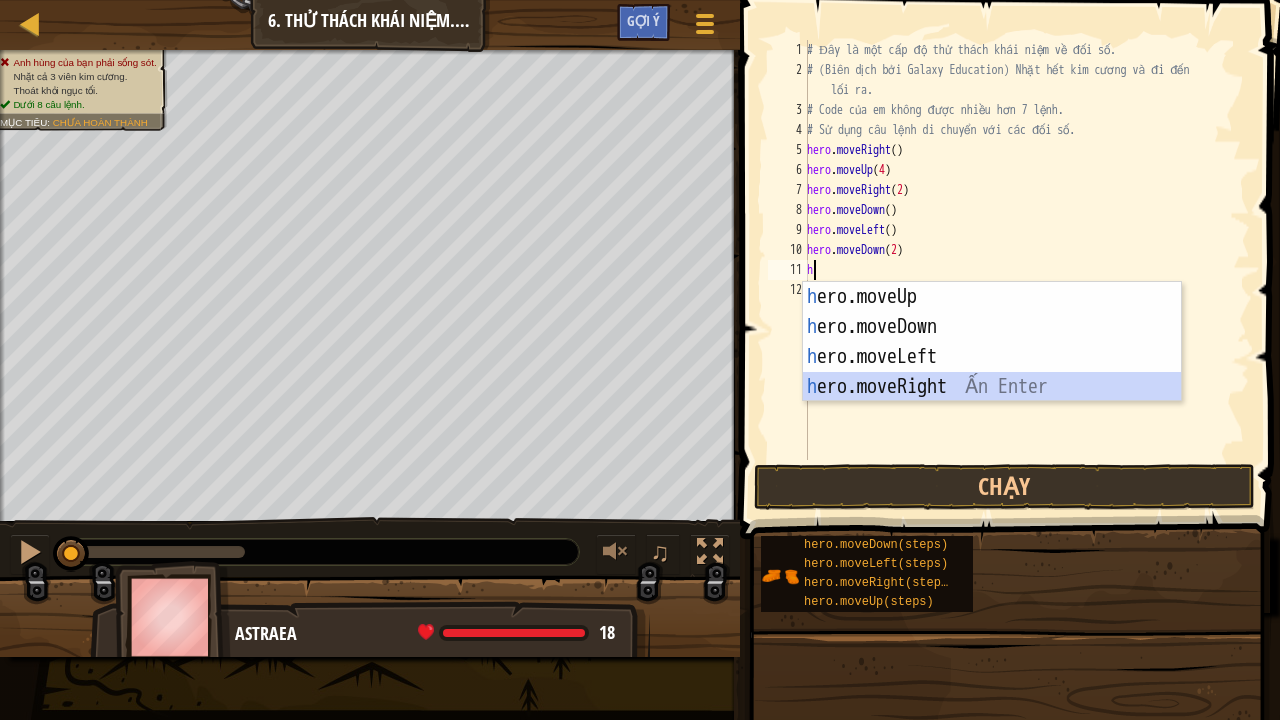 click on "h ero.moveUp Ấn Enter h ero.moveDown Ấn Enter h ero.moveLeft Ấn Enter h ero.moveRight Ấn Enter" at bounding box center (992, 372) 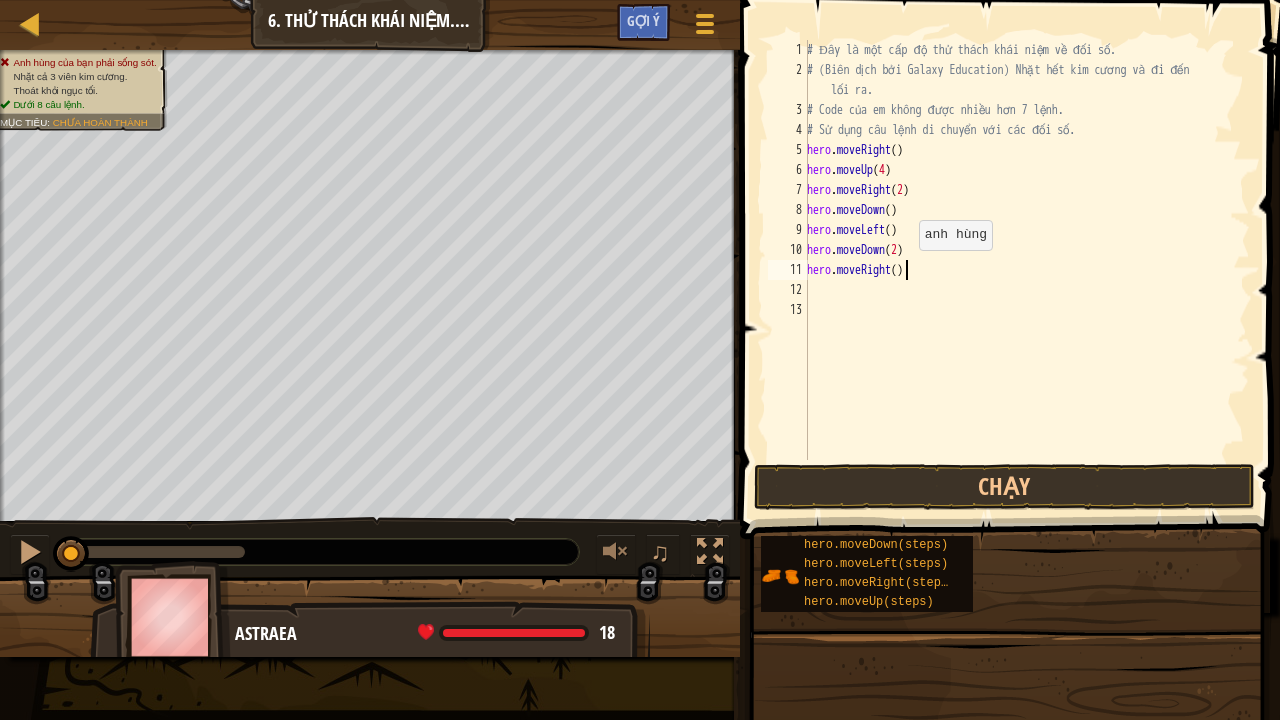 click on "# Đây là một cấp độ thử thách khái niệm về đối số.  # (Biên dịch bởi Galaxy Education) Nhặt hết kim cương và đi đến       lối ra.  # Code của em không được nhiều hơn 7 lệnh.  # Sử dụng câu lệnh di chuyển với các đối số.  hero . moveRight ( ) hero . moveUp ( 4 ) hero . moveRight ( 2 ) hero . moveDown ( ) hero . moveLeft ( ) hero . moveDown ( 2 ) hero . moveRight ( )" at bounding box center (1026, 270) 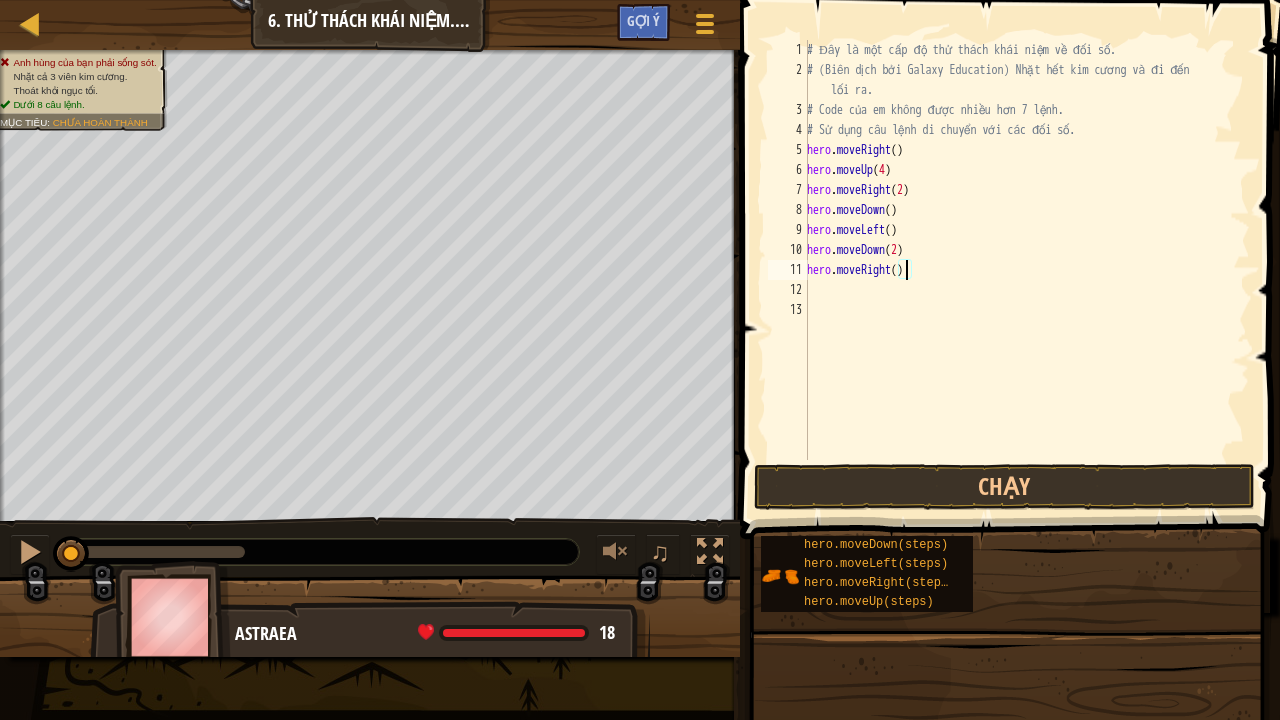 type on "hero.moveRight(2)" 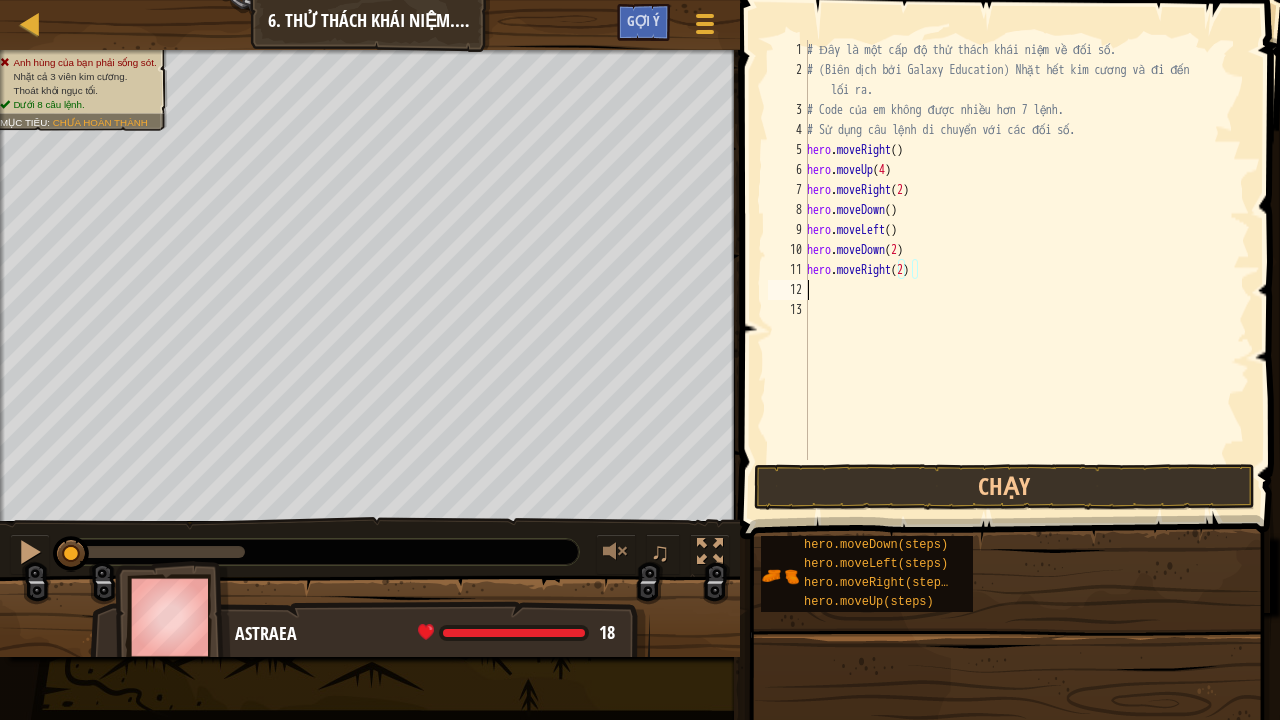 click on "# Đây là một cấp độ thử thách khái niệm về đối số.  # (Biên dịch bởi Galaxy Education) Nhặt hết kim cương và đi đến       lối ra.  # Code của em không được nhiều hơn 7 lệnh.  # Sử dụng câu lệnh di chuyển với các đối số.  hero . moveRight ( ) hero . moveUp ( 4 ) hero . moveRight ( 2 ) hero . moveDown ( ) hero . moveLeft ( ) hero . moveDown ( 2 ) hero . moveRight ( 2 )" at bounding box center (1026, 270) 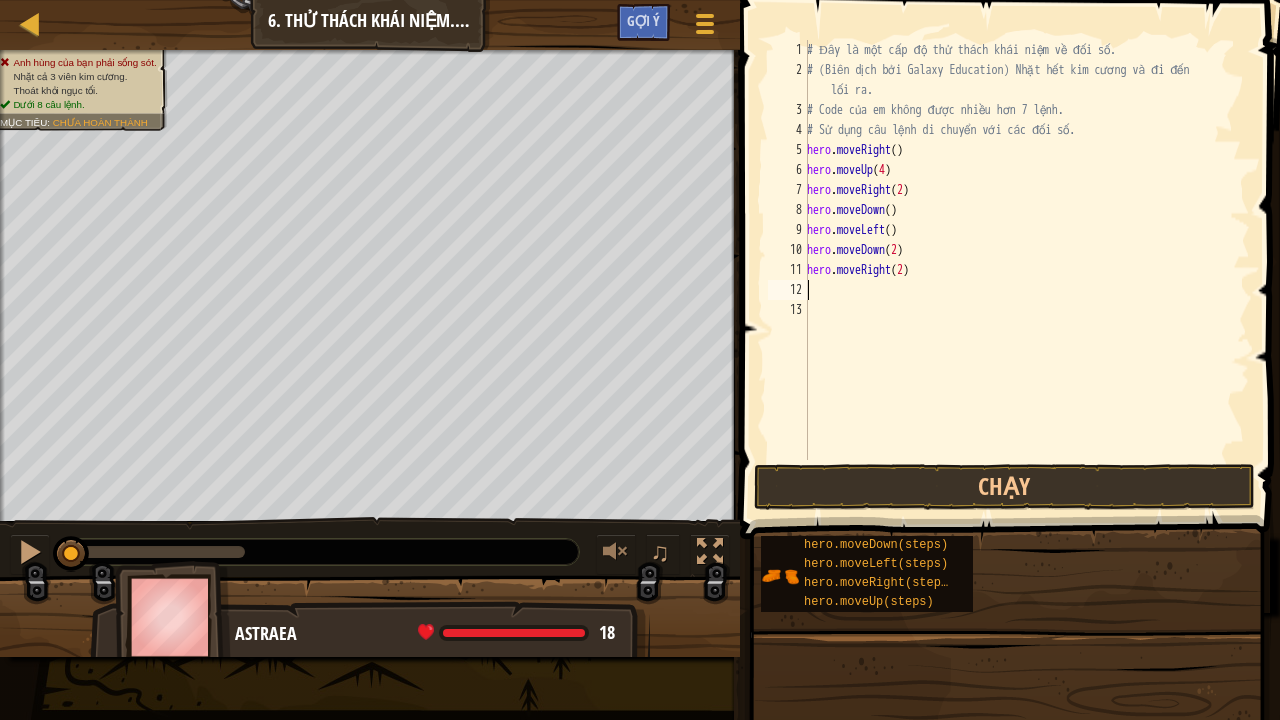 type on "h" 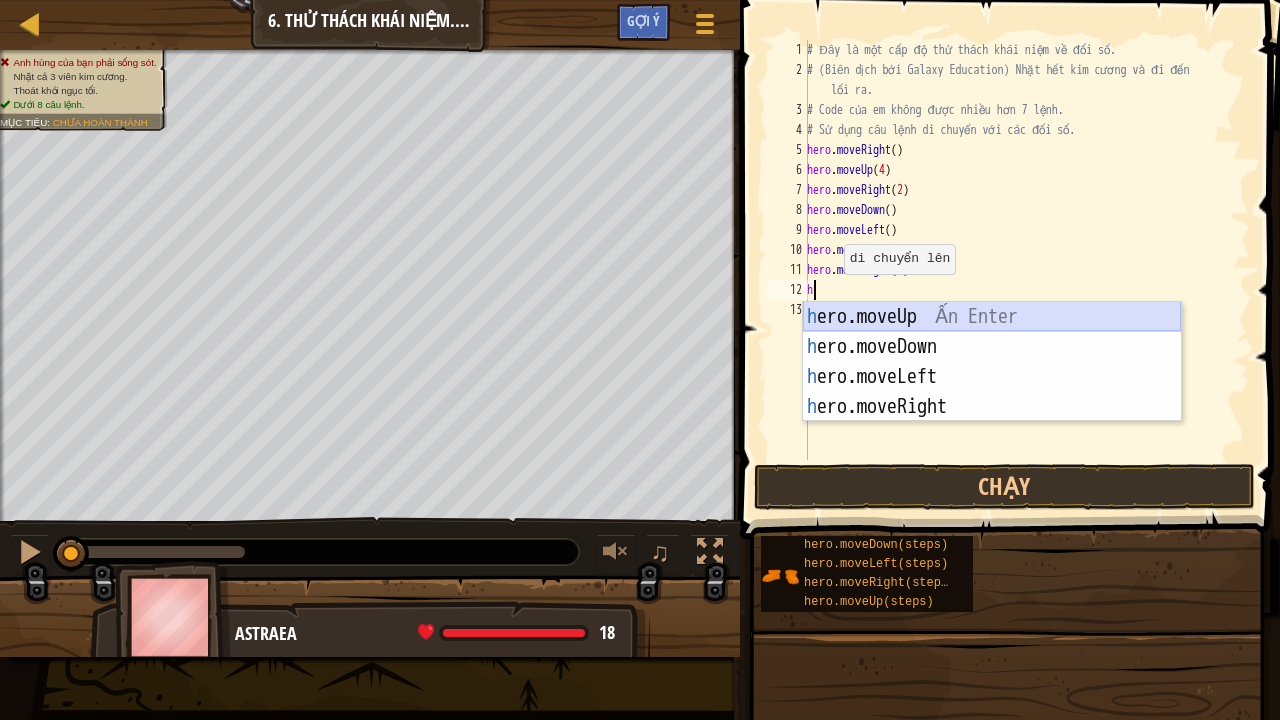 click on "h ero.moveUp Ấn Enter h ero.moveDown Ấn Enter h ero.moveLeft Ấn Enter h ero.moveRight Ấn Enter" at bounding box center (992, 392) 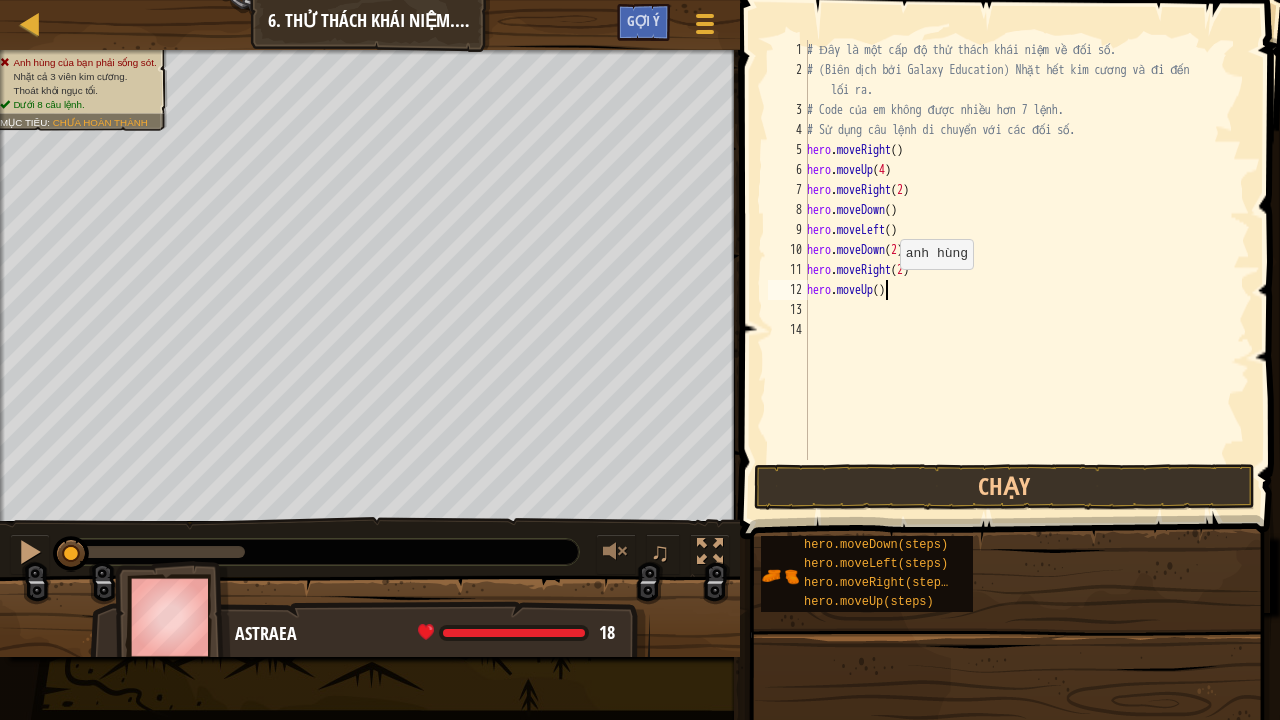 click on "# Đây là một cấp độ thử thách khái niệm về đối số.  # (Biên dịch bởi Galaxy Education) Nhặt hết kim cương và đi đến       lối ra.  # Code của em không được nhiều hơn 7 lệnh.  # Sử dụng câu lệnh di chuyển với các đối số.  hero . moveRight ( ) hero . moveUp ( 4 ) hero . moveRight ( 2 ) hero . moveDown ( ) hero . moveLeft ( ) hero . moveDown ( 2 ) hero . moveRight ( 2 ) hero . moveUp ( )" at bounding box center (1026, 270) 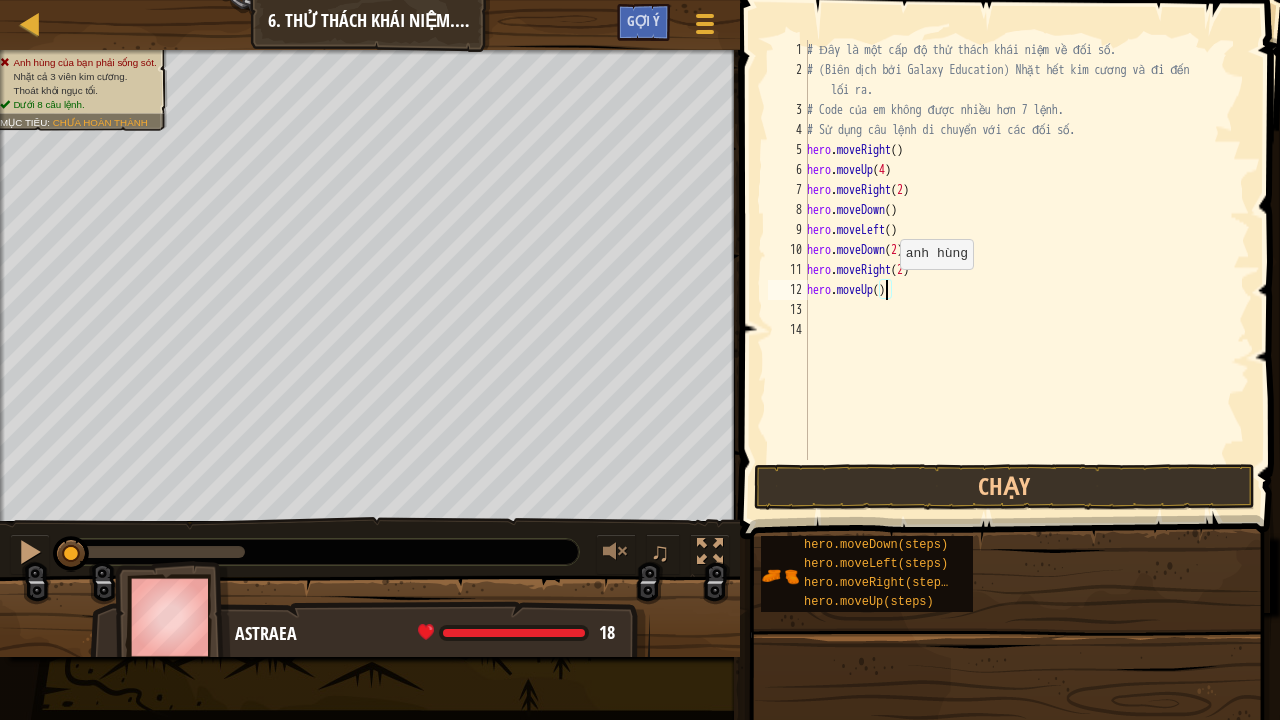 type on "hero.moveUp(2)" 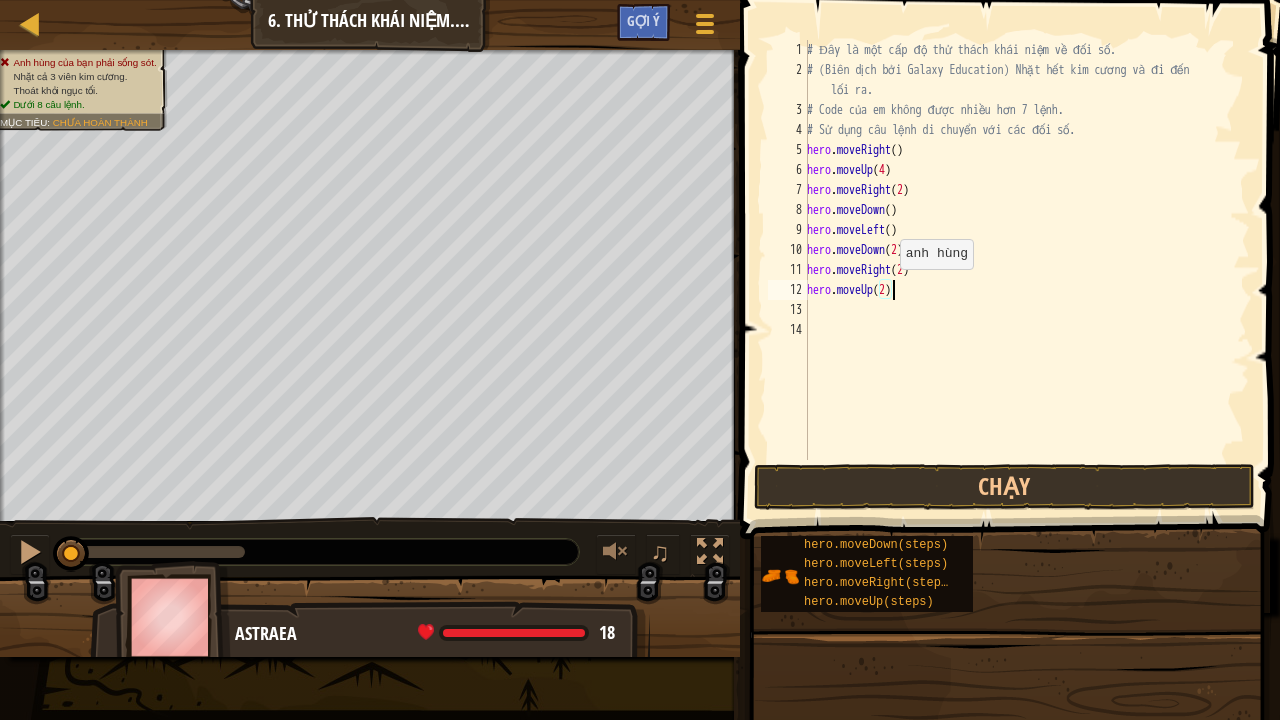scroll, scrollTop: 9, scrollLeft: 6, axis: both 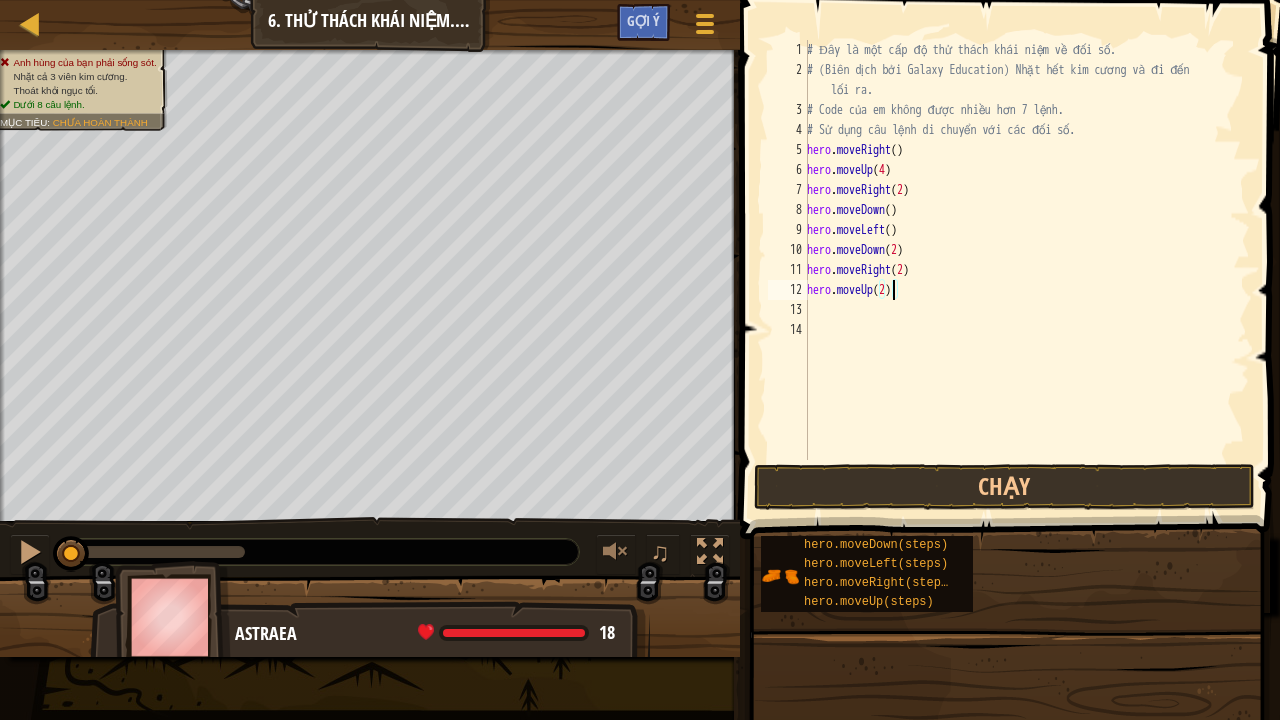 click on "# Đây là một cấp độ thử thách khái niệm về đối số.  # (Biên dịch bởi Galaxy Education) Nhặt hết kim cương và đi đến       lối ra.  # Code của em không được nhiều hơn 7 lệnh.  # Sử dụng câu lệnh di chuyển với các đối số.  hero . moveRight ( ) hero . moveUp ( 4 ) hero . moveRight ( 2 ) hero . moveDown ( ) hero . moveLeft ( ) hero . moveDown ( 2 ) hero . moveRight ( 2 ) hero . moveUp ( 2 )" at bounding box center [1026, 270] 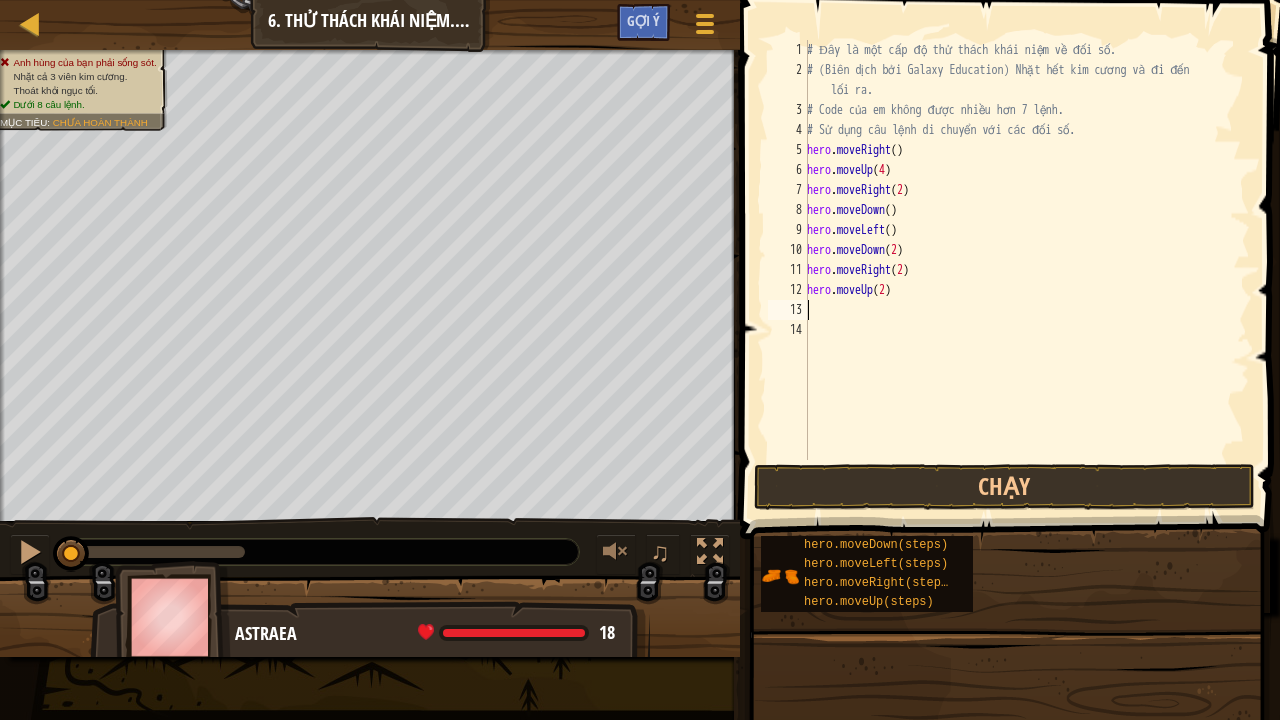 scroll, scrollTop: 9, scrollLeft: 0, axis: vertical 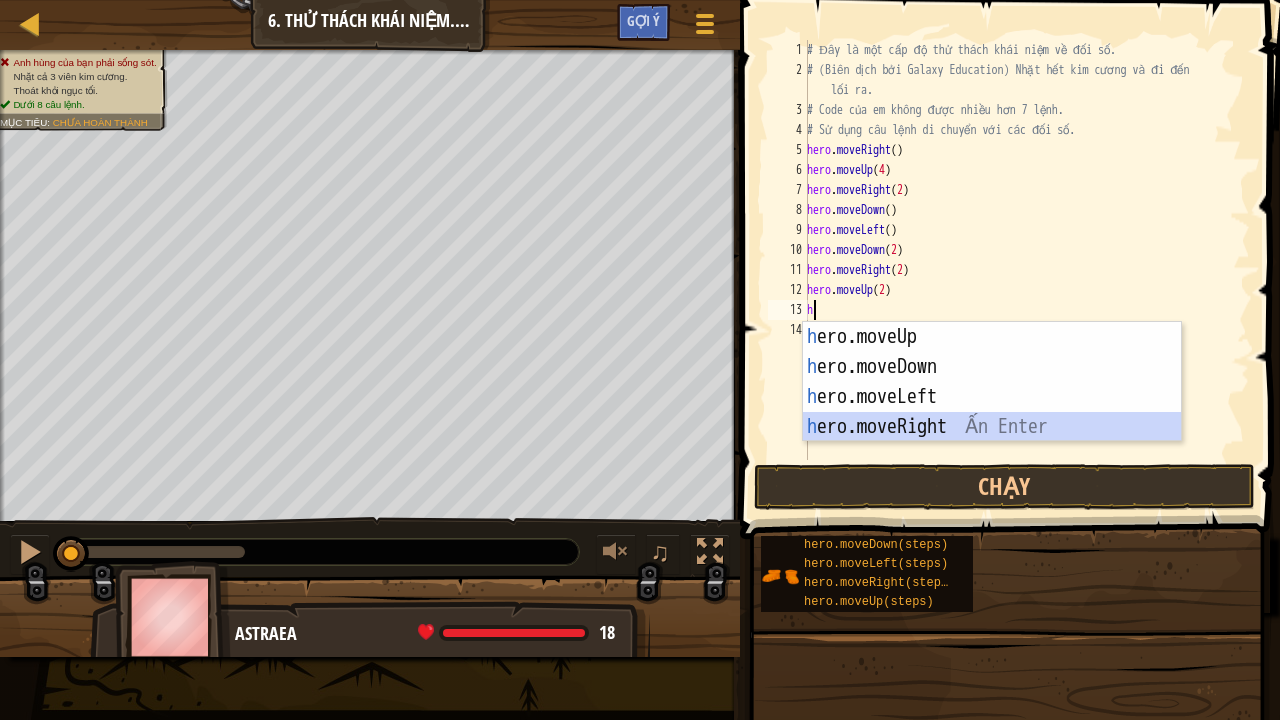click on "h ero.moveUp Ấn Enter h ero.moveDown Ấn Enter h ero.moveLeft Ấn Enter h ero.moveRight Ấn Enter" at bounding box center (992, 412) 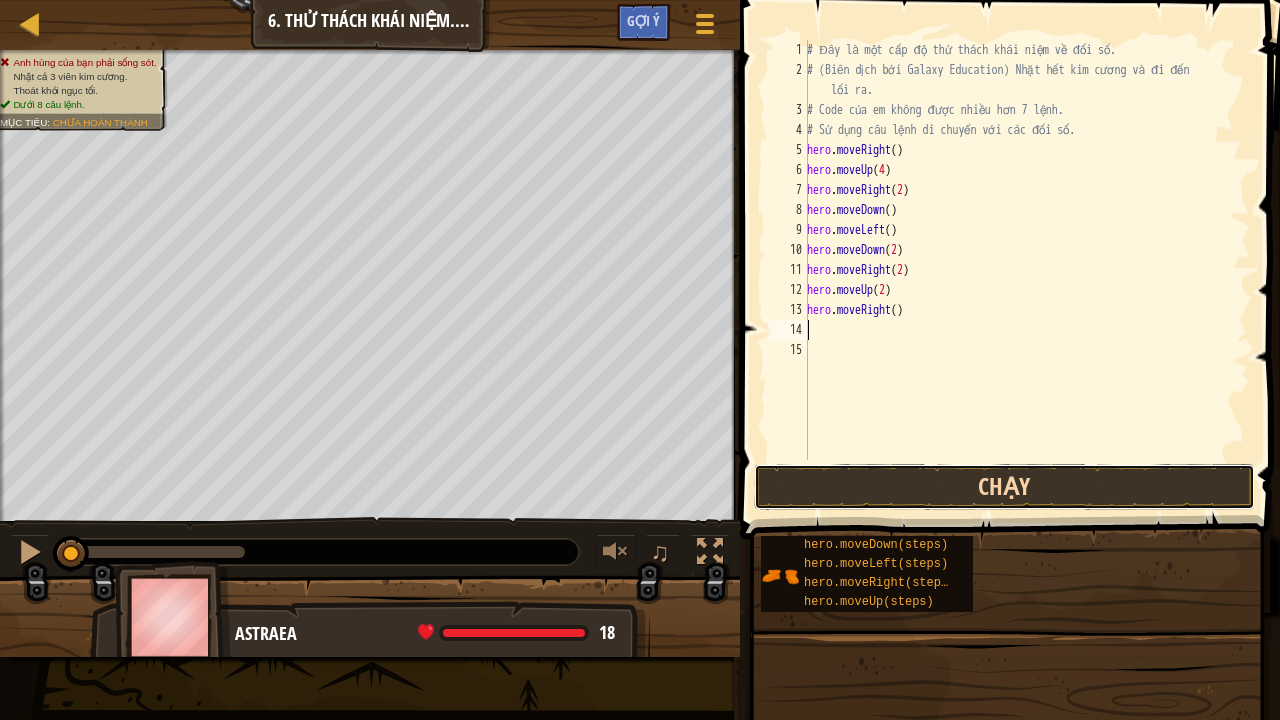 click on "Chạy" at bounding box center (1004, 487) 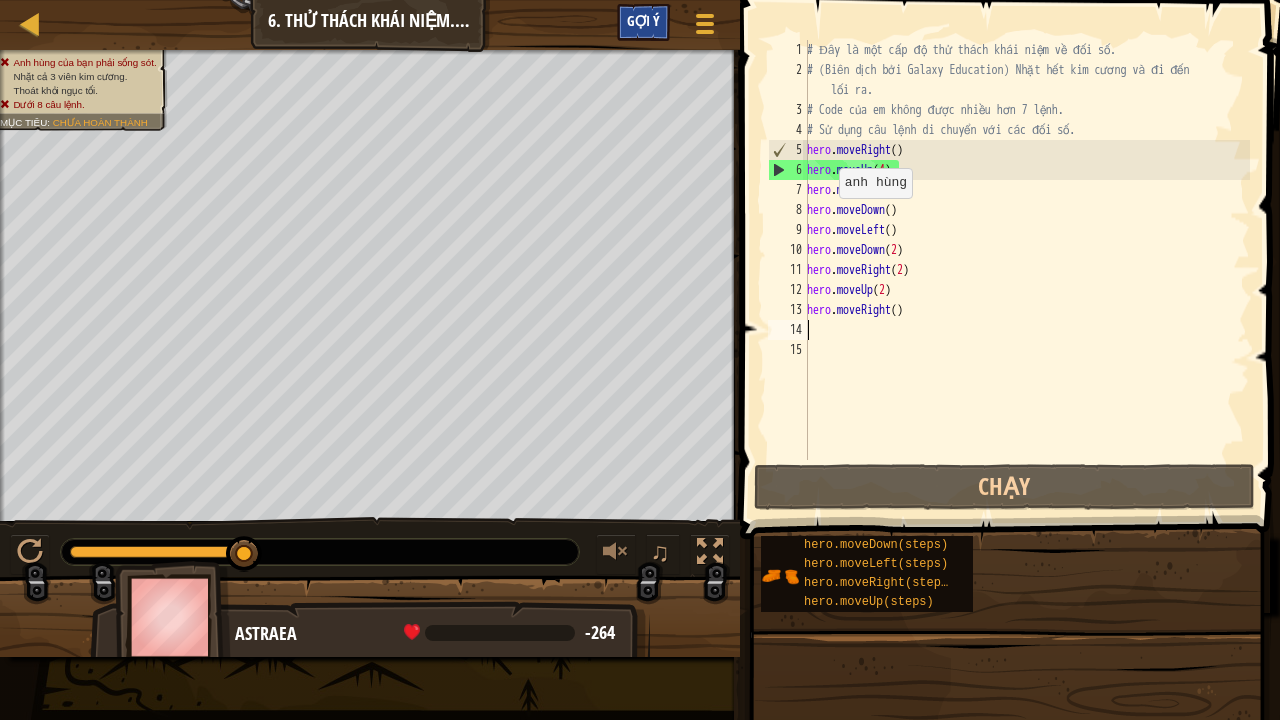 click on "Gợi ý" at bounding box center (643, 20) 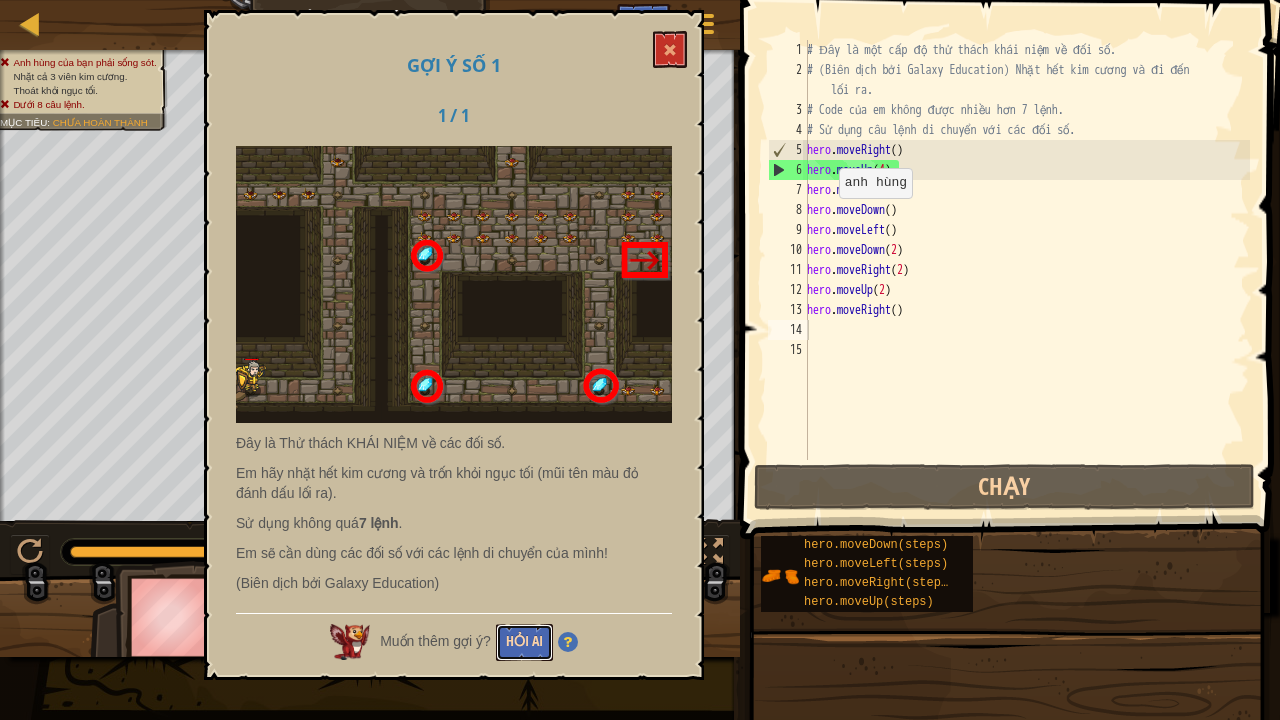 click on "Hỏi AI" at bounding box center [524, 642] 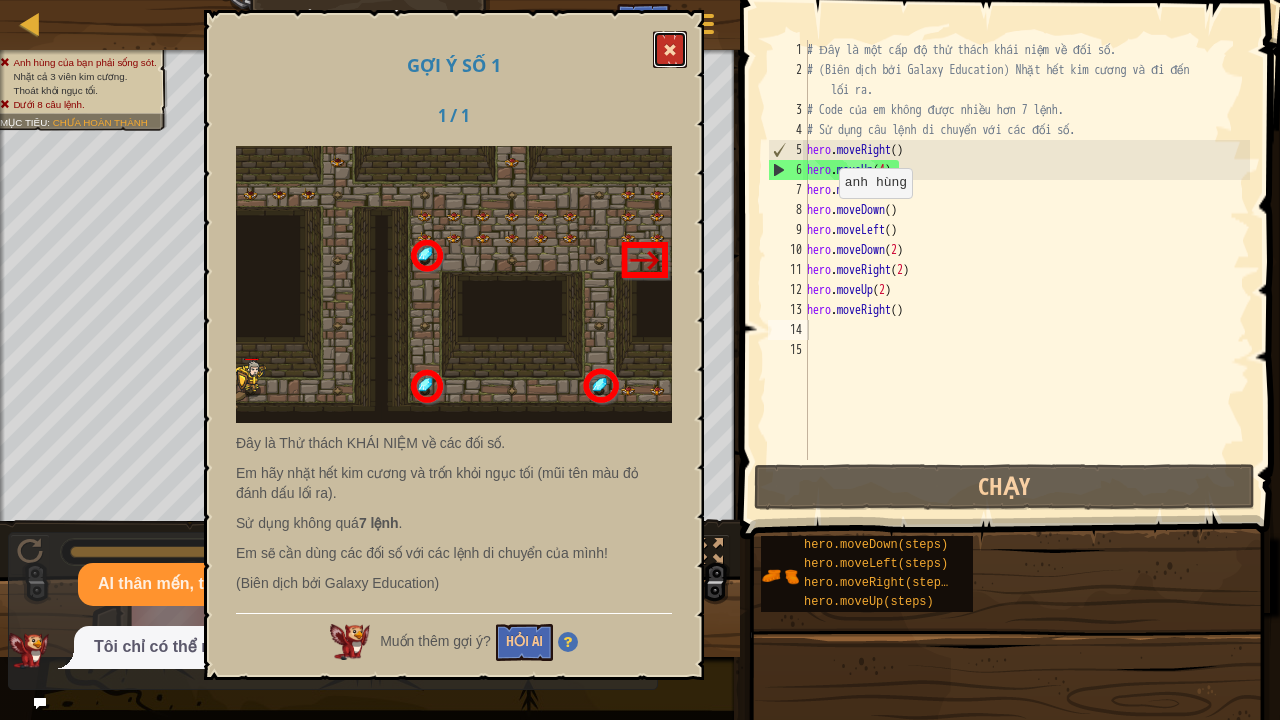 click at bounding box center [670, 50] 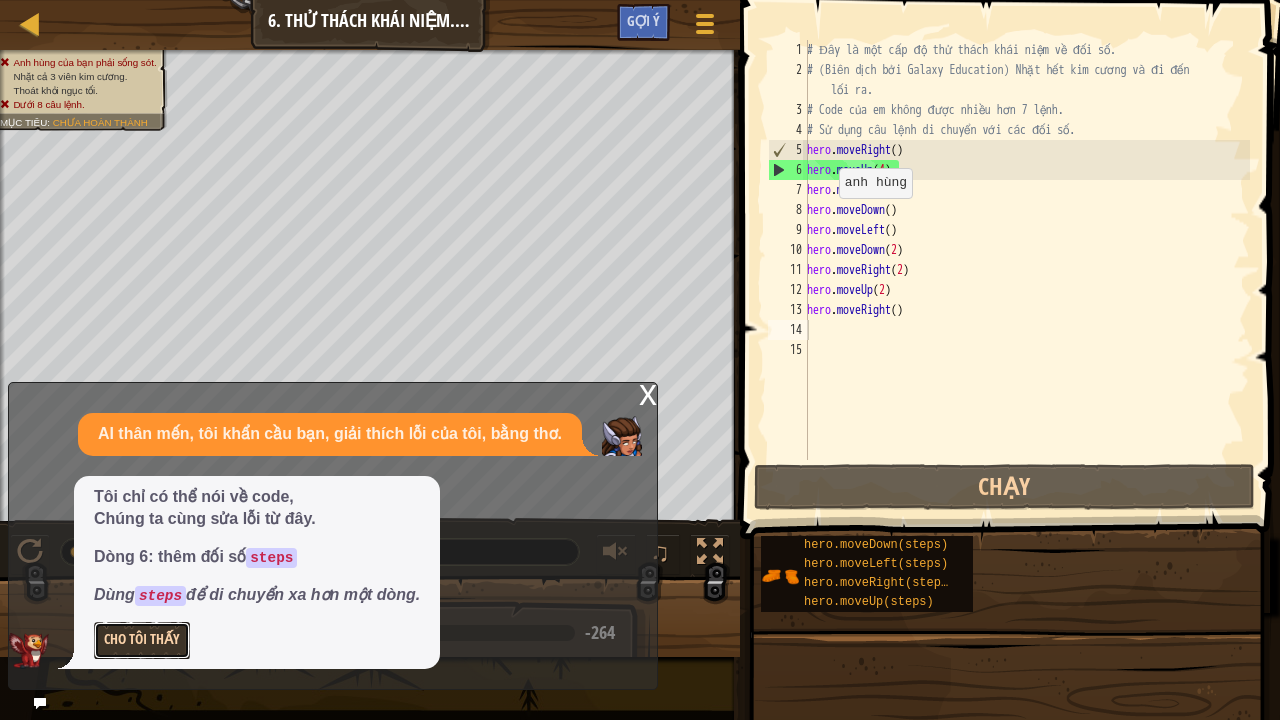 click on "Cho Tôi Thấy" at bounding box center [142, 640] 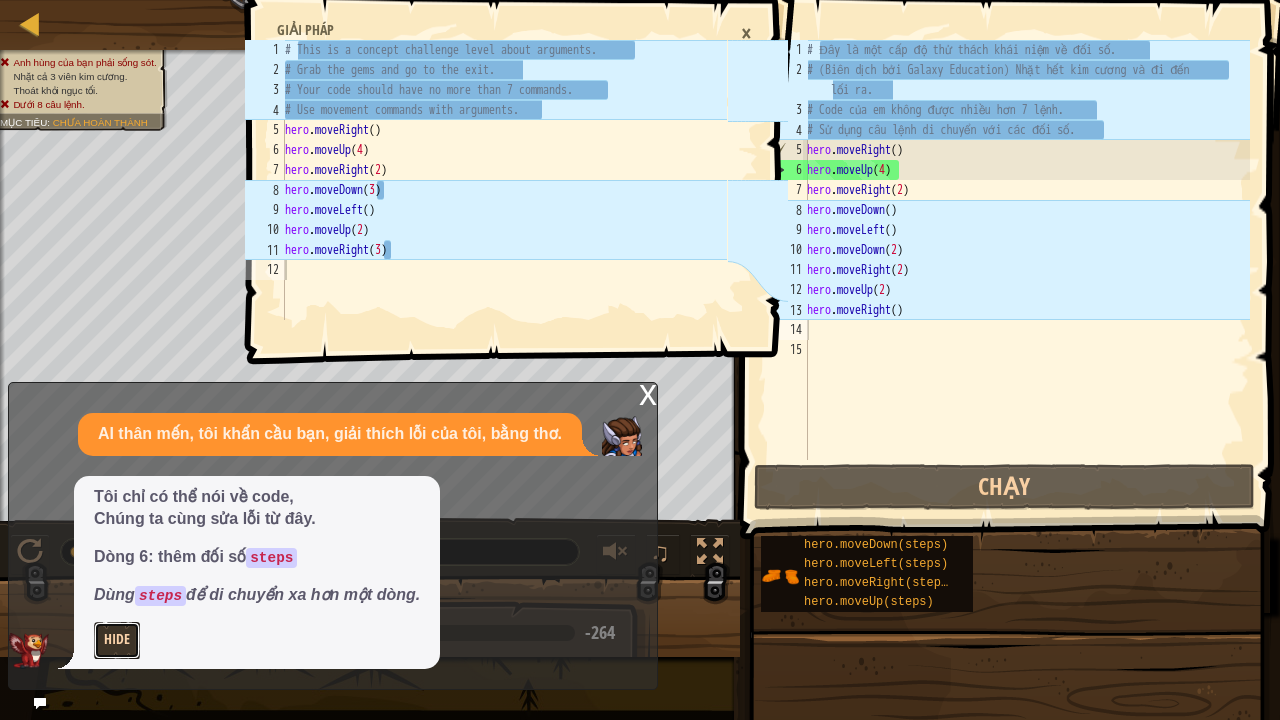 click on "Hide" at bounding box center (117, 640) 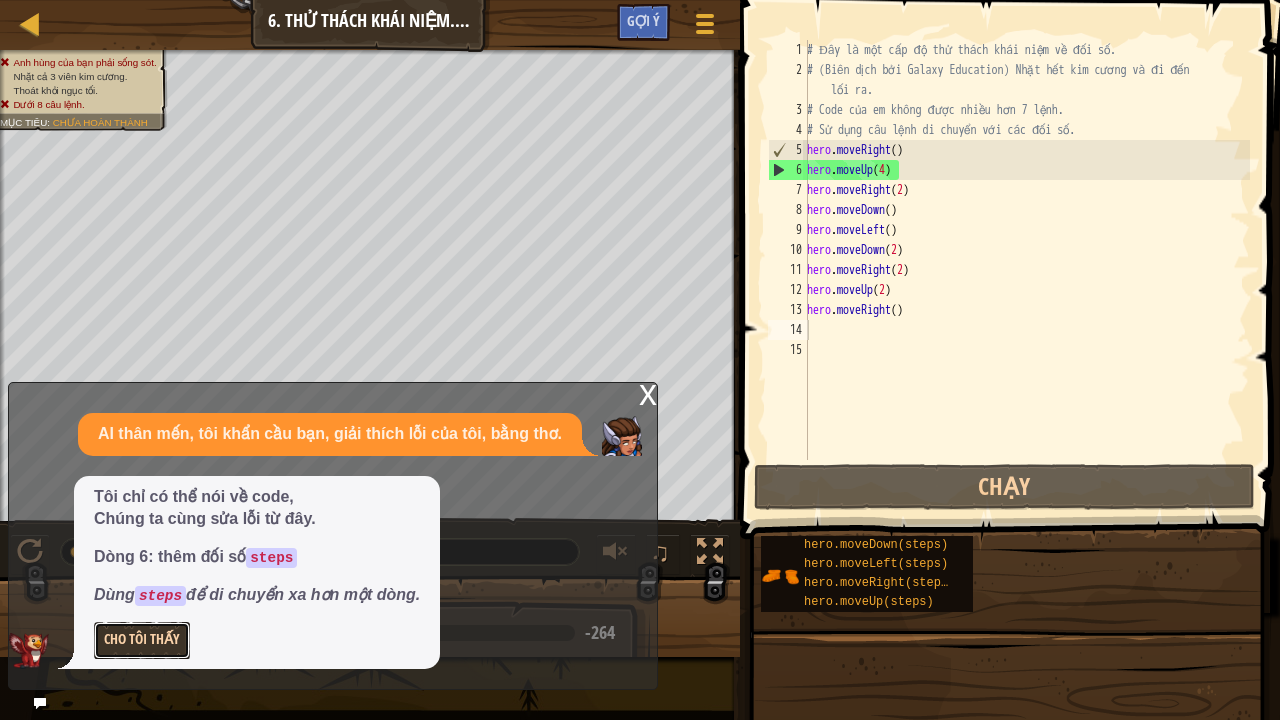 click on "Cho Tôi Thấy" at bounding box center [142, 640] 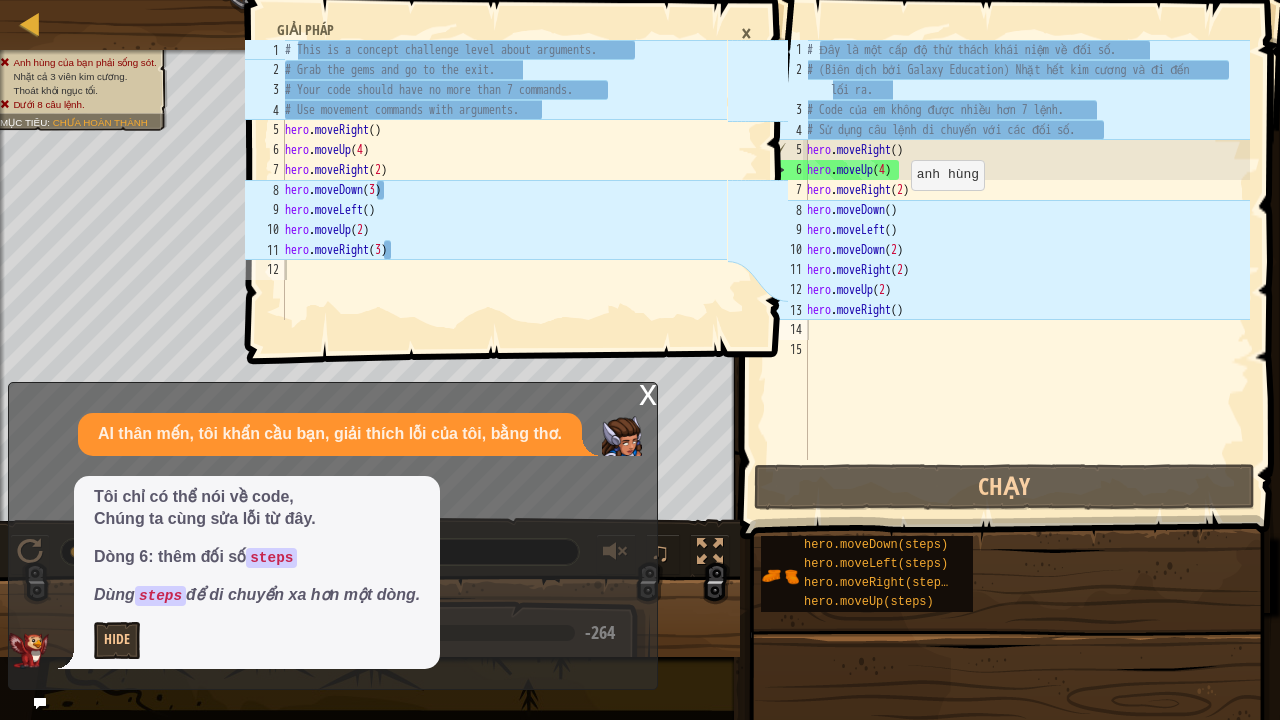 click on "# Đây là một cấp độ thử thách khái niệm về đối số.  # (Biên dịch bởi Galaxy Education) Nhặt hết kim cương và đi đến       lối ra.  # Code của em không được nhiều hơn 7 lệnh.  # Sử dụng câu lệnh di chuyển với các đối số.  hero . moveRight ( ) hero . moveUp ( 4 ) hero . moveRight ( 2 ) hero . moveDown ( ) hero . moveLeft ( ) hero . moveDown ( 2 ) hero . moveRight ( 2 ) hero . moveUp ( 2 ) hero . moveRight ( )" at bounding box center [1026, 270] 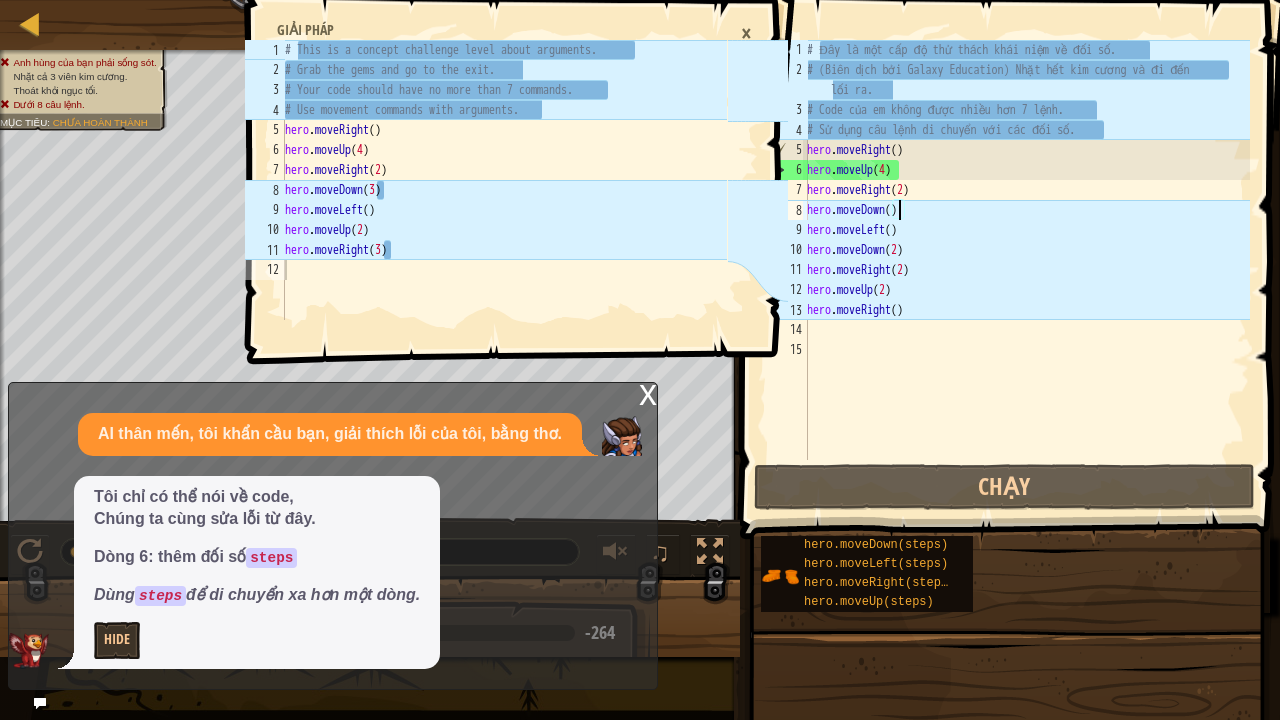 scroll, scrollTop: 9, scrollLeft: 7, axis: both 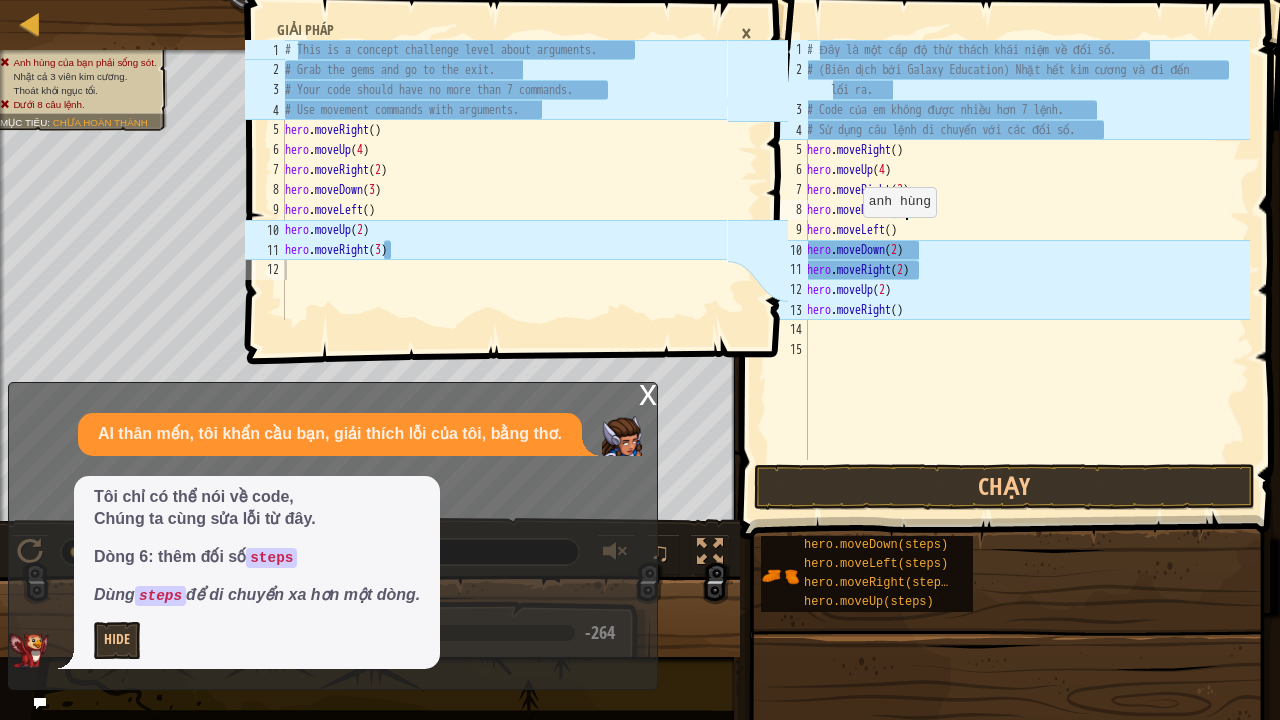 click on "# Đây là một cấp độ thử thách khái niệm về đối số.  # (Biên dịch bởi Galaxy Education) Nhặt hết kim cương và đi đến       lối ra.  # Code của em không được nhiều hơn 7 lệnh.  # Sử dụng câu lệnh di chuyển với các đối số.  hero . moveRight ( ) hero . moveUp ( 4 ) hero . moveRight ( 2 ) hero . moveDown ( 3 ) hero . moveLeft ( ) hero . moveDown ( 2 ) hero . moveRight ( 2 ) hero . moveUp ( 2 ) hero . moveRight ( )" at bounding box center (1026, 270) 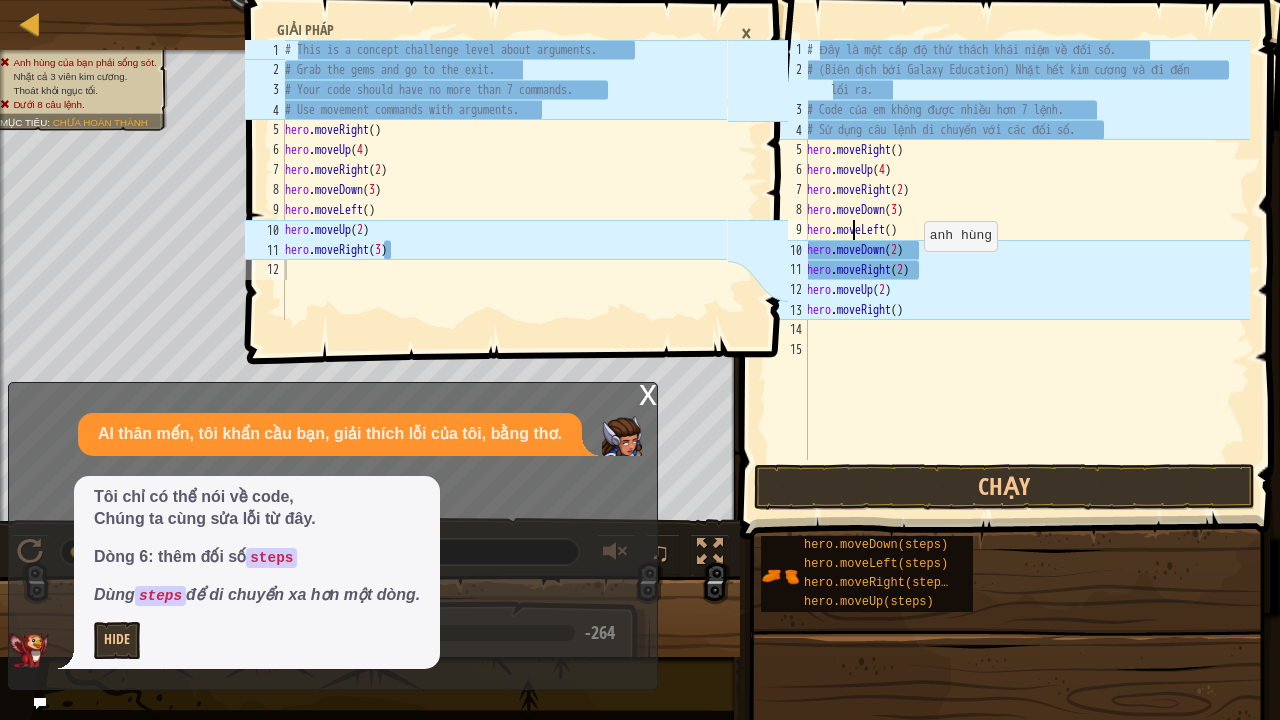 click on "# Đây là một cấp độ thử thách khái niệm về đối số.  # (Biên dịch bởi Galaxy Education) Nhặt hết kim cương và đi đến       lối ra.  # Code của em không được nhiều hơn 7 lệnh.  # Sử dụng câu lệnh di chuyển với các đối số.  hero . moveRight ( ) hero . moveUp ( 4 ) hero . moveRight ( 2 ) hero . moveDown ( 3 ) hero . moveLeft ( ) hero . moveDown ( 2 ) hero . moveRight ( 2 ) hero . moveUp ( 2 ) hero . moveRight ( )" at bounding box center (1026, 270) 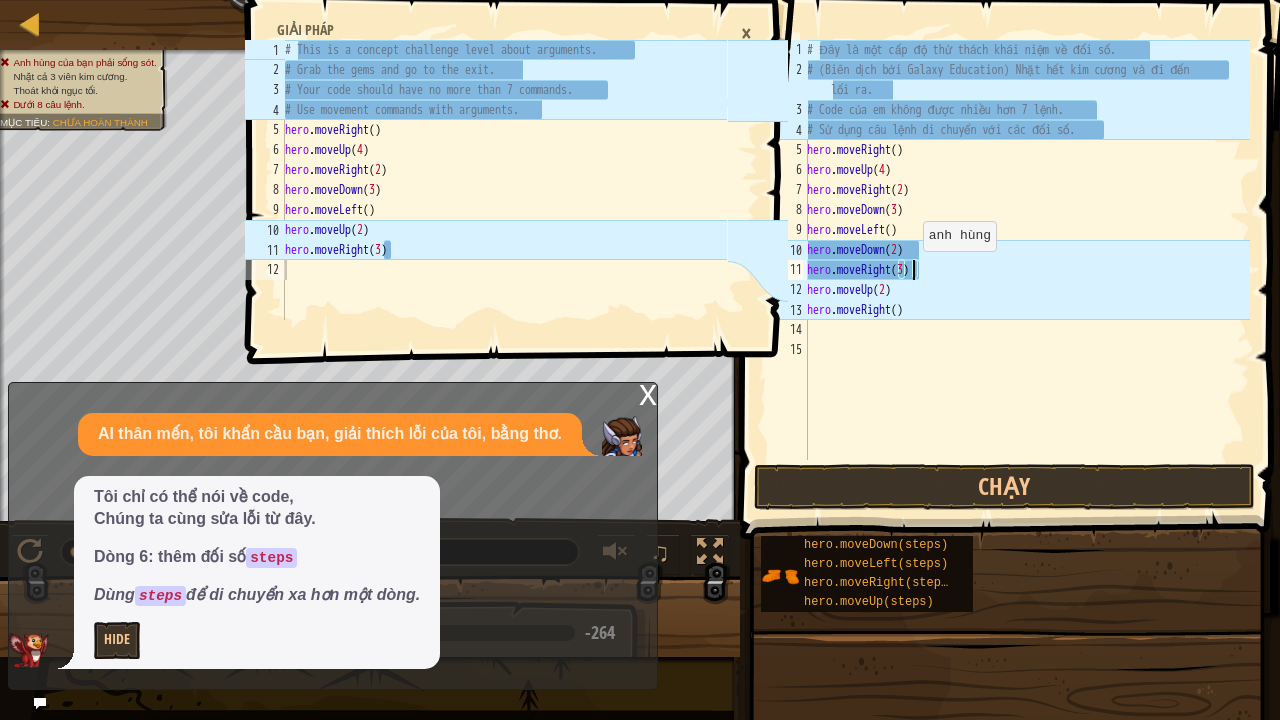 scroll, scrollTop: 9, scrollLeft: 8, axis: both 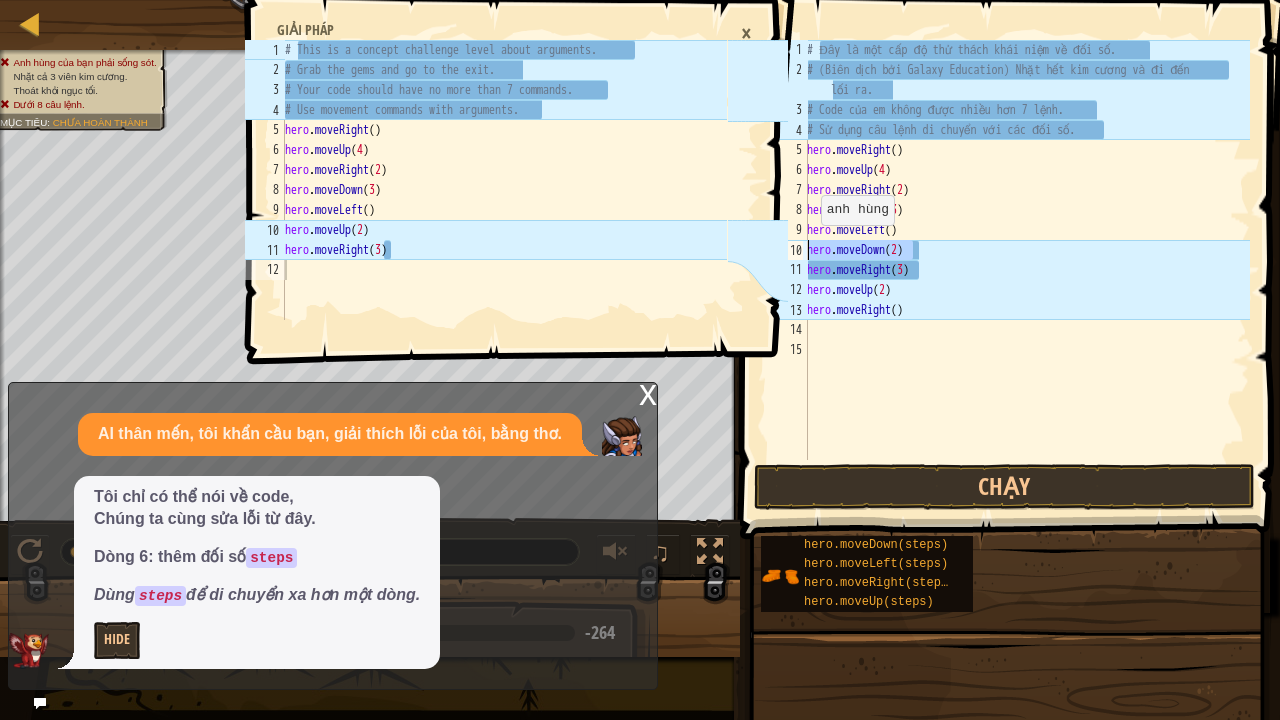 drag, startPoint x: 926, startPoint y: 248, endPoint x: 805, endPoint y: 245, distance: 121.037186 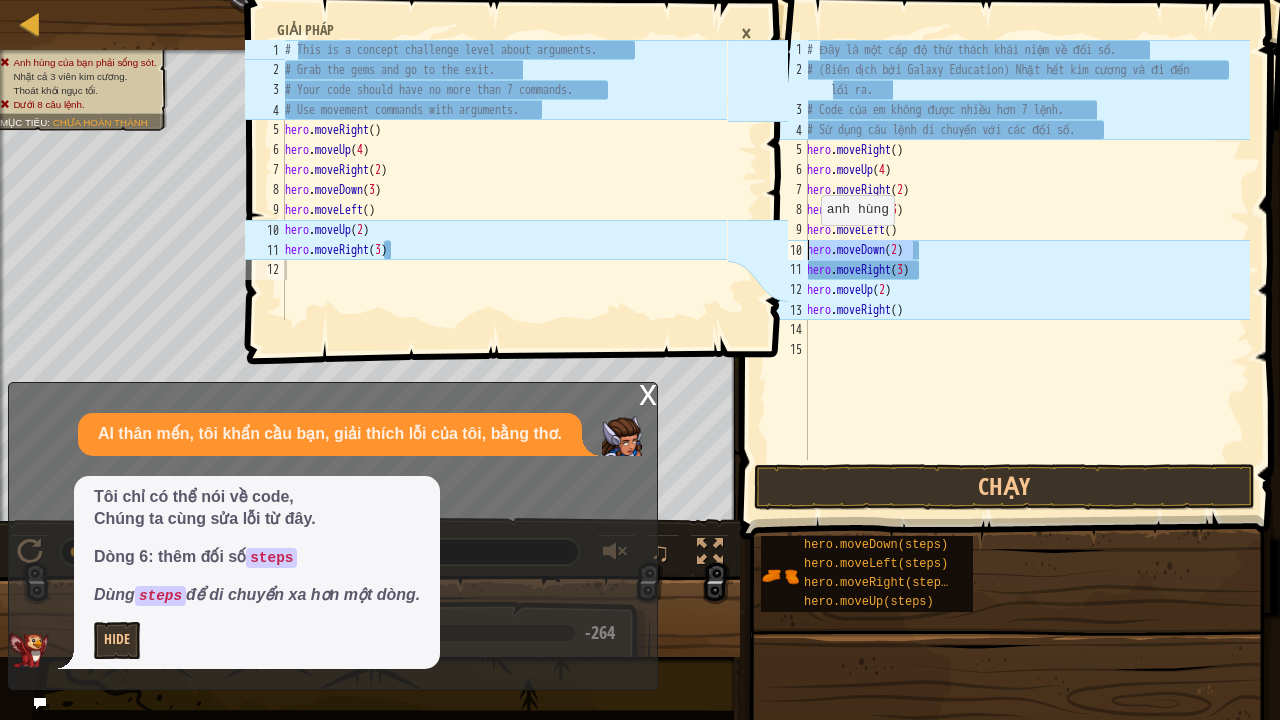 click on "hero.moveRight(3) 1 2 3 4 5 6 7 8 9 10 11 12 13 14 15 # Đây là một cấp độ thử thách khái niệm về đối số.  # (Biên dịch bởi Galaxy Education) Nhặt hết kim cương và đi đến       lối ra.  # Code của em không được nhiều hơn 7 lệnh.  # Sử dụng câu lệnh di chuyển với các đối số.  hero . moveRight ( ) hero . moveUp ( 4 ) hero . moveRight ( 2 ) hero . moveDown ( 3 ) hero . moveLeft ( ) hero . moveDown ( 2 ) hero . moveRight ( 3 ) hero . moveUp ( 2 ) hero . moveRight ( )     XXXXXXXXXXXXXXXXXXXXXXXXXXXXXXXXXXXXXXXXXXXXXXXXXXXXXXXXXXXXXXXXXXXXXXXXXXXXXXXXXXXXXXXXXXXXXXXXXXXXXXXXXXXXXXXXXXXXXXXXXXXXXXXXXXXXXXXXXXXXXXXXXXXXXXXXXXXXXXXXXXXXXXXXXXXXXXXXXXXXXXXXXXXXXXXXXXXXXXXXXXXXXXXXXXXXXXXXXXXXXXXXXXXXXXXXXXXXXXXXXXXXXXXXXXXXXXXX" at bounding box center [1007, 250] 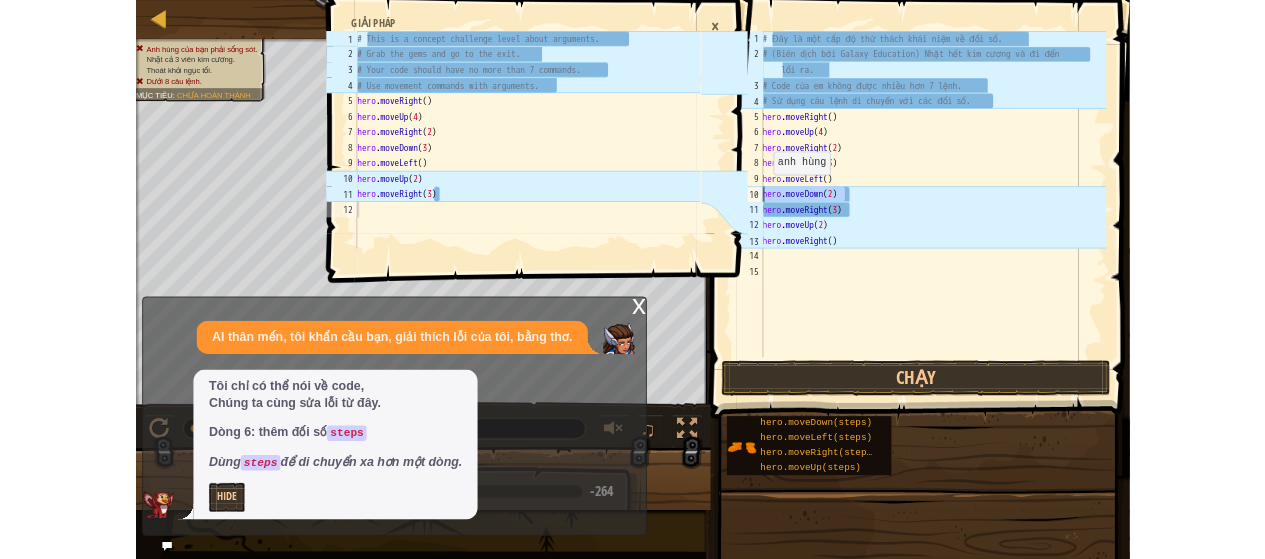 scroll, scrollTop: 9, scrollLeft: 0, axis: vertical 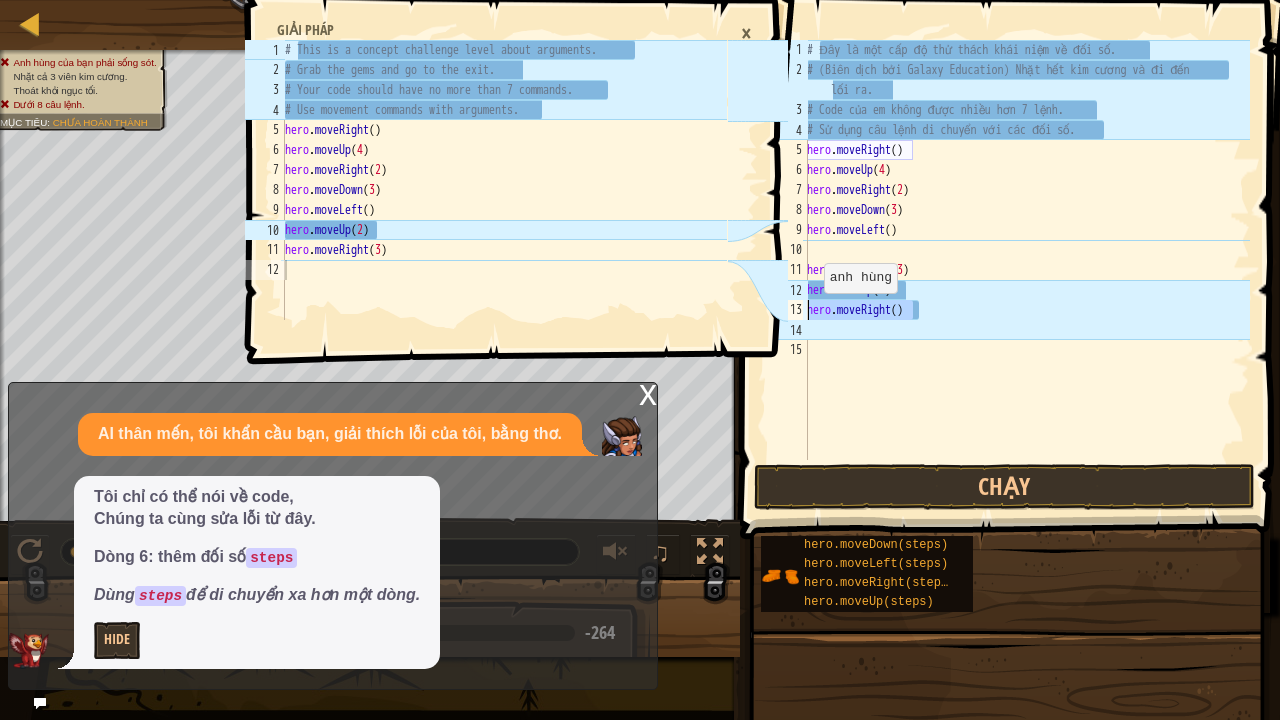drag, startPoint x: 929, startPoint y: 315, endPoint x: 802, endPoint y: 313, distance: 127.01575 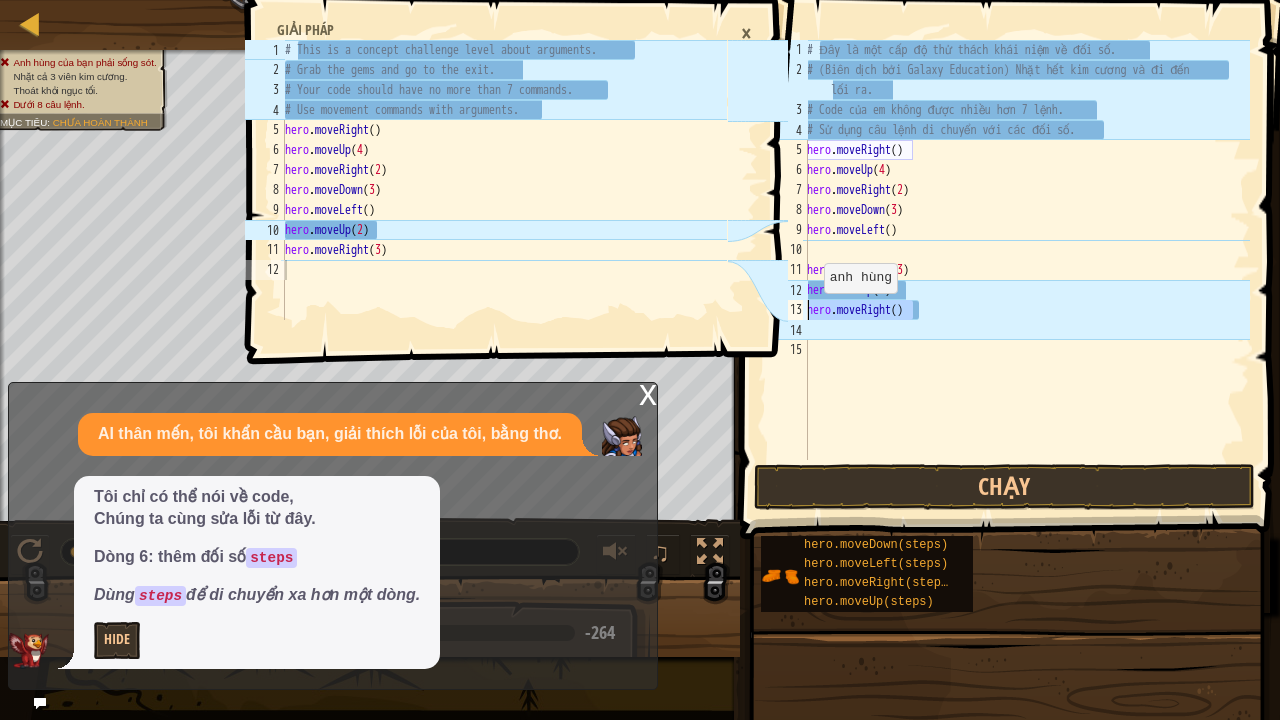 click on "1 2 3 4 5 6 7 8 9 10 11 12 13 14 15 # Đây là một cấp độ thử thách khái niệm về đối số.  # (Biên dịch bởi Galaxy Education) Nhặt hết kim cương và đi đến       lối ra.  # Code của em không được nhiều hơn 7 lệnh.  # Sử dụng câu lệnh di chuyển với các đối số.  hero . moveRight ( ) hero . moveUp ( 4 ) hero . moveRight ( 2 ) hero . moveDown ( 3 ) hero . moveLeft ( ) hero . moveRight ( 3 ) hero . moveUp ( 2 ) hero . moveRight ( )     הההההההההההההההההההההההההההההההההההההההההההההההההההההההההההההההההההההההההההההההההההההההההההההההההההההההההההההההההההההההההההההההההההההההההההההההההההההההההההההההההההההההההההההההההההההההההההההההההההההההההההההההההההההההההההההההההההההההההההההההההההההההההההההההה" at bounding box center (1007, 250) 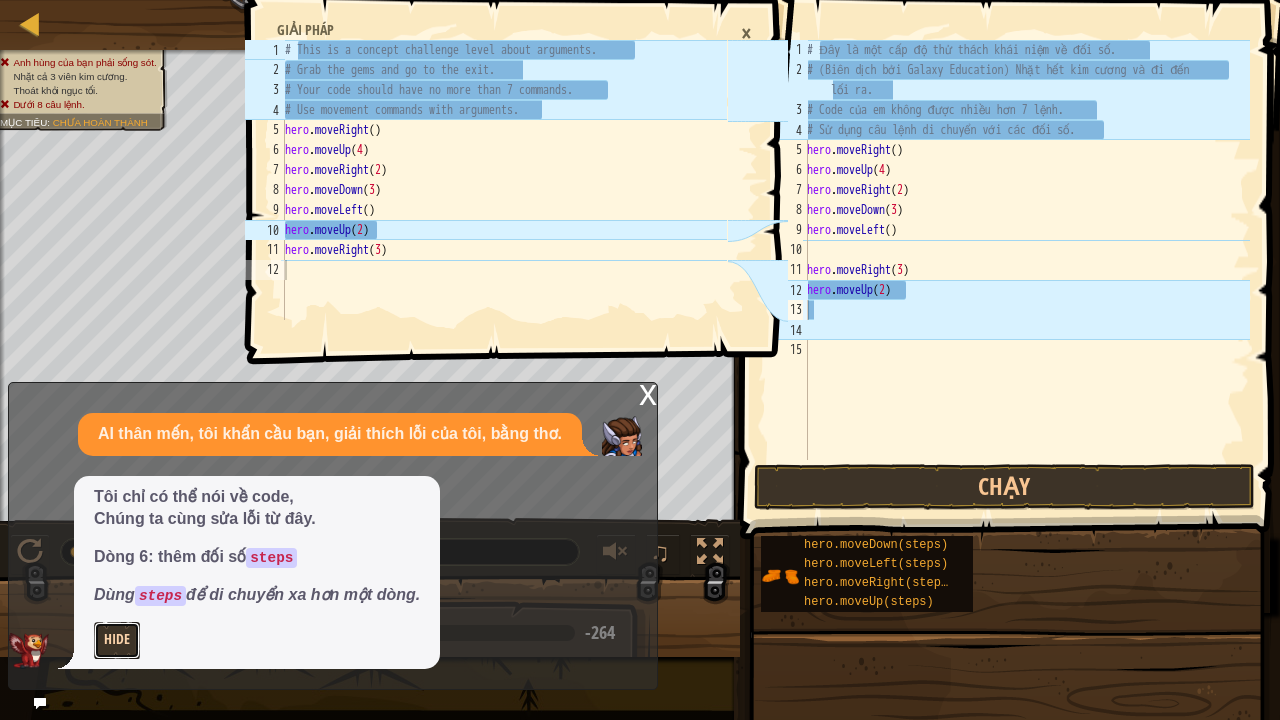click on "Hide" at bounding box center (117, 640) 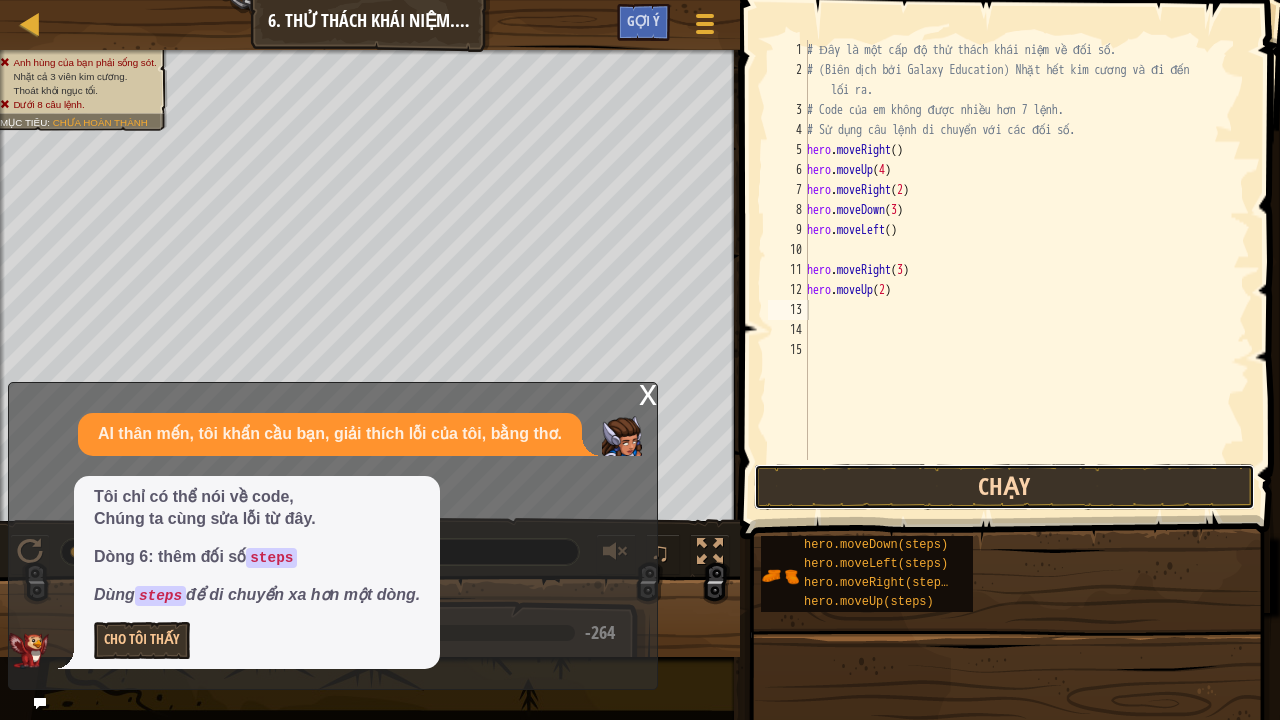 click on "Chạy" at bounding box center [1004, 487] 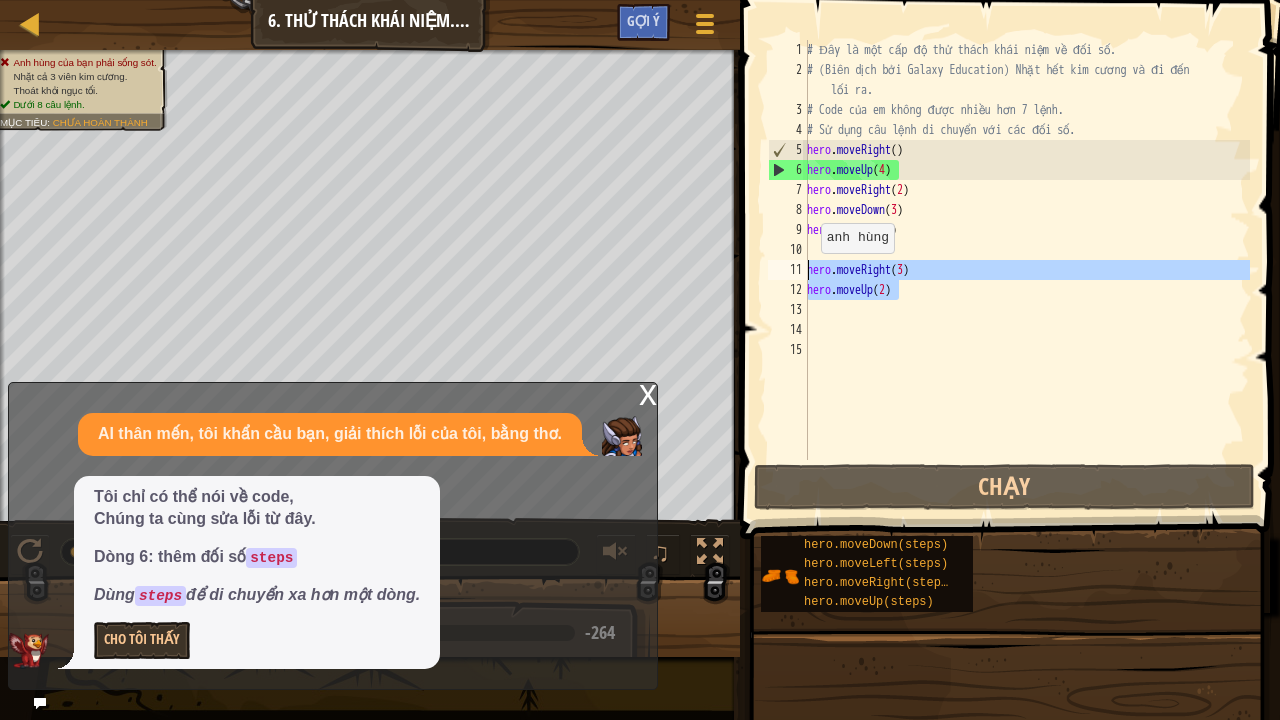 drag, startPoint x: 918, startPoint y: 280, endPoint x: 795, endPoint y: 279, distance: 123.00407 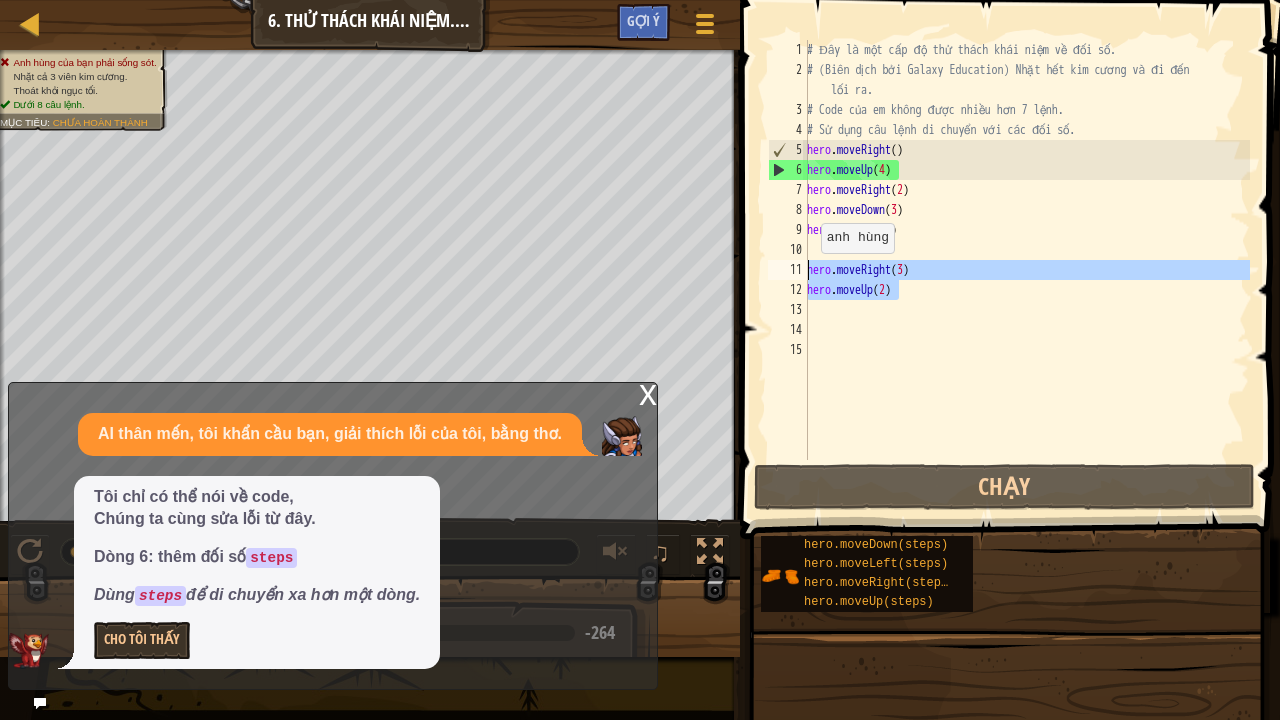 click on "1 2 3 4 5 6 7 8 9 10 11 12 13 14 15 # Đây là một cấp độ thử thách khái niệm về đối số.  # (Biên dịch bởi Galaxy Education) Nhặt hết kim cương và đi đến       lối ra.  # Code của em không được nhiều hơn 7 lệnh.  # Sử dụng câu lệnh di chuyển với các đối số.  hero . moveRight ( ) hero . moveUp ( 4 ) hero . moveRight ( 2 ) hero . moveDown ( 3 ) hero . moveLeft ( ) hero . moveRight ( 3 ) hero . moveUp ( 2 )     הההההההההההההההההההההההההההההההההההההההההההההההההההההההההההההההההההההההההההההההההההההההההההההההההההההההההההההההההההההההההההההההההההההההההההההההההההההההההההההההההההההההההההההההההההההההההההההההההההההההההההההההההההההההההההההההההההההההההההההההההההההההההההההההה" at bounding box center (1007, 250) 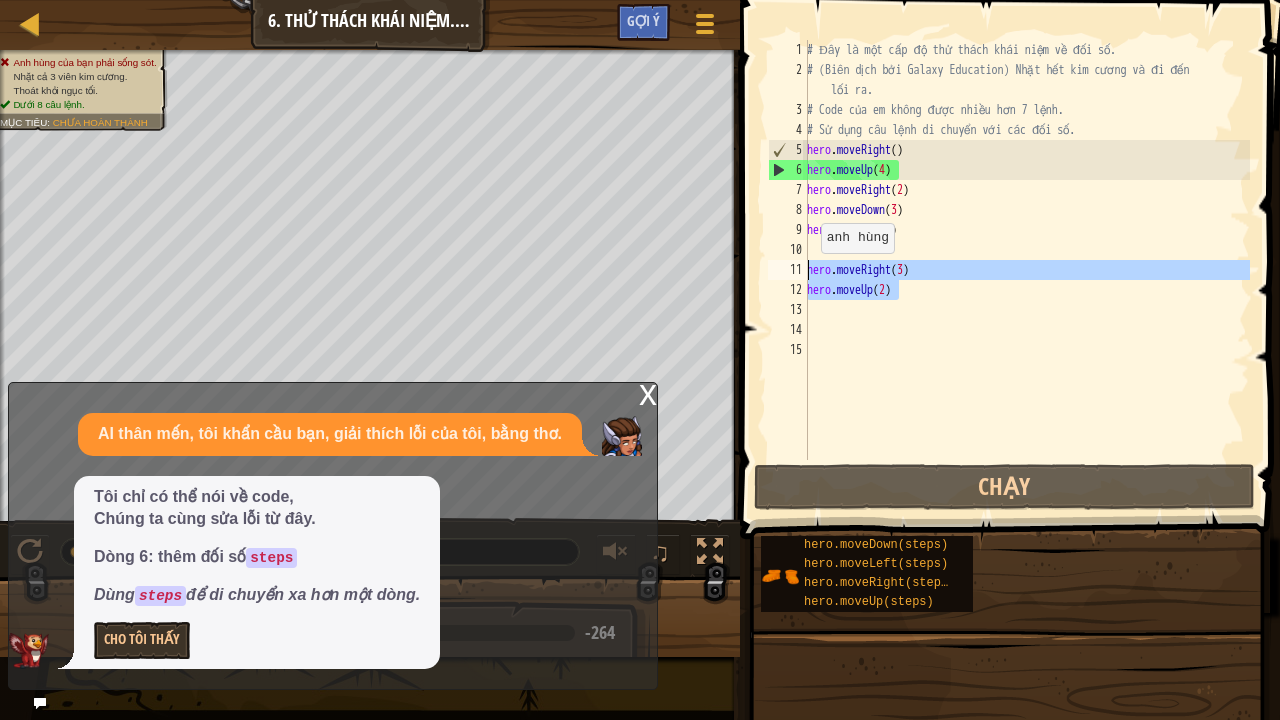 type on "hero.moveRight(3)
hero.moveUp(2)" 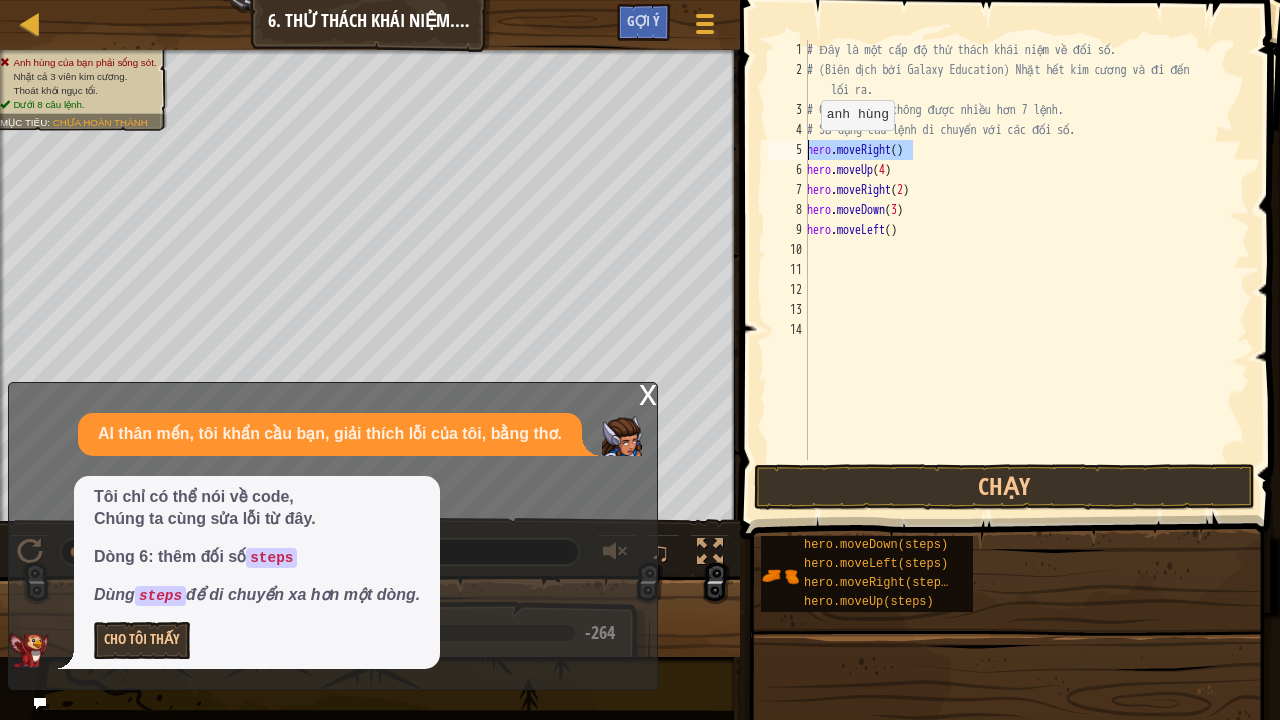 drag, startPoint x: 916, startPoint y: 149, endPoint x: 810, endPoint y: 150, distance: 106.004715 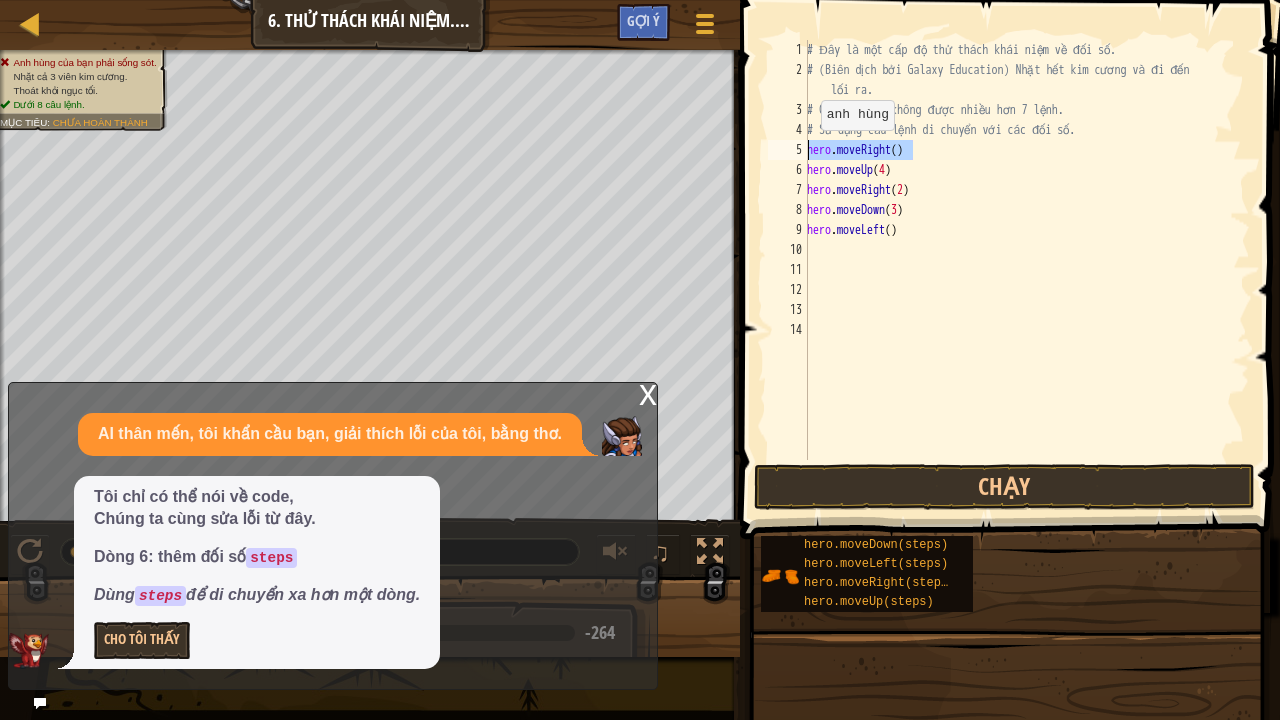 click on "# Đây là một cấp độ thử thách khái niệm về đối số.  # (Biên dịch bởi Galaxy Education) Nhặt hết kim cương và đi đến       lối ra.  # Code của em không được nhiều hơn 7 lệnh.  # Sử dụng câu lệnh di chuyển với các đối số.  hero . moveRight ( ) hero . moveUp ( 4 ) hero . moveRight ( 2 ) hero . moveDown ( 3 ) hero . moveLeft ( )" at bounding box center (1026, 270) 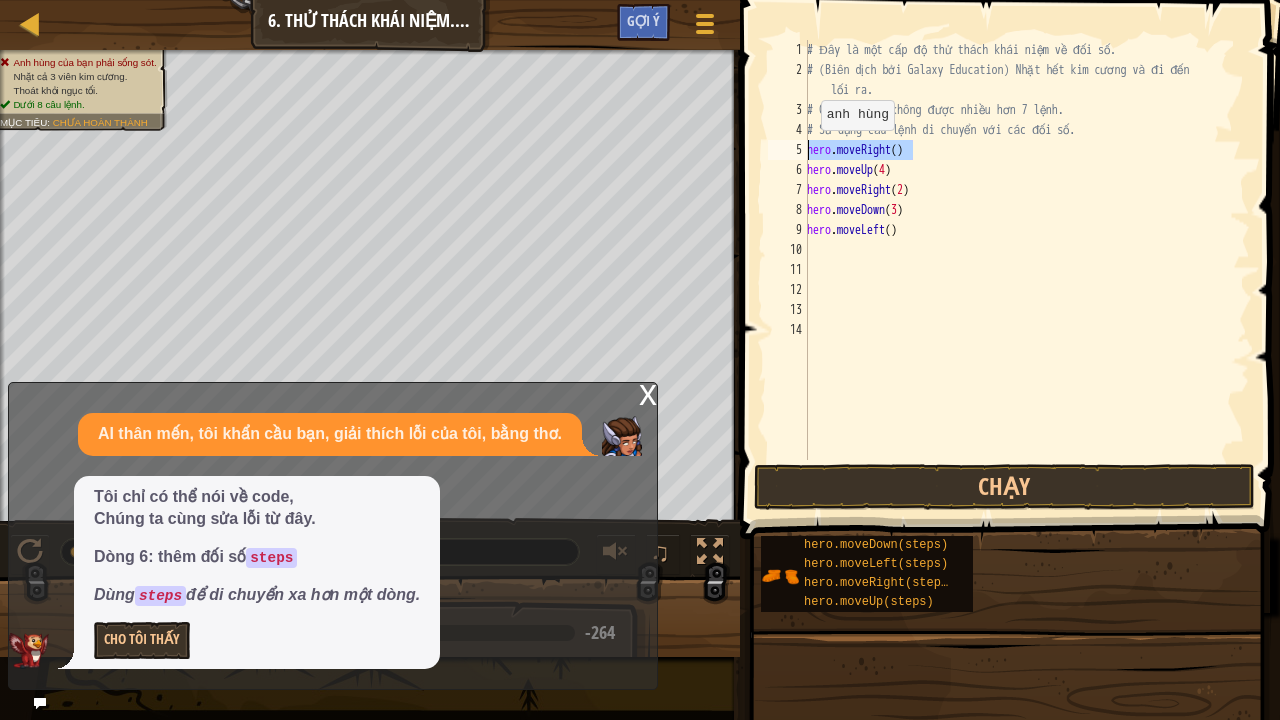 type on "hero.moveRight()" 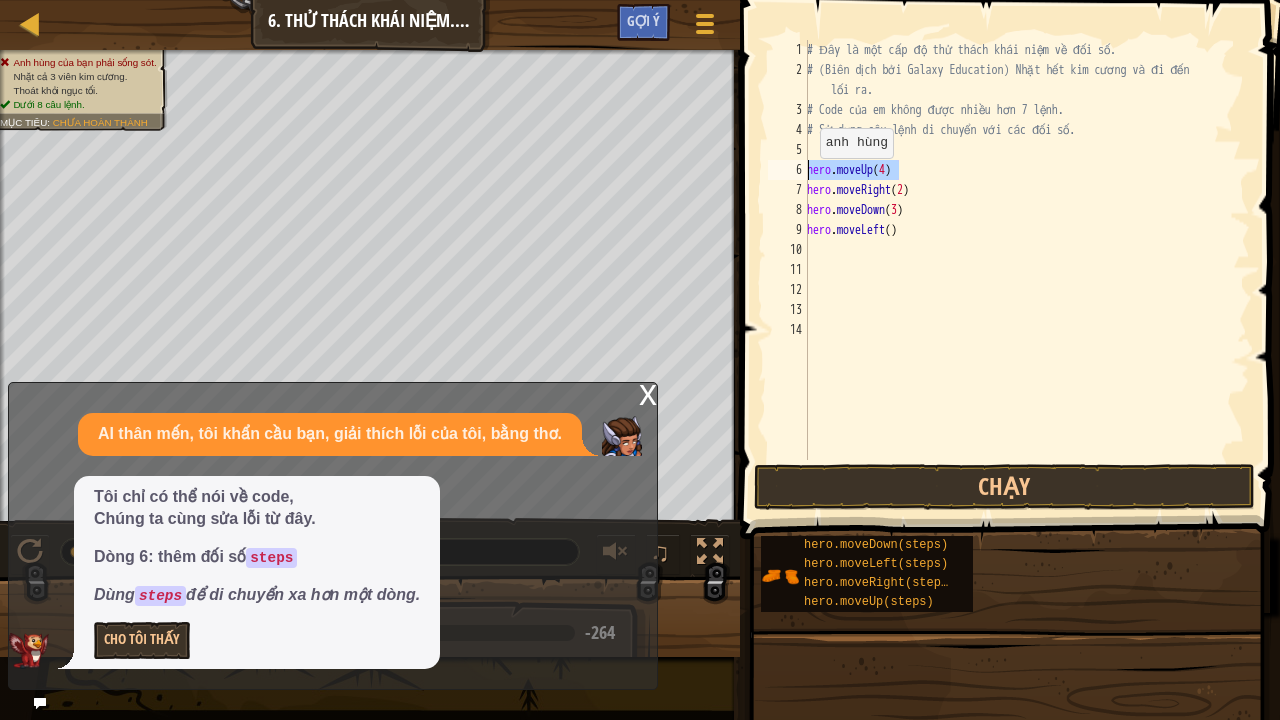 drag, startPoint x: 911, startPoint y: 161, endPoint x: 800, endPoint y: 163, distance: 111.01801 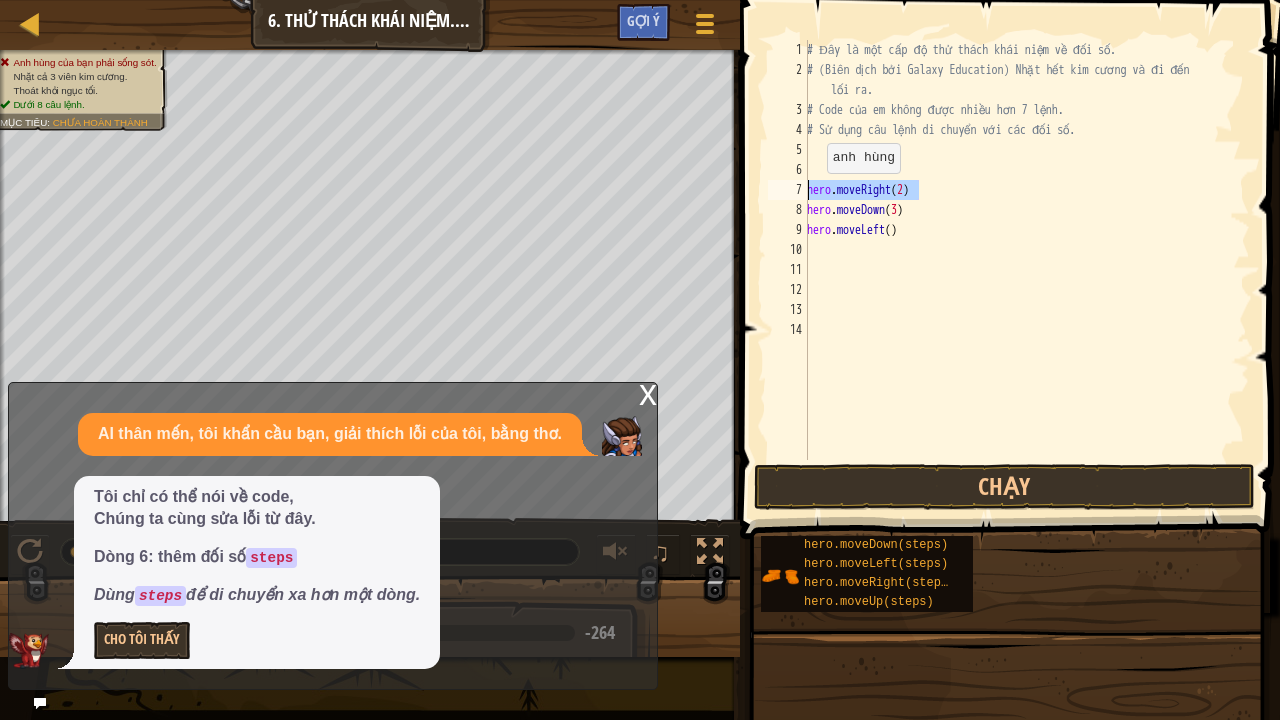 drag, startPoint x: 925, startPoint y: 187, endPoint x: 792, endPoint y: 197, distance: 133.37541 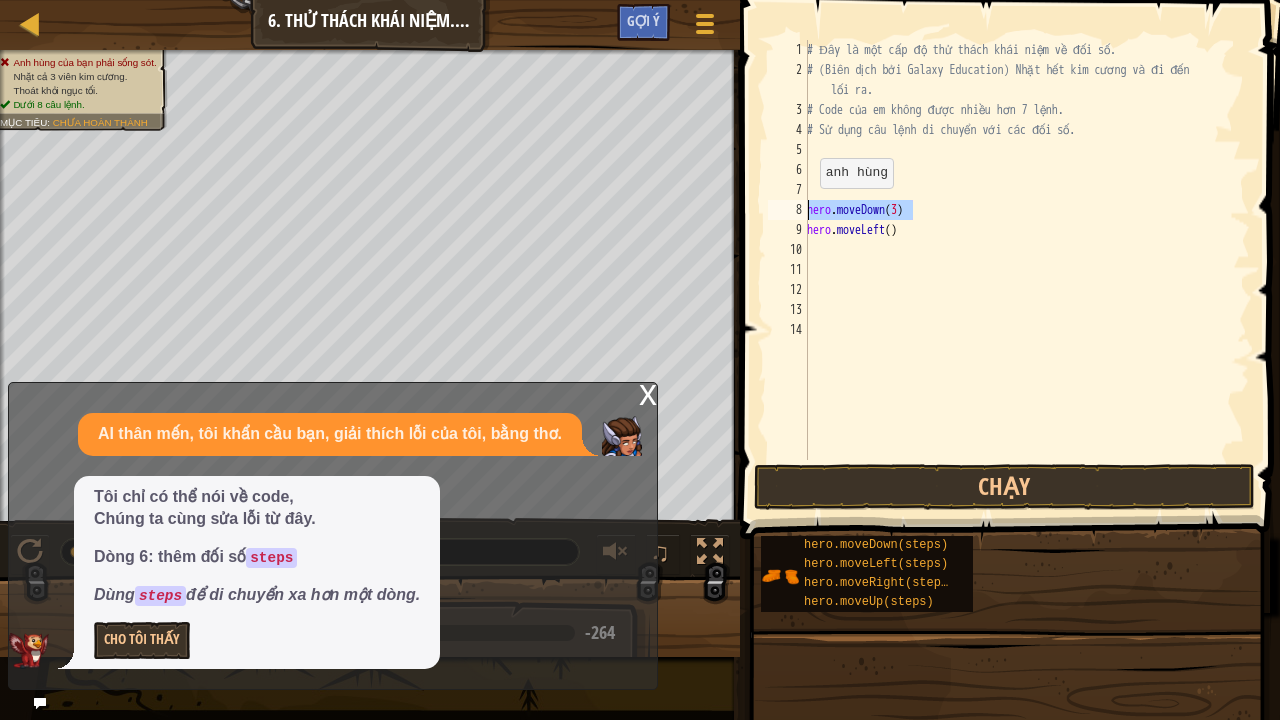 drag, startPoint x: 917, startPoint y: 208, endPoint x: 772, endPoint y: 208, distance: 145 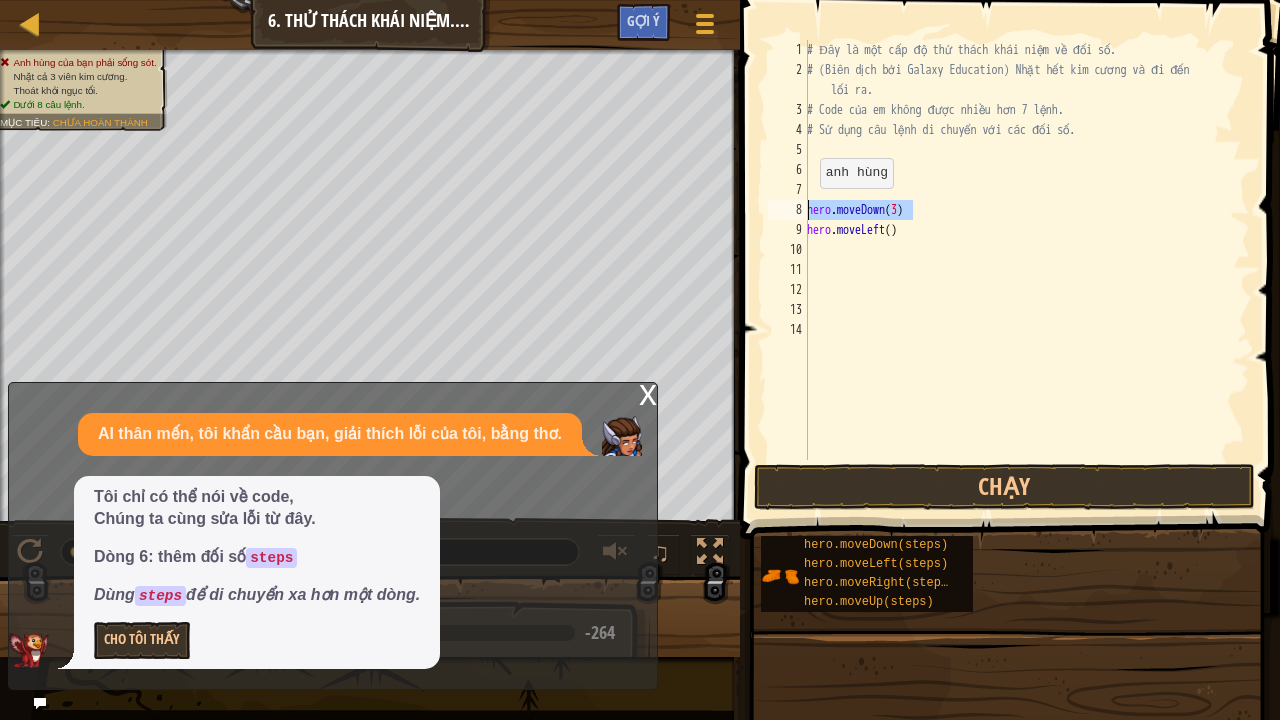 click on "1 2 3 4 5 6 7 8 9 10 11 12 13 14 # Đây là một cấp độ thử thách khái niệm về đối số.  # (Biên dịch bởi Galaxy Education) Nhặt hết kim cương và đi đến       lối ra.  # Code của em không được nhiều hơn 7 lệnh.  # Sử dụng câu lệnh di chuyển với các đối số.  hero . moveDown ( 3 ) hero . moveLeft ( )     הההההההההההההההההההההההההההההההההההההההההההההההההההההההההההההההההההההההההההההההההההההההההההההההההההההההההההההההההההההההההההההההההההההההההההההההההההההההההההההההההההההההההההההההההההההההההההההההההההההההההההההההההההההההההההההההההההההההההההההההההההההההההההההההה" at bounding box center [1007, 250] 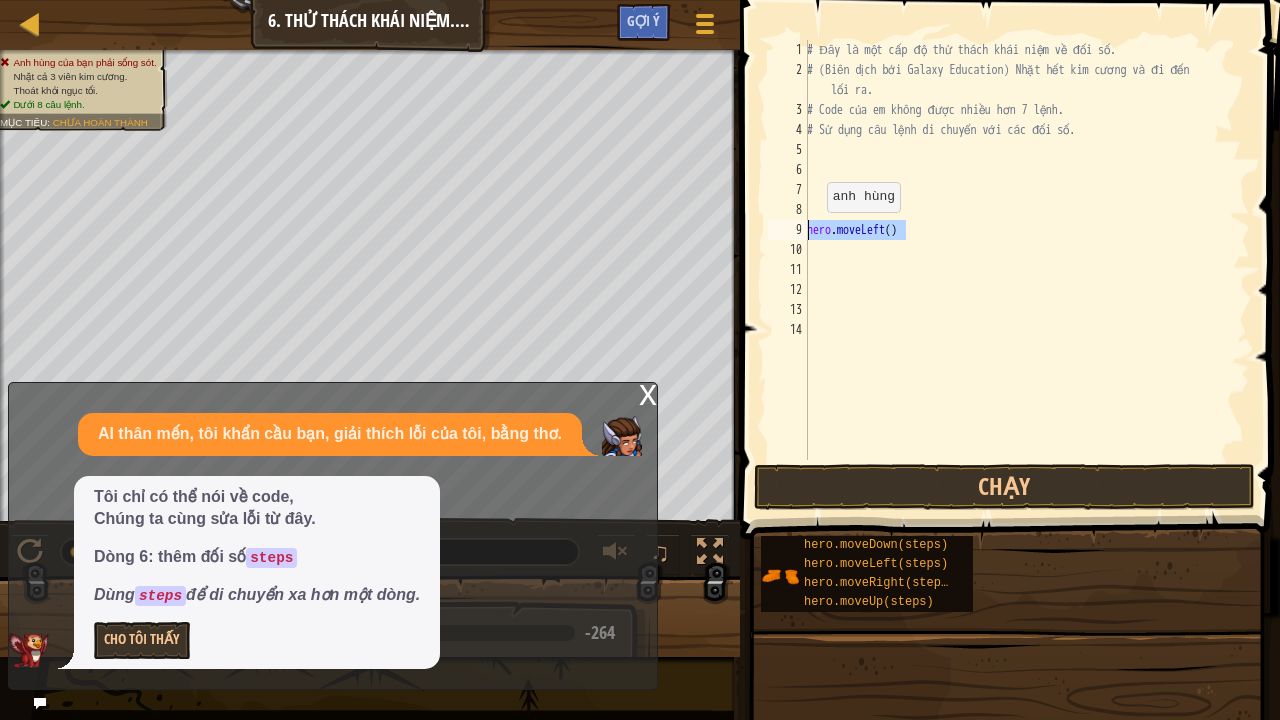 drag, startPoint x: 924, startPoint y: 235, endPoint x: 801, endPoint y: 230, distance: 123.101585 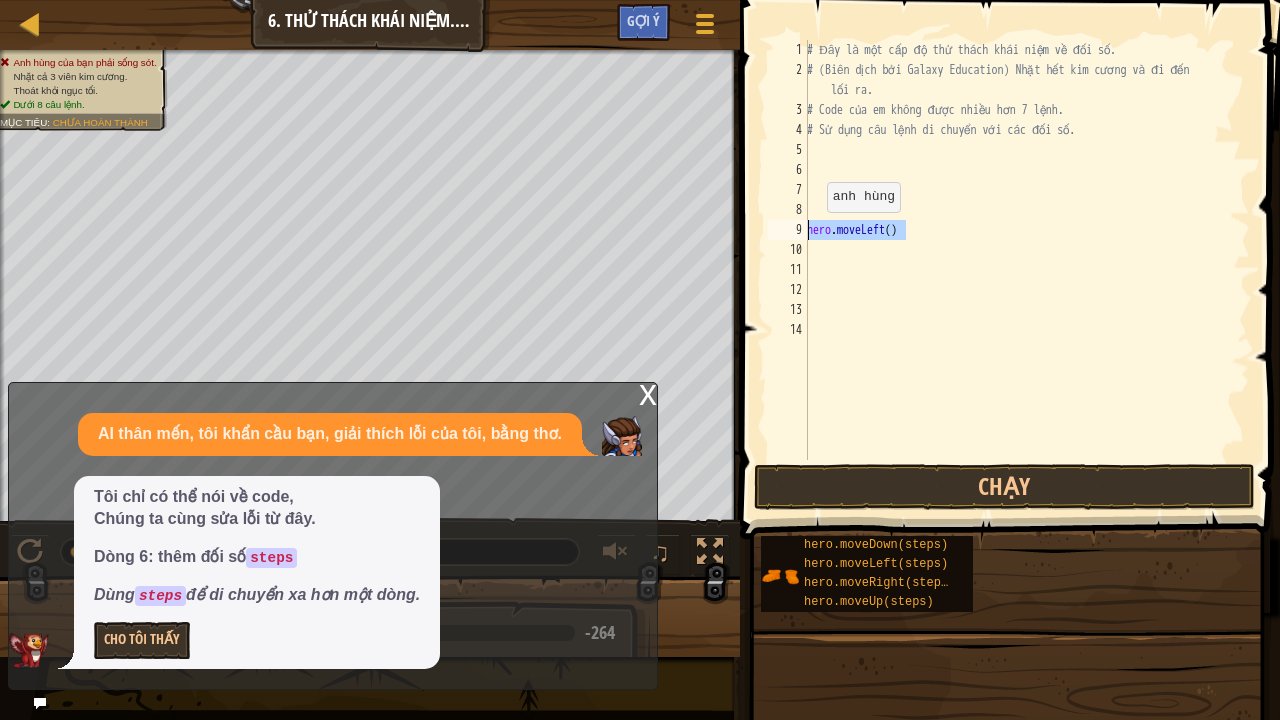 click on "1 2 3 4 5 6 7 8 9 10 11 12 13 14 # Đây là một cấp độ thử thách khái niệm về đối số.  # (Biên dịch bởi Galaxy Education) Nhặt hết kim cương và đi đến       lối ra.  # Code của em không được nhiều hơn 7 lệnh.  # Sử dụng câu lệnh di chuyển với các đối số.  hero . moveLeft ( )     הההההההההההההההההההההההההההההההההההההההההההההההההההההההההההההההההההההההההההההההההההההההההההההההההההההההההההההההההההההההההההההההההההההההההההההההההההההההההההההההההההההההההההההההההההההההההההההההההההההההההההההההההההההההההההההההההההההההההההההההההההההההההההההההה" at bounding box center [1007, 250] 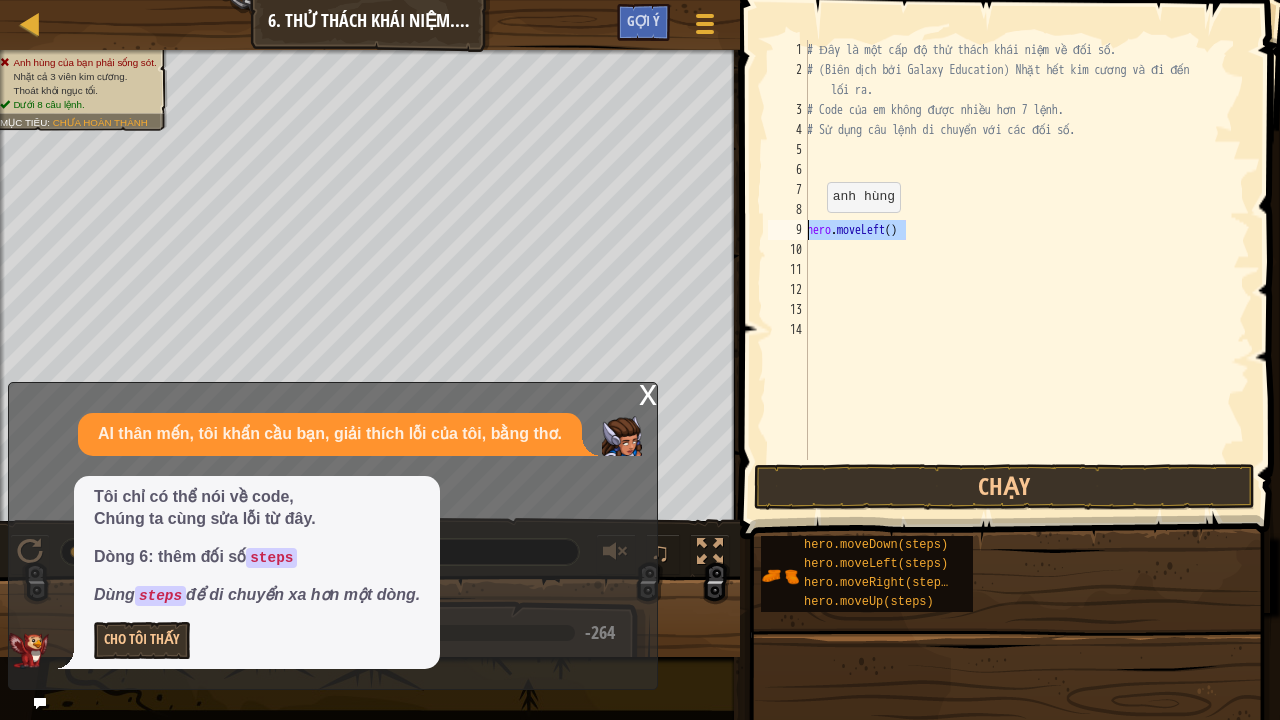type 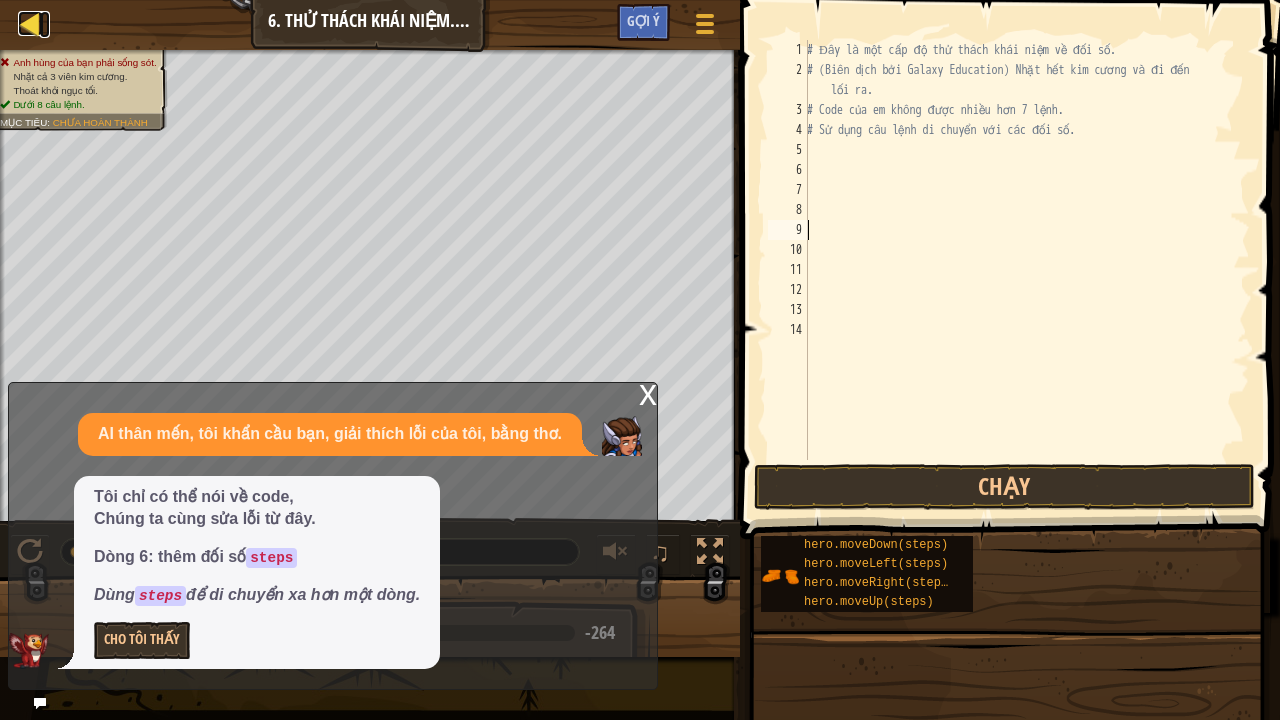 click at bounding box center (30, 23) 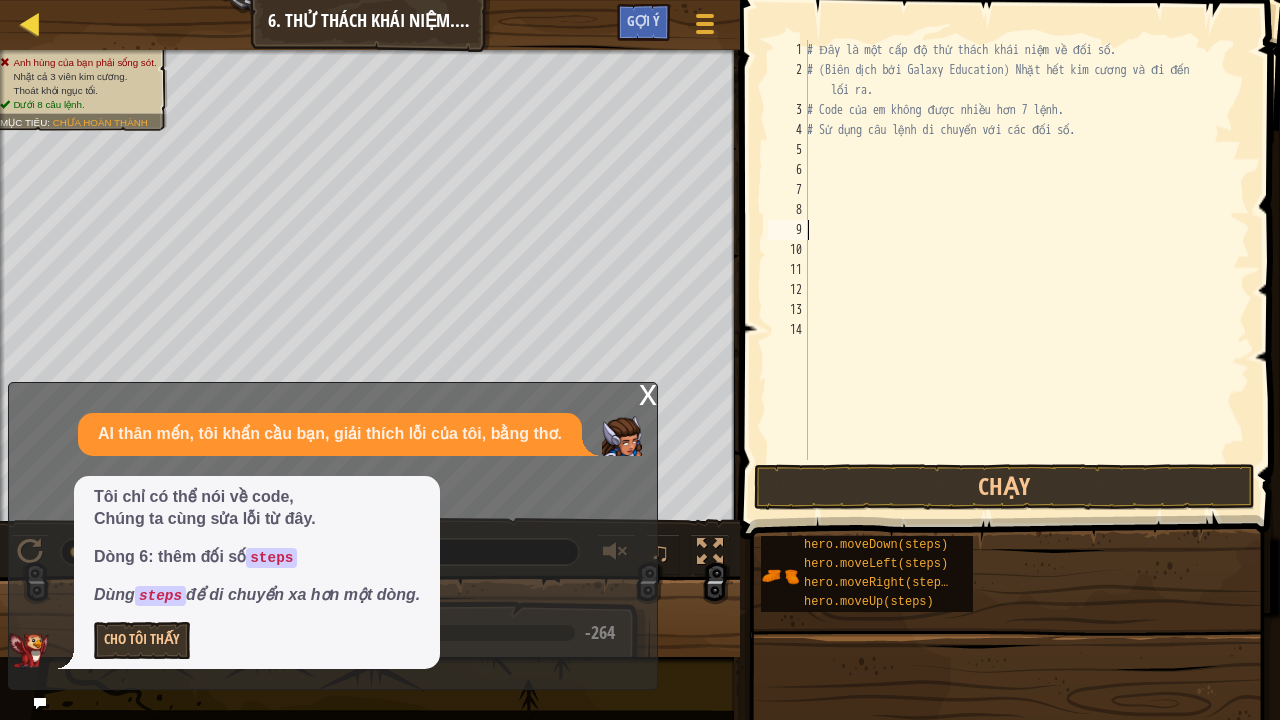 select on "vi" 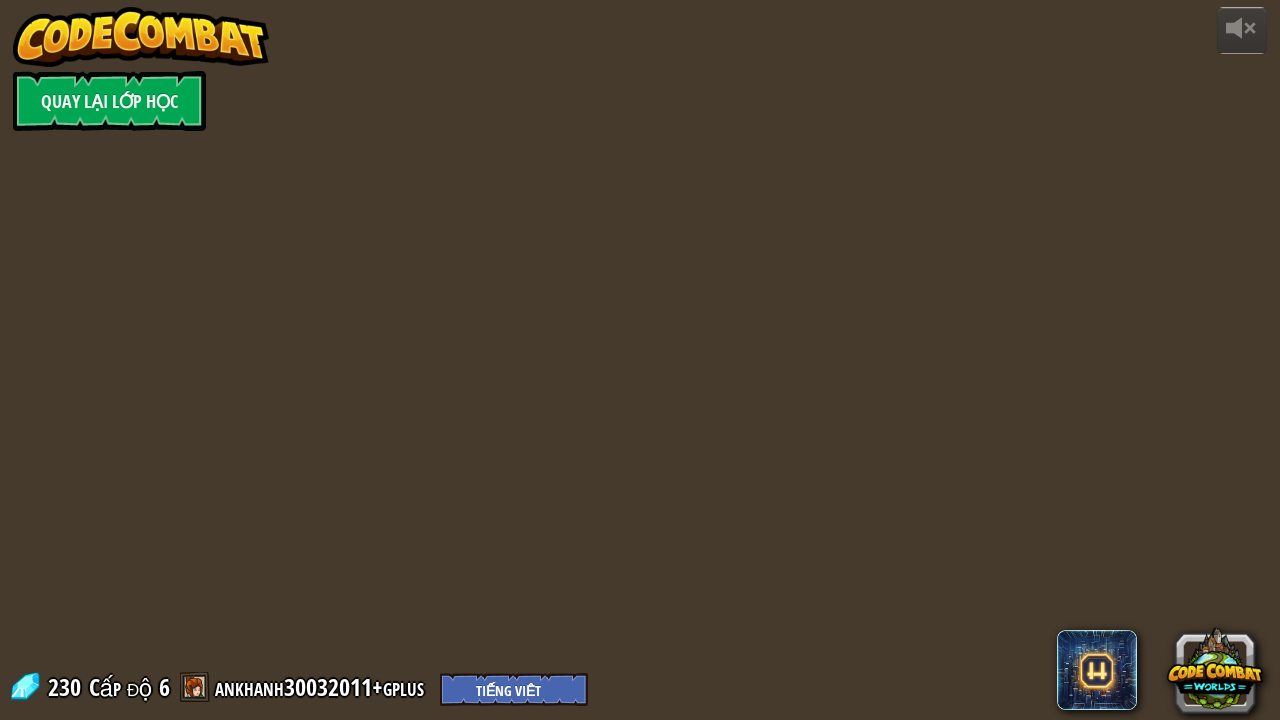 select on "vi" 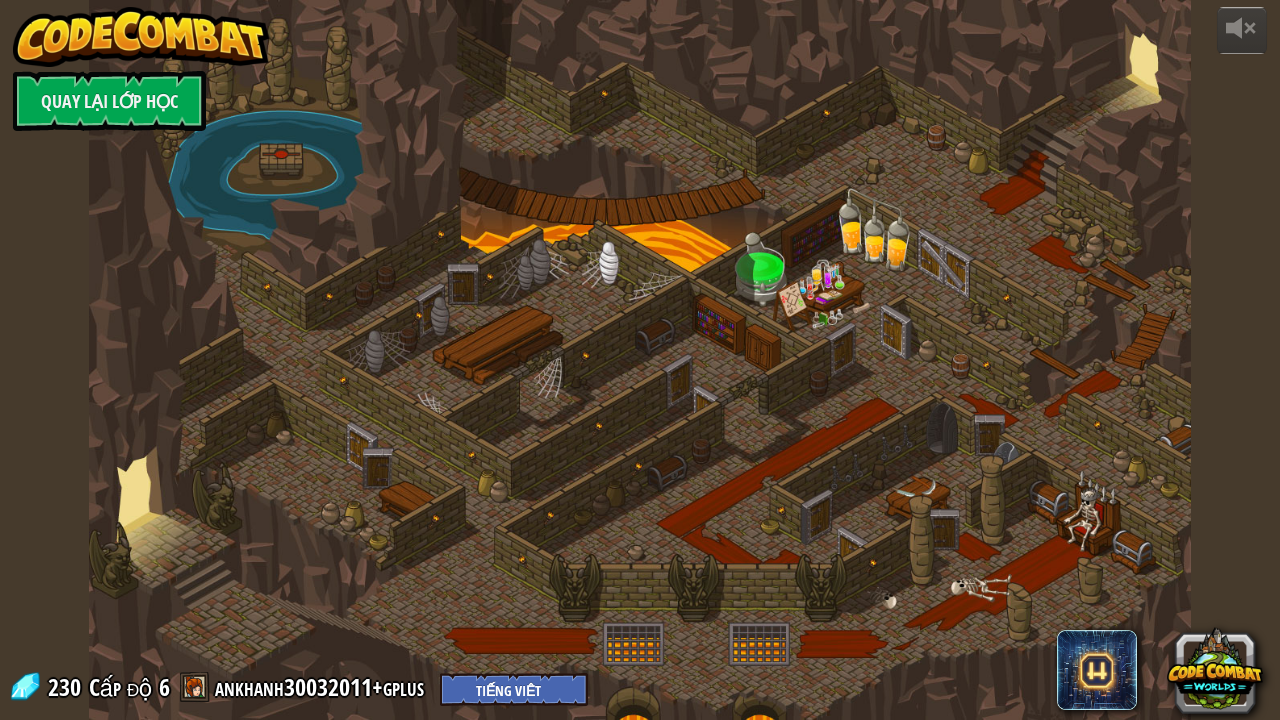 select on "vi" 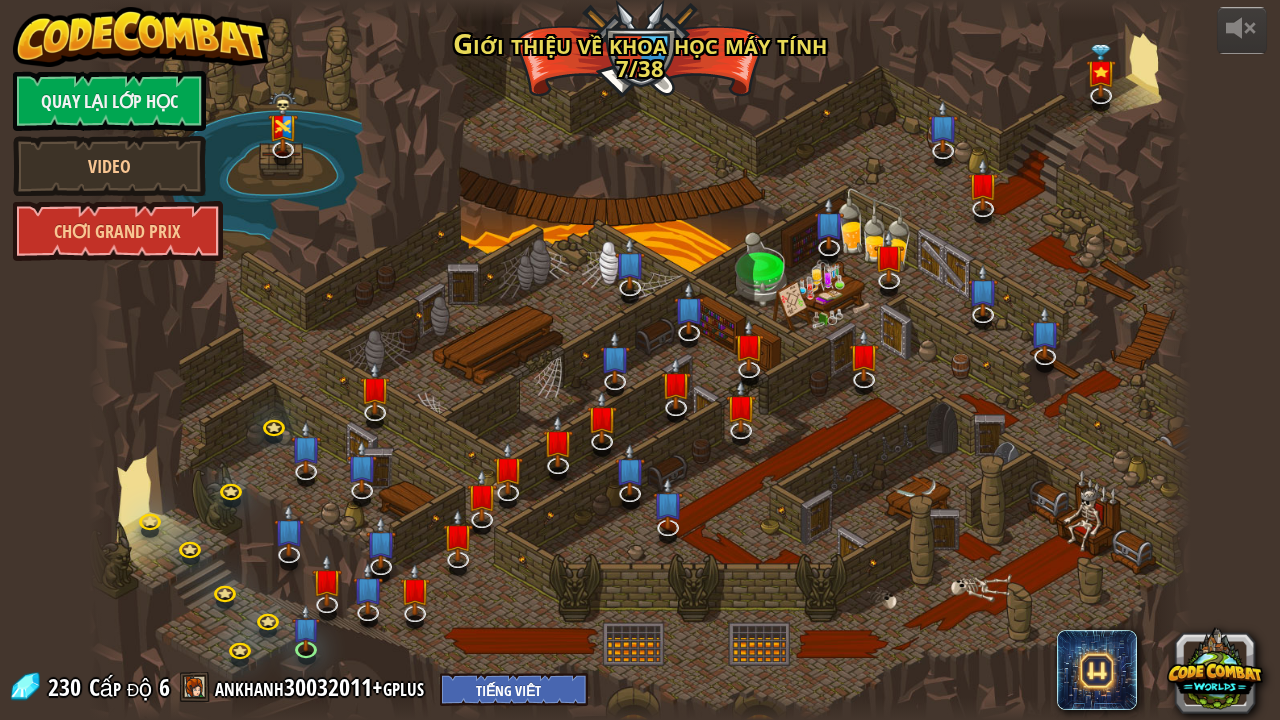 select on "vi" 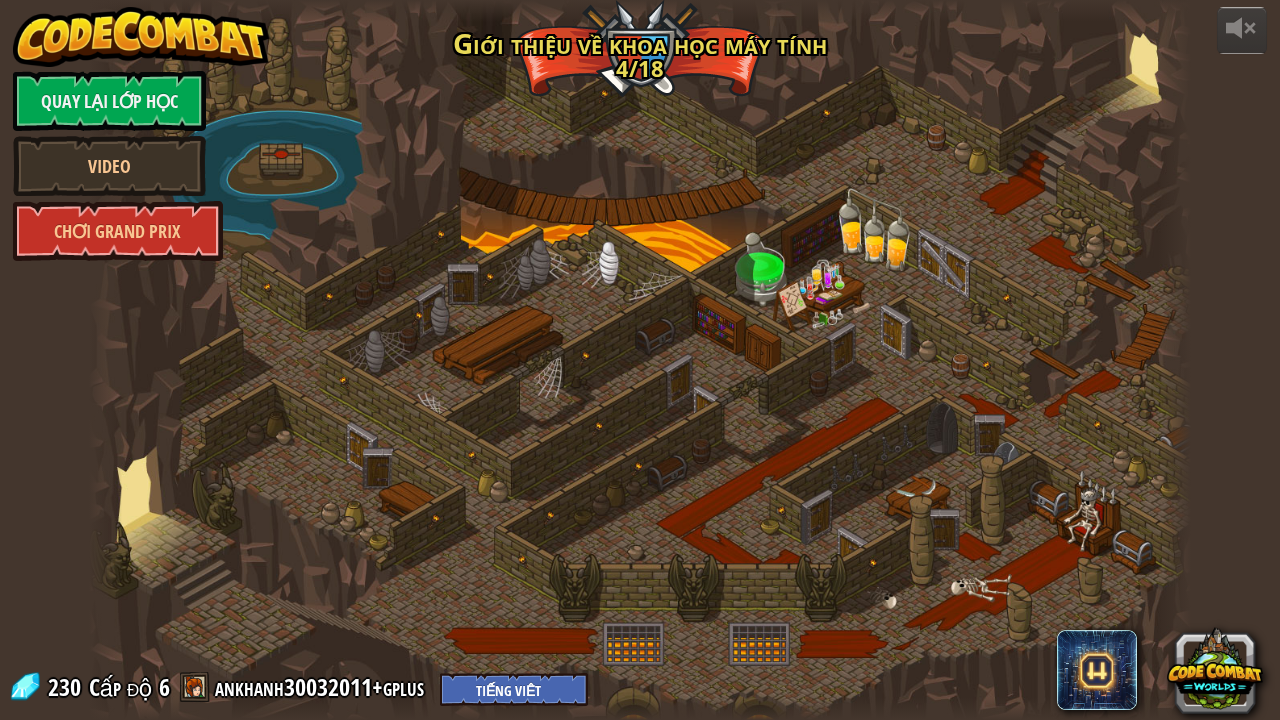 select on "vi" 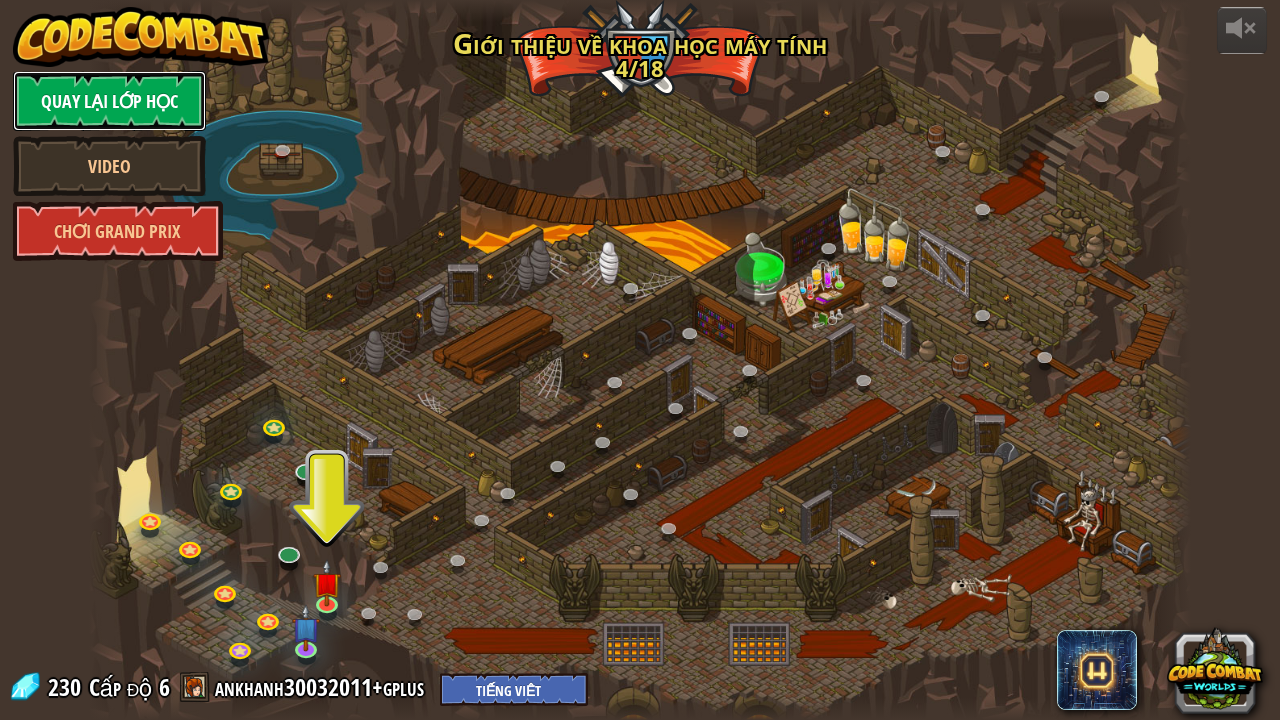 click on "Quay lại Lớp Học" at bounding box center (109, 101) 